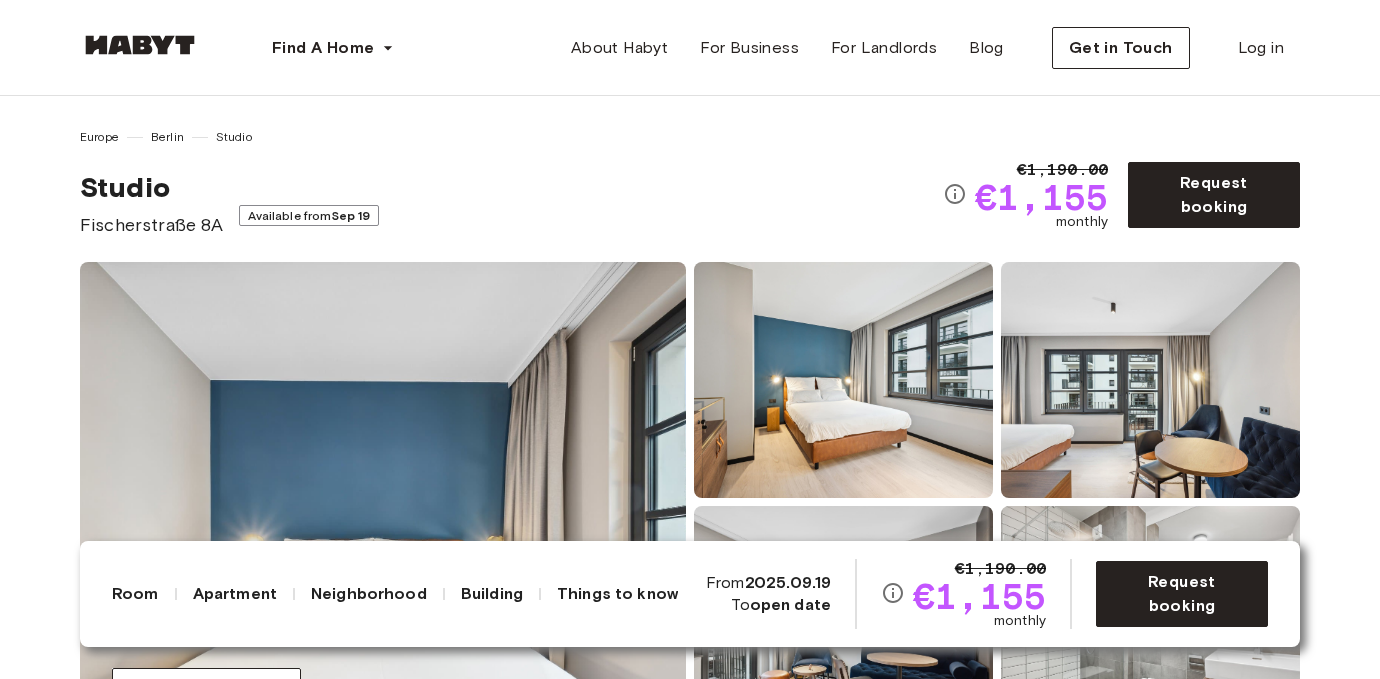 scroll, scrollTop: 0, scrollLeft: 0, axis: both 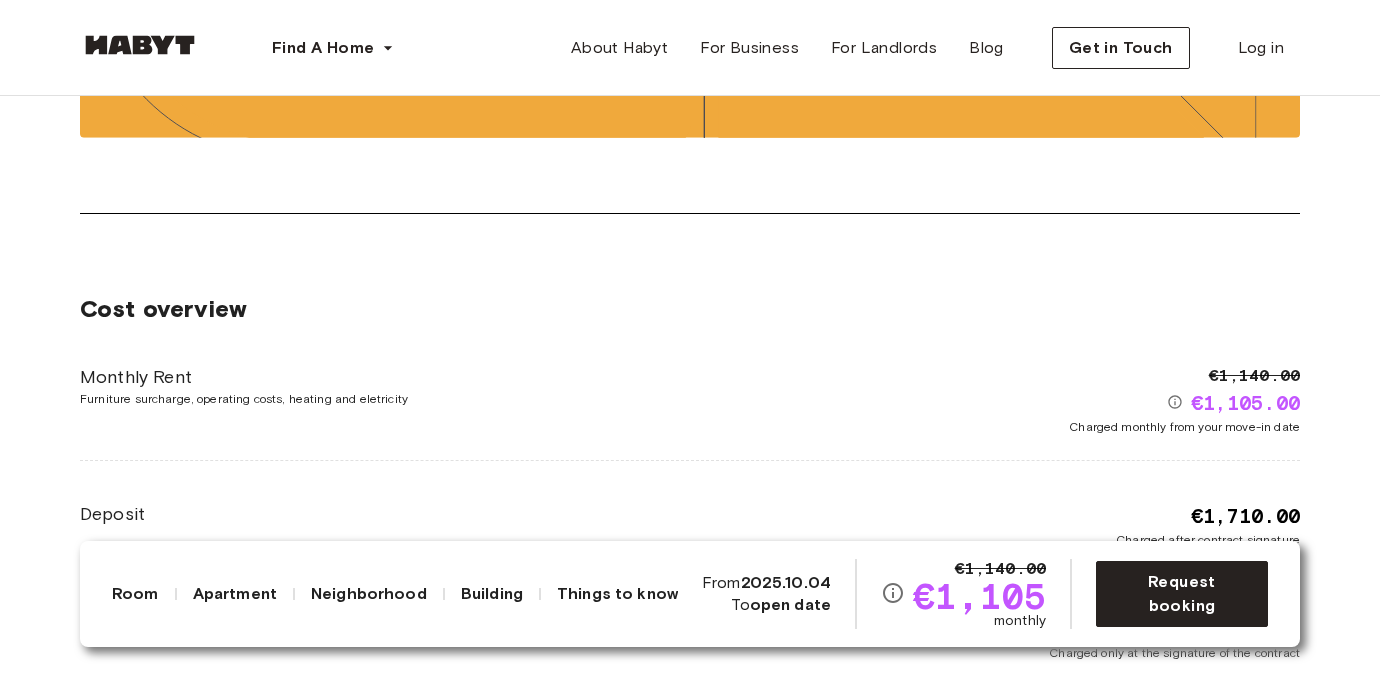 click on "€1,710.00" at bounding box center (1245, 516) 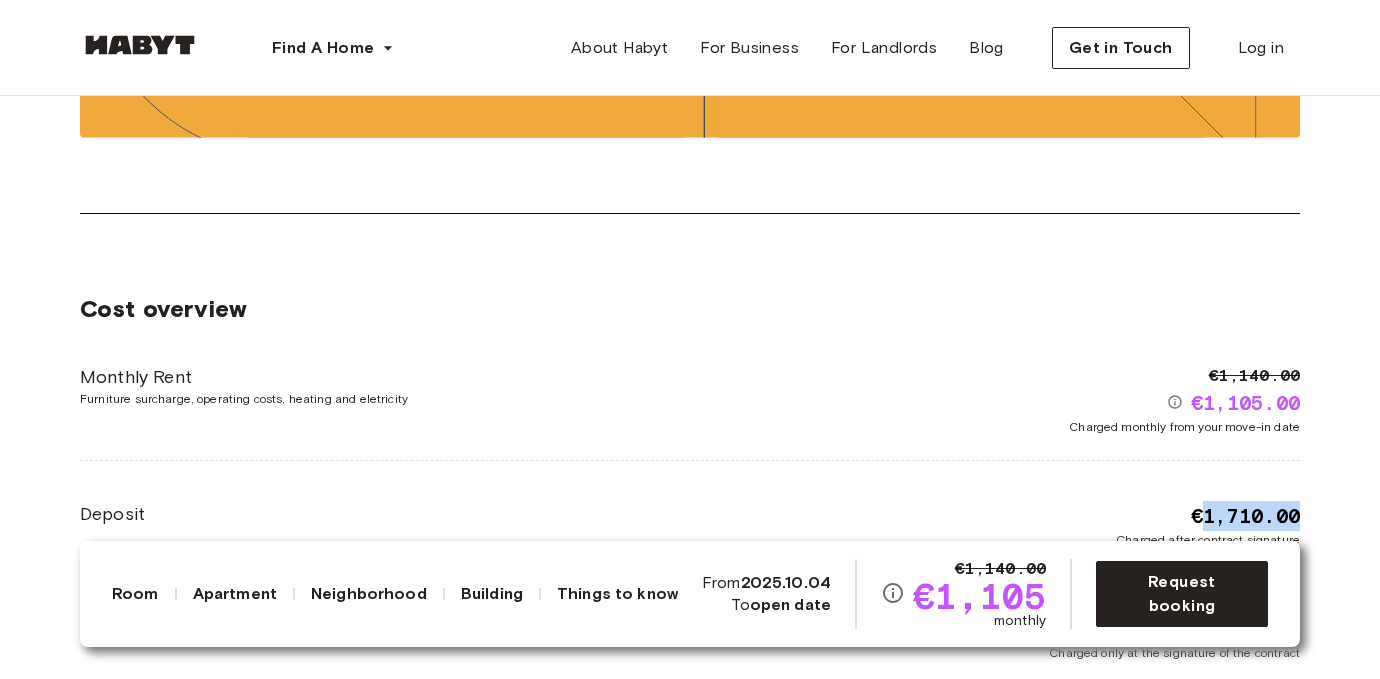 click on "€1,710.00" at bounding box center (1245, 516) 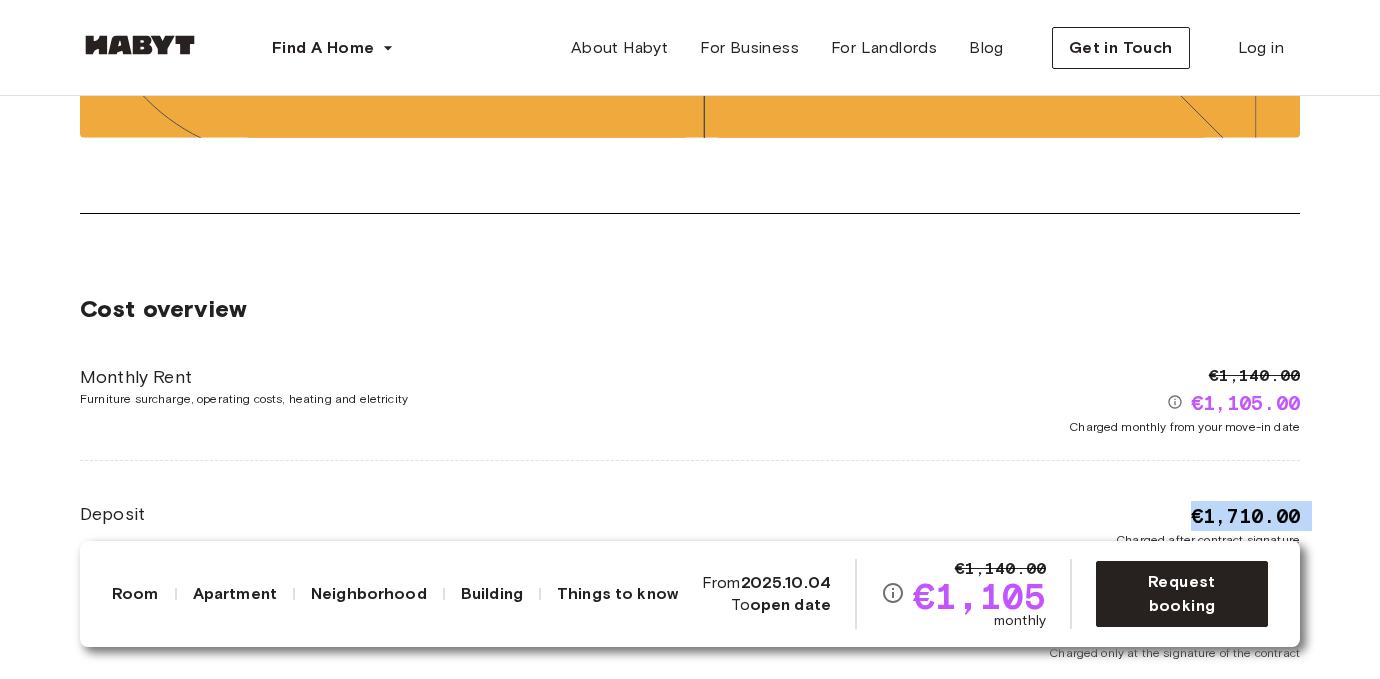 click on "€1,710.00" at bounding box center (1245, 516) 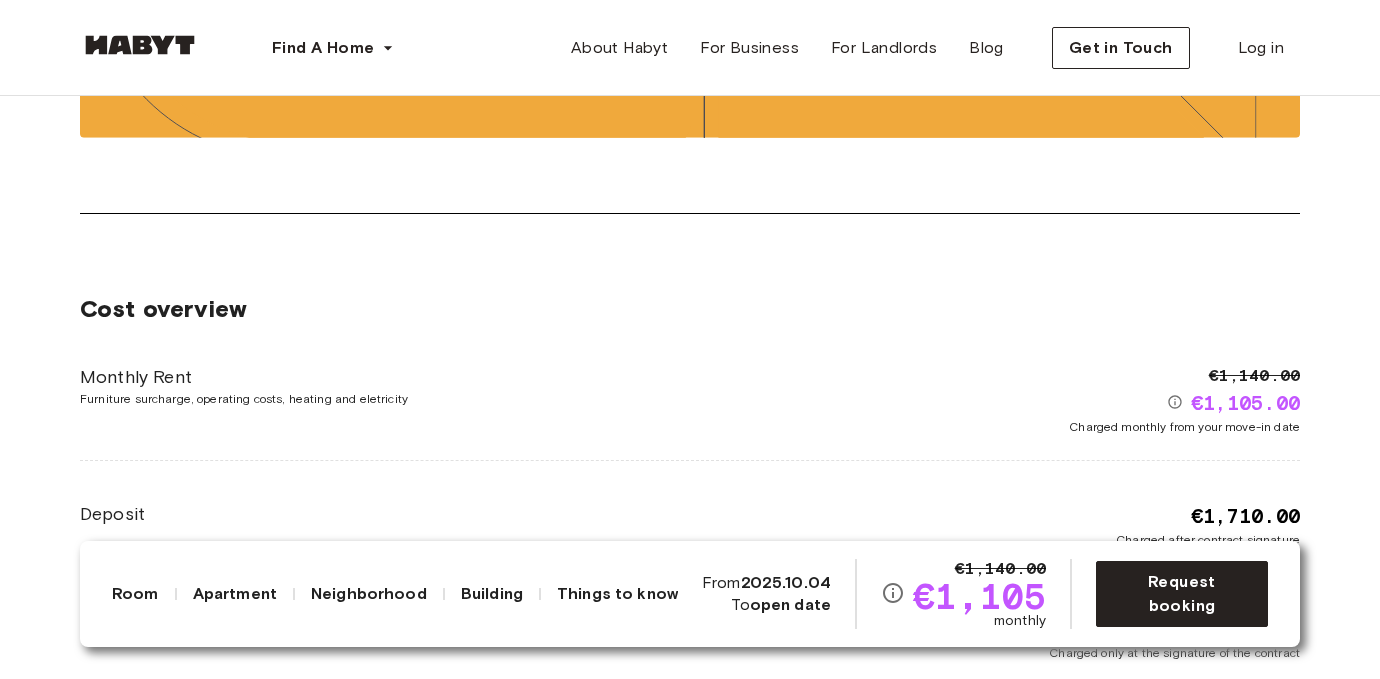 click on "Cost overview Monthly Rent Furniture surcharge, operating costs, heating and eletricity €1,140.00 €1,105.00 Charged monthly from your move-in date Deposit €1,710.00 Charged after contract signature Membership Fee €100.00 Charged only at the signature of the contract" at bounding box center [690, 478] 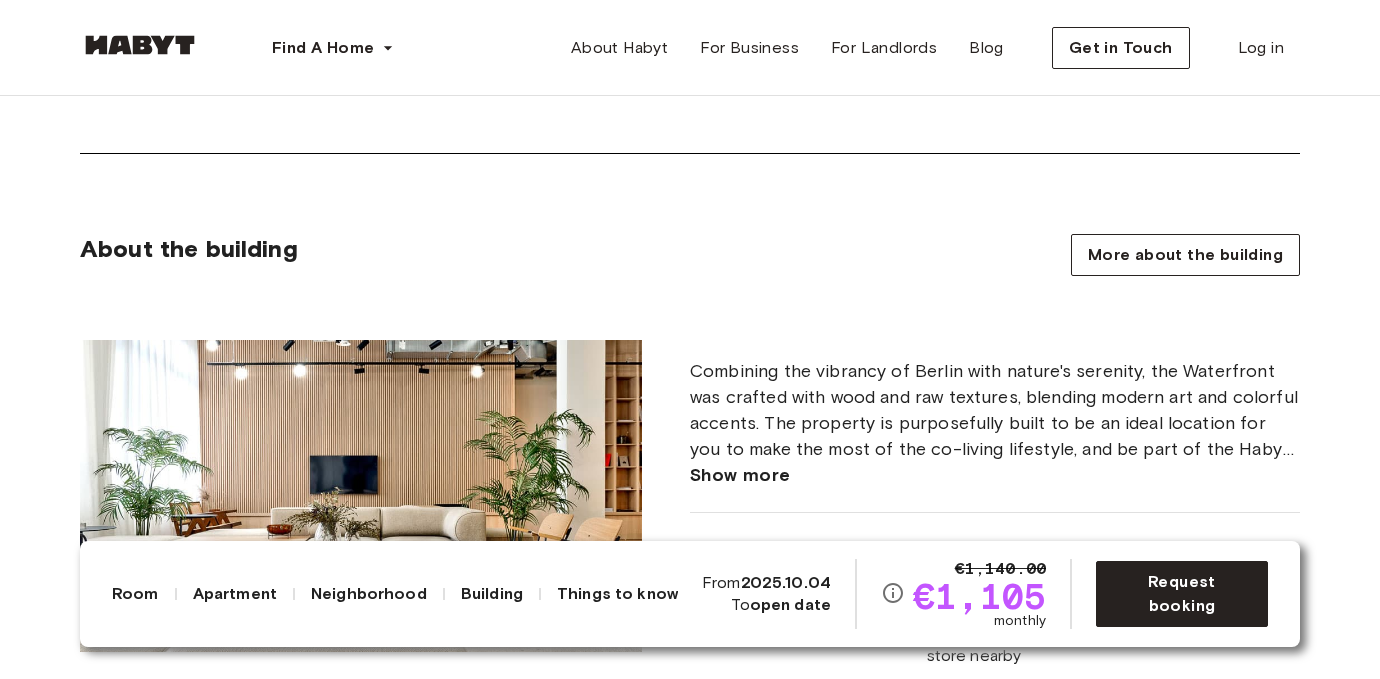 scroll, scrollTop: 1429, scrollLeft: 0, axis: vertical 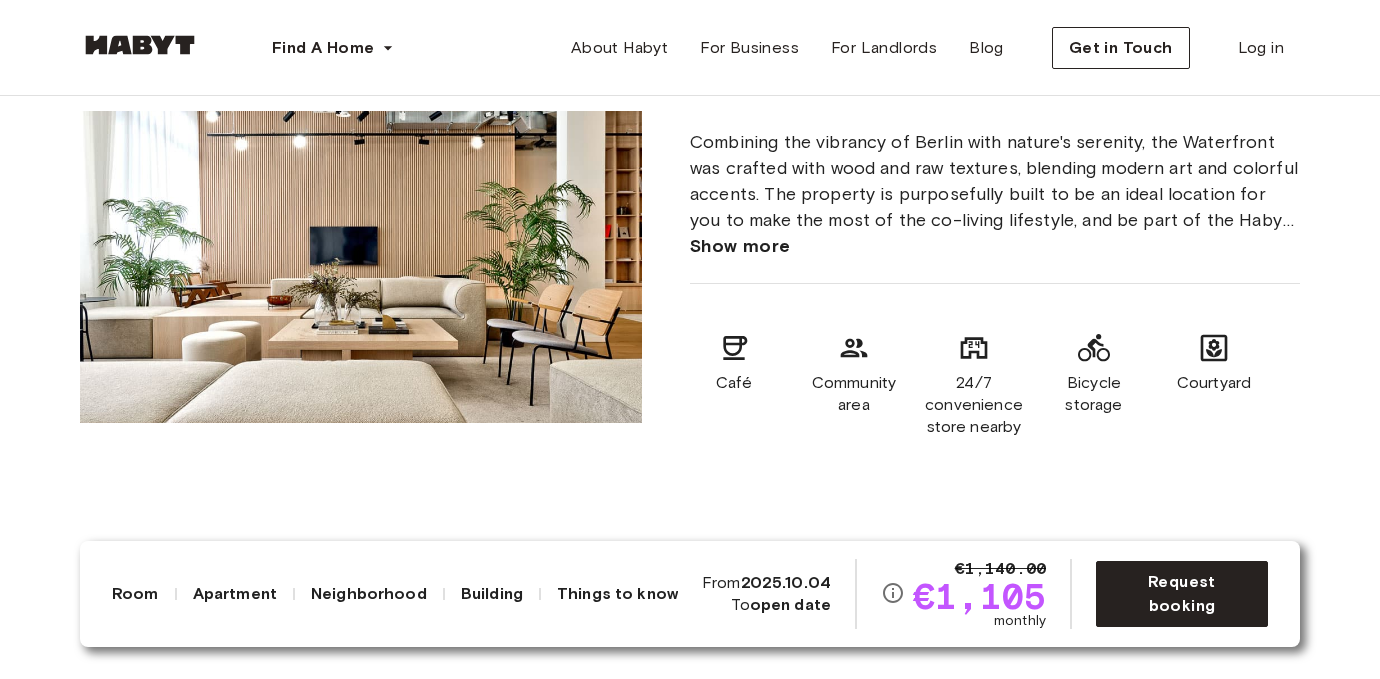 click on "Show more" at bounding box center (995, 246) 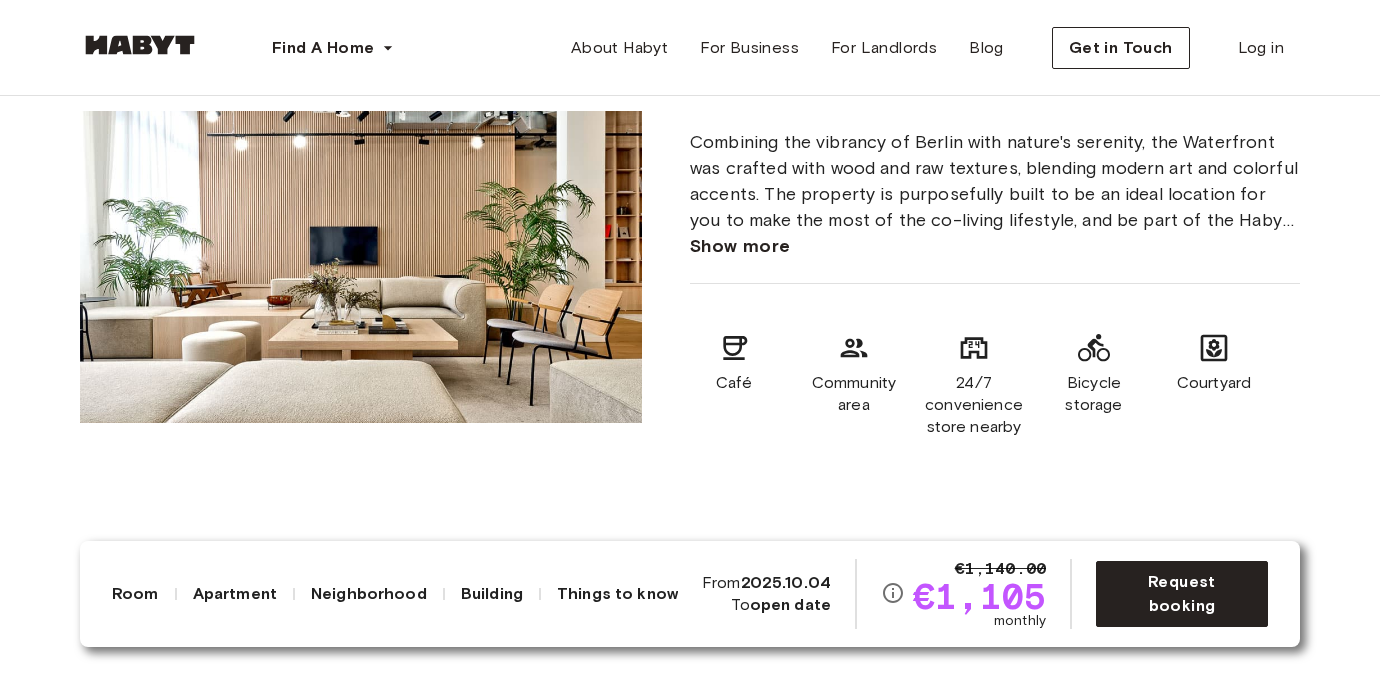 click on "Show more" at bounding box center [740, 246] 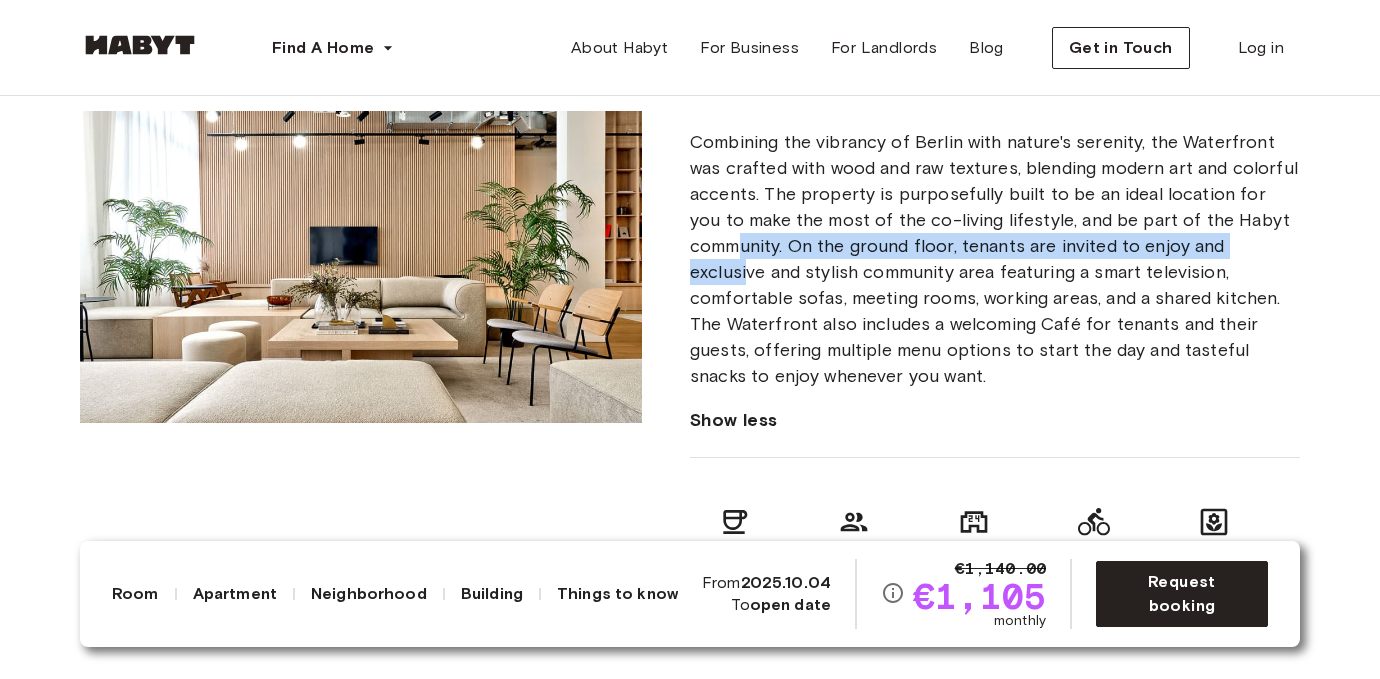drag, startPoint x: 740, startPoint y: 233, endPoint x: 746, endPoint y: 275, distance: 42.426407 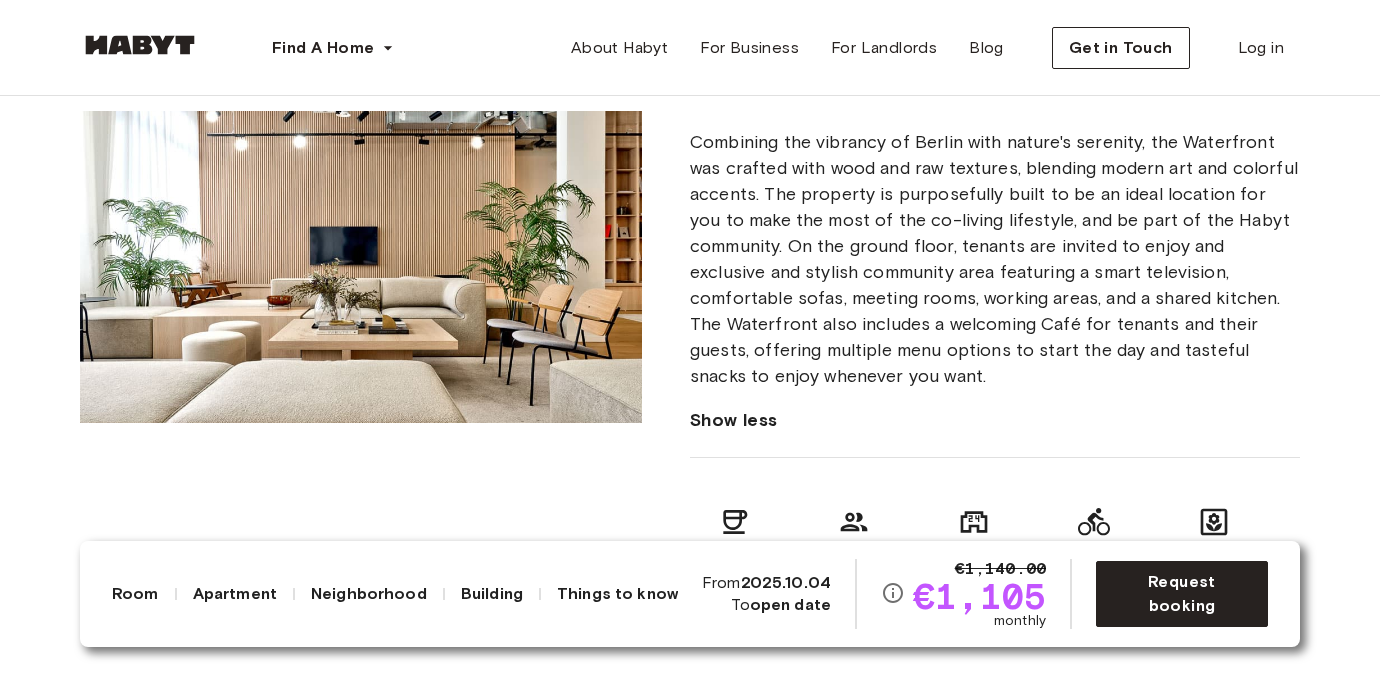 click on "Combining the vibrancy of Berlin with nature's serenity, the Waterfront was crafted with wood and raw textures, blending modern art and colorful accents. The property is purposefully built to be an ideal location for you to make the most of the co-living lifestyle, and be part of the Habyt community. On the ground floor, tenants are invited to enjoy and exclusive and stylish community area featuring a smart television, comfortable sofas, meeting rooms, working areas, and a shared kitchen. The Waterfront also includes a welcoming Café for tenants and their guests, offering multiple menu options to start the day and tasteful snacks to enjoy whenever you want." at bounding box center [995, 259] 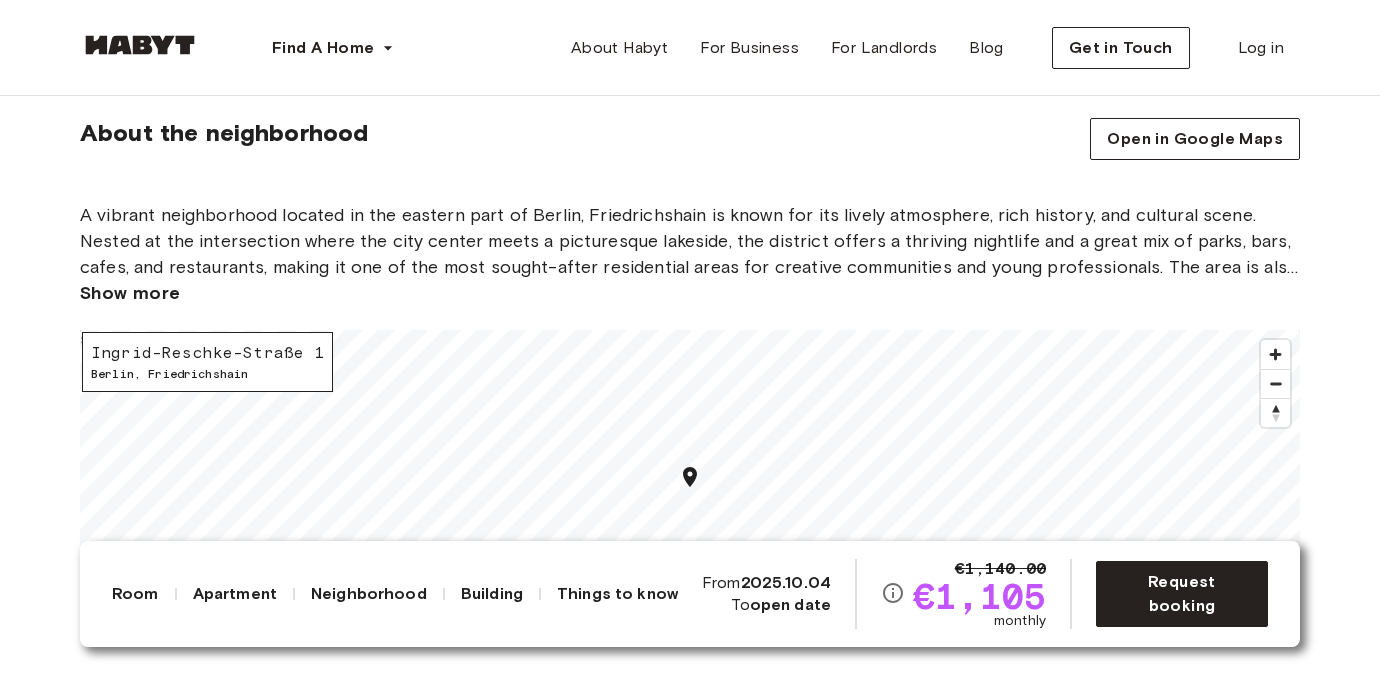 scroll, scrollTop: 2173, scrollLeft: 0, axis: vertical 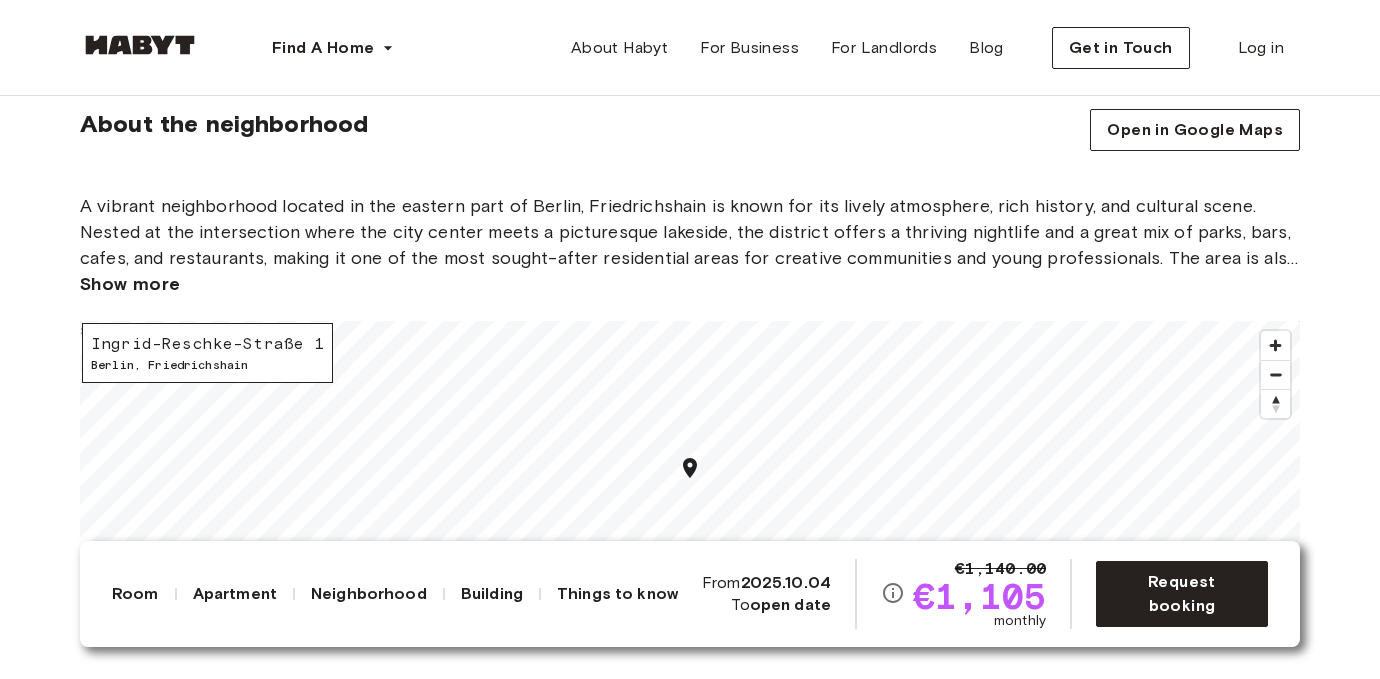 click at bounding box center (140, 45) 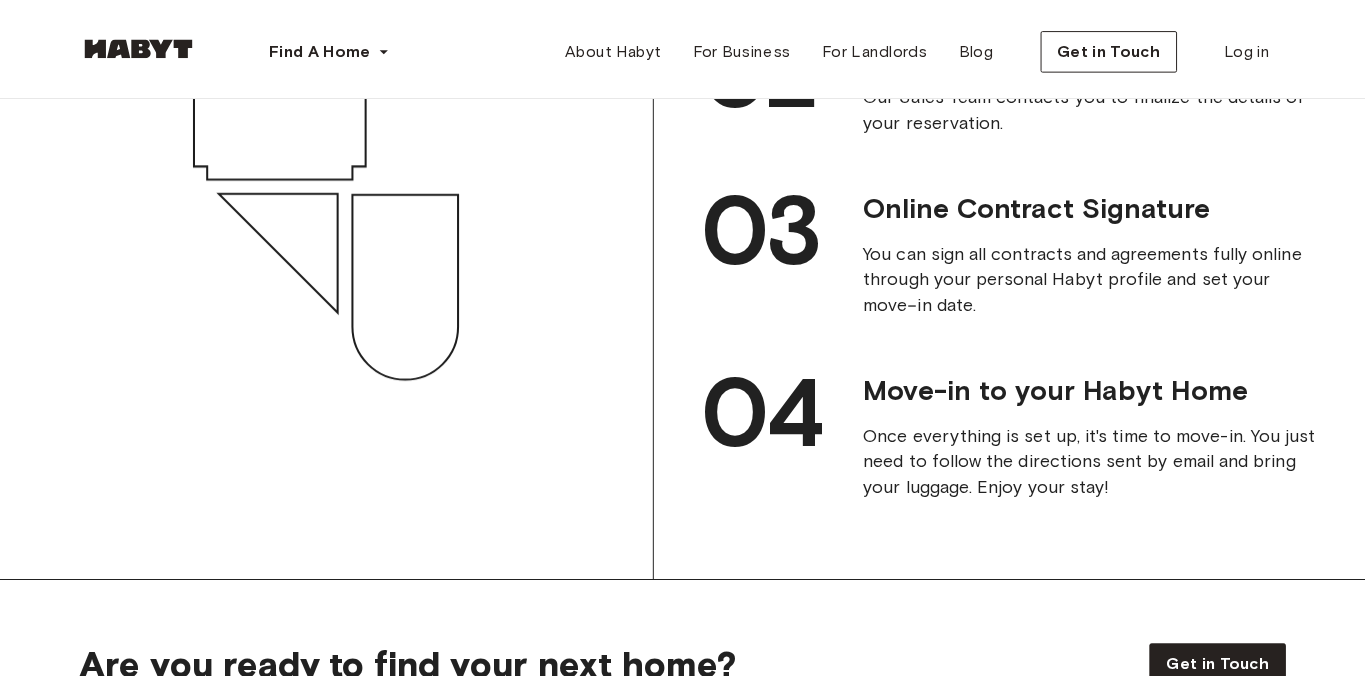 scroll, scrollTop: 0, scrollLeft: 0, axis: both 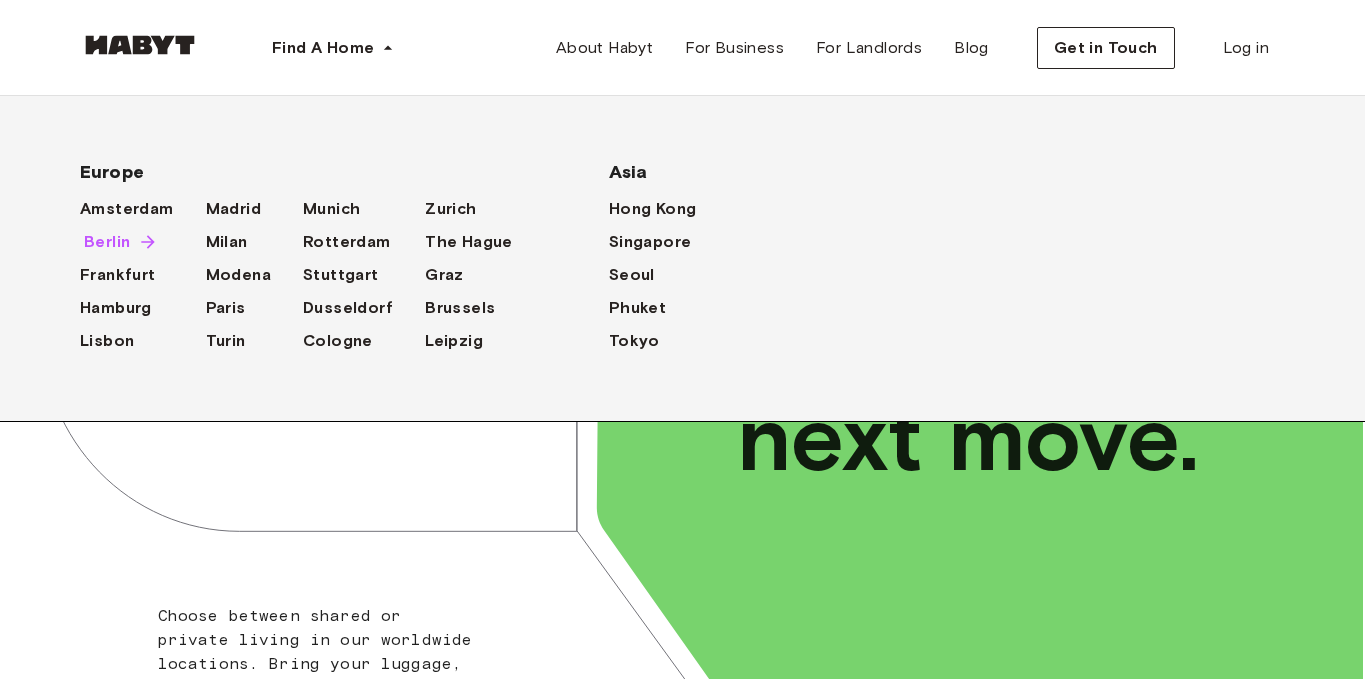 click on "Berlin" at bounding box center (107, 242) 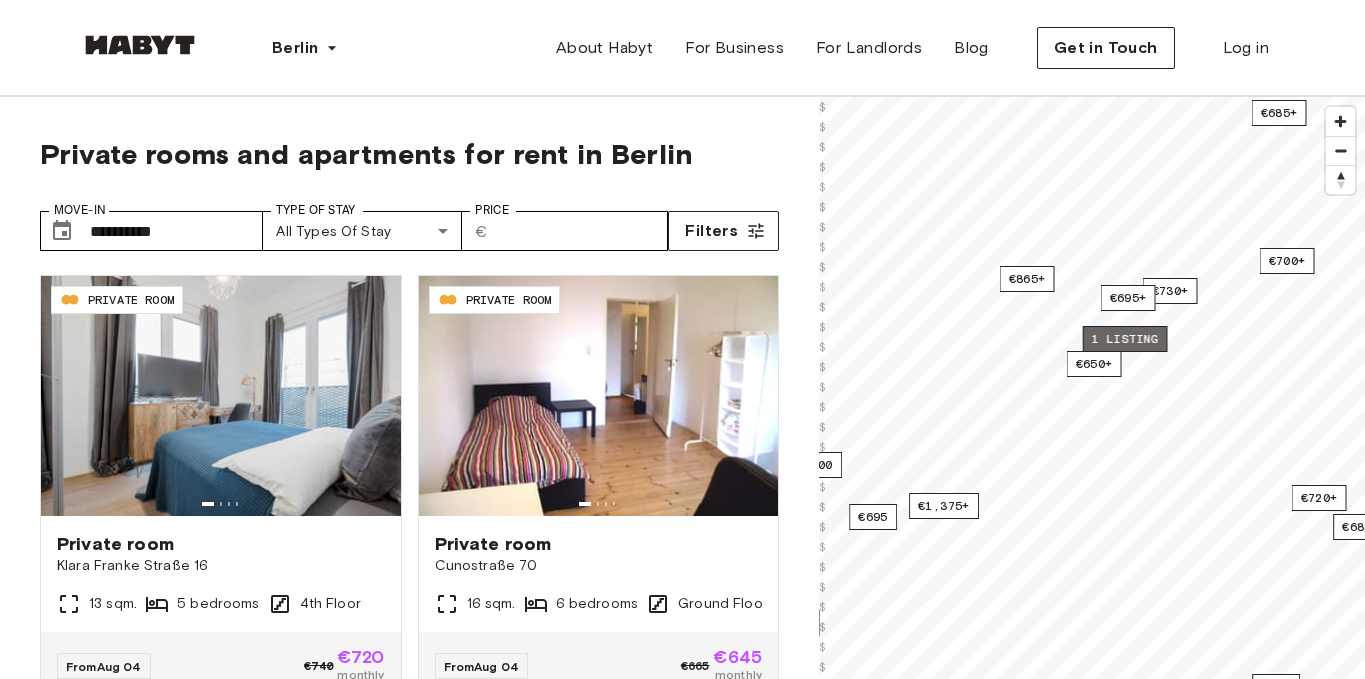 click on "1 listing" at bounding box center [1125, 339] 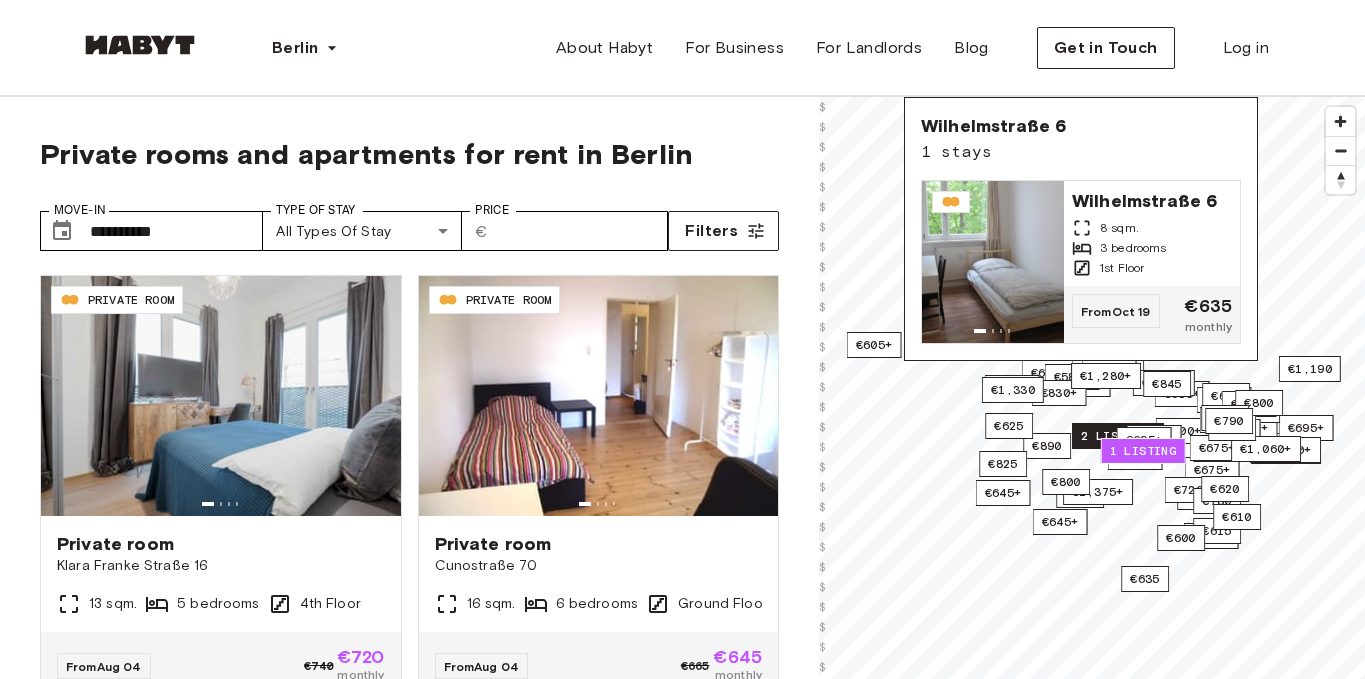 click on "2 listings" at bounding box center [1118, 436] 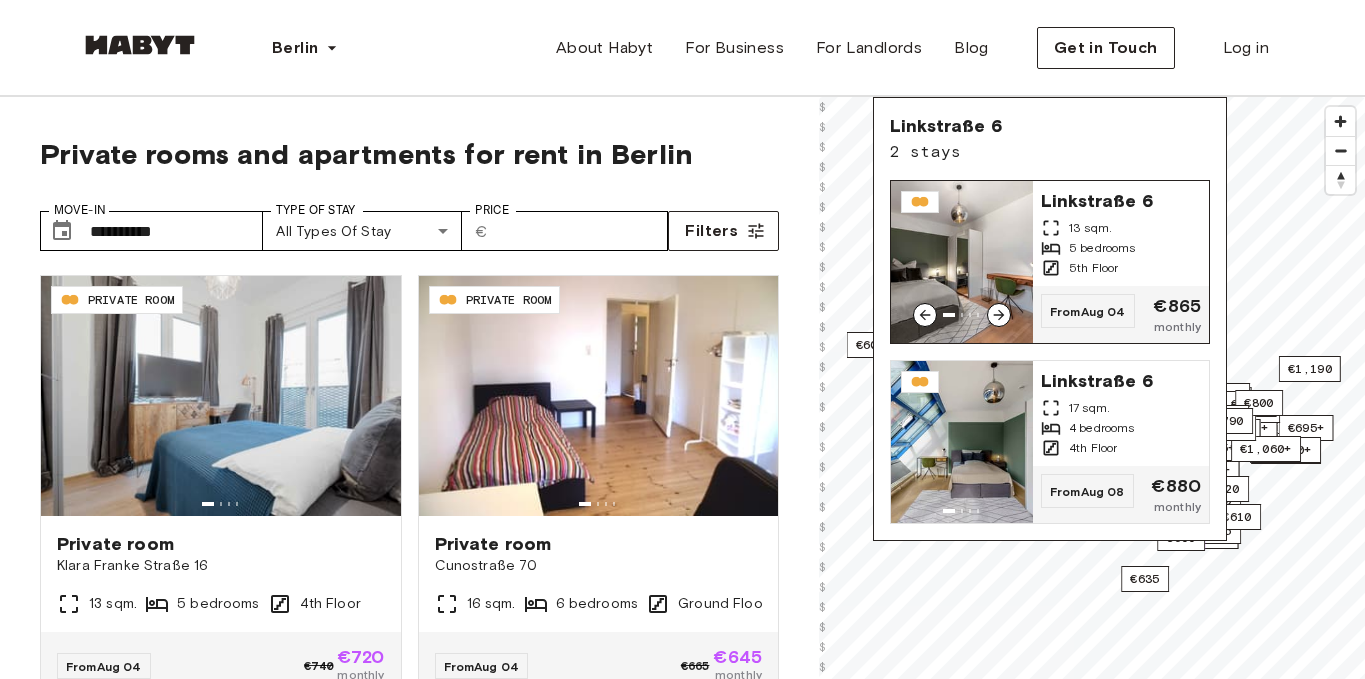 click 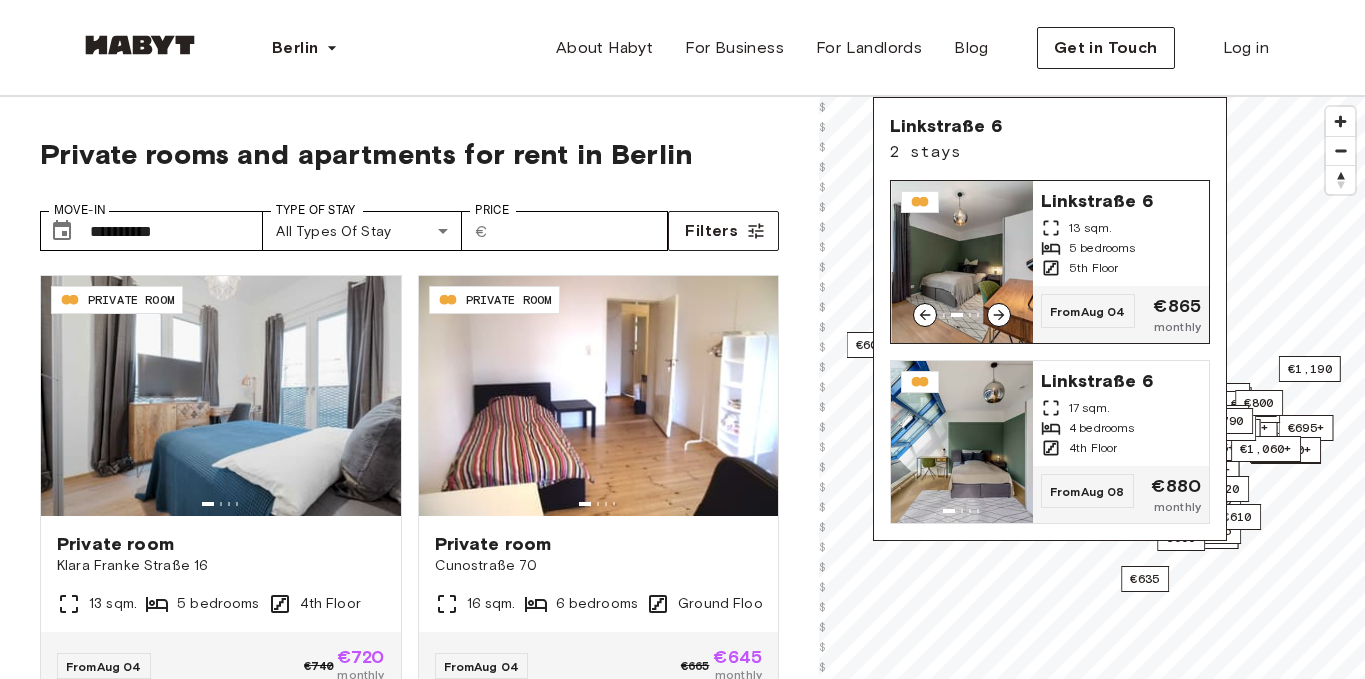 click 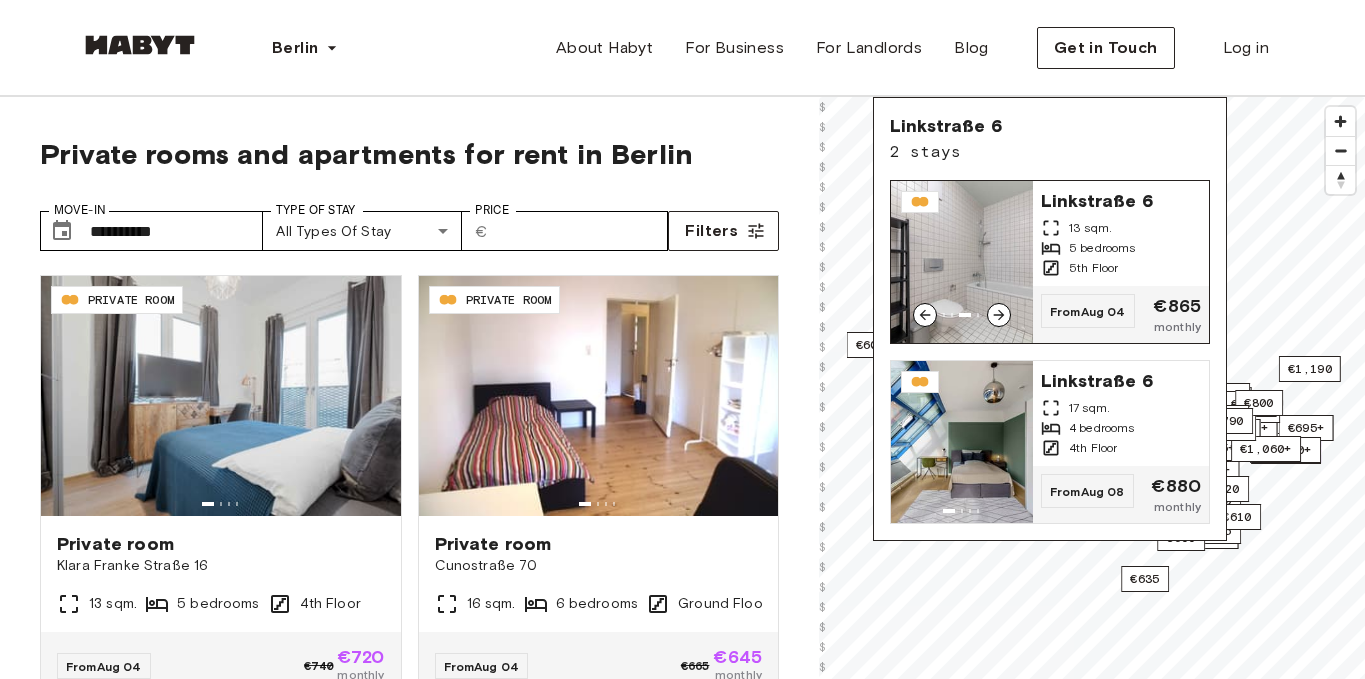 click at bounding box center (962, 262) 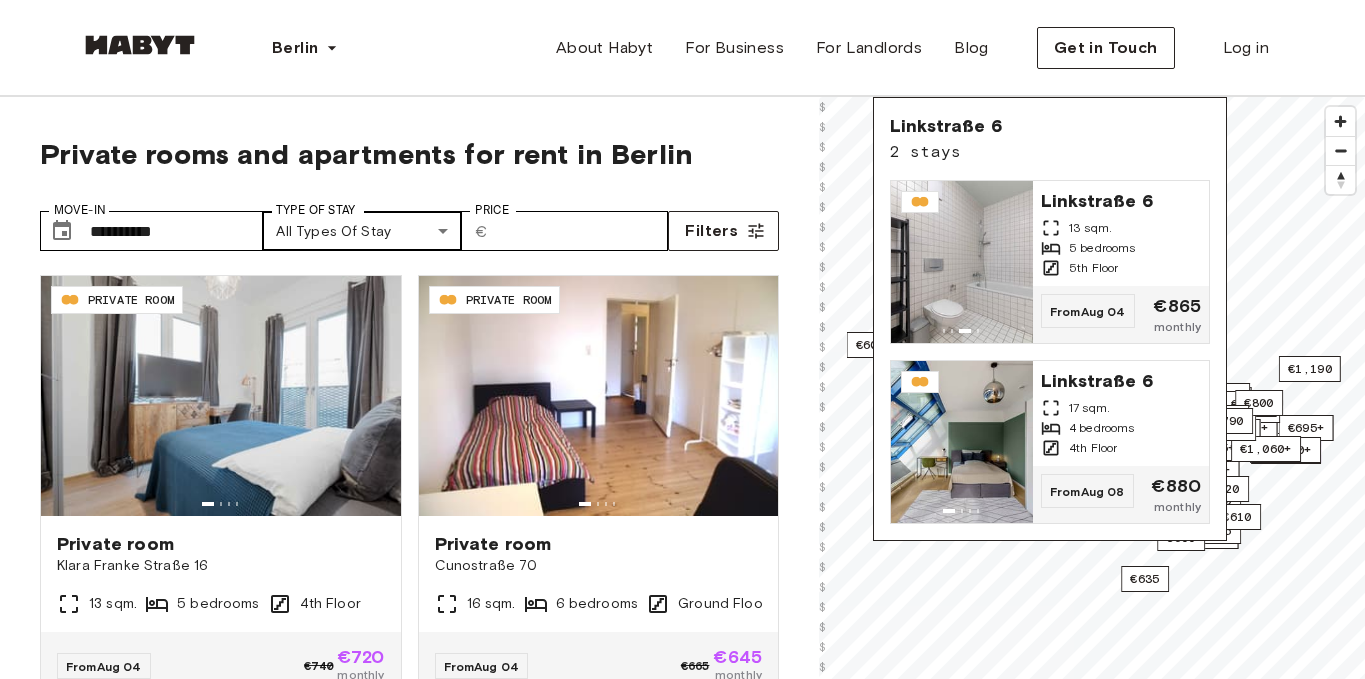 click on "**********" at bounding box center (682, 2391) 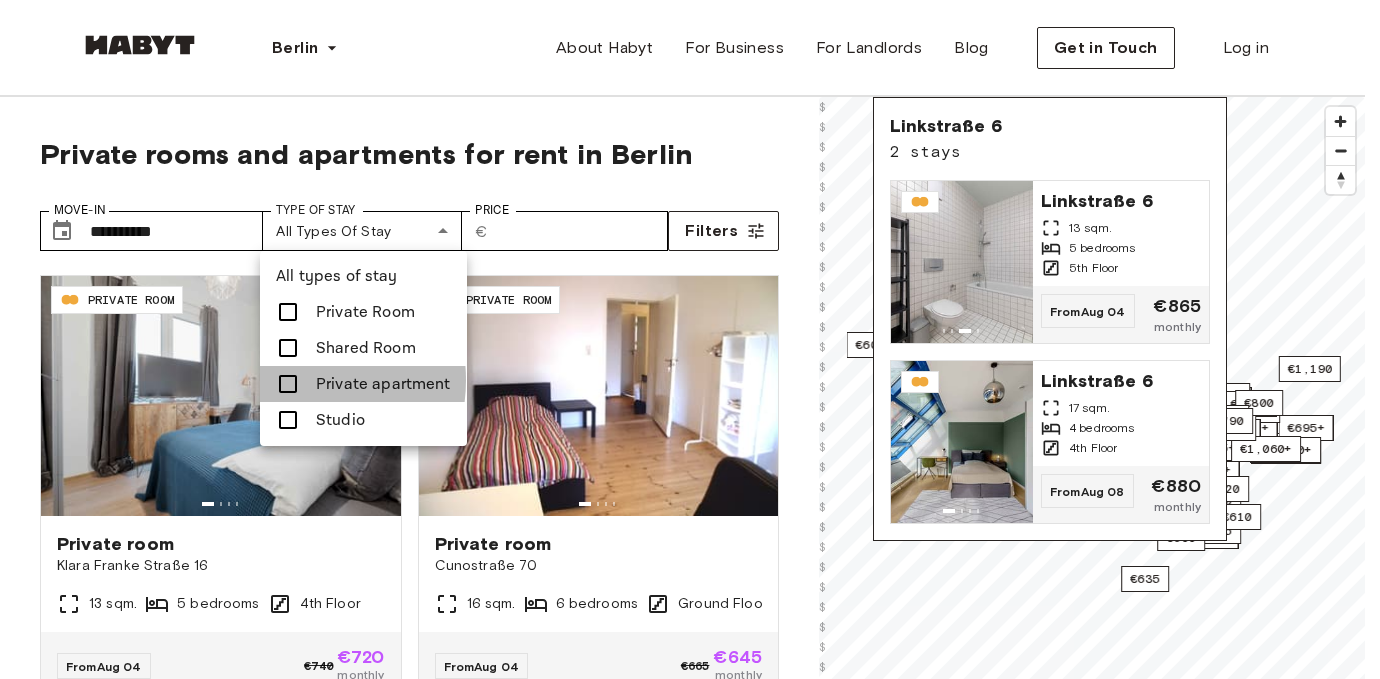 click at bounding box center (288, 384) 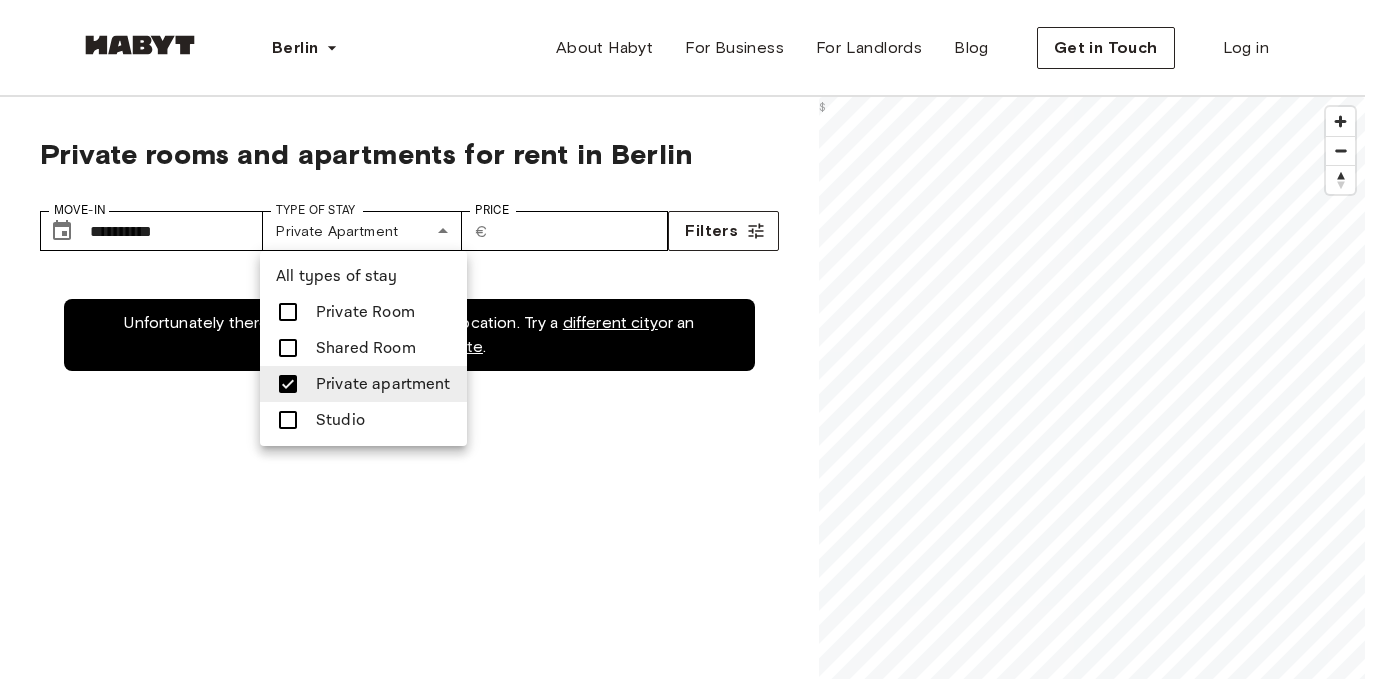 click at bounding box center (288, 420) 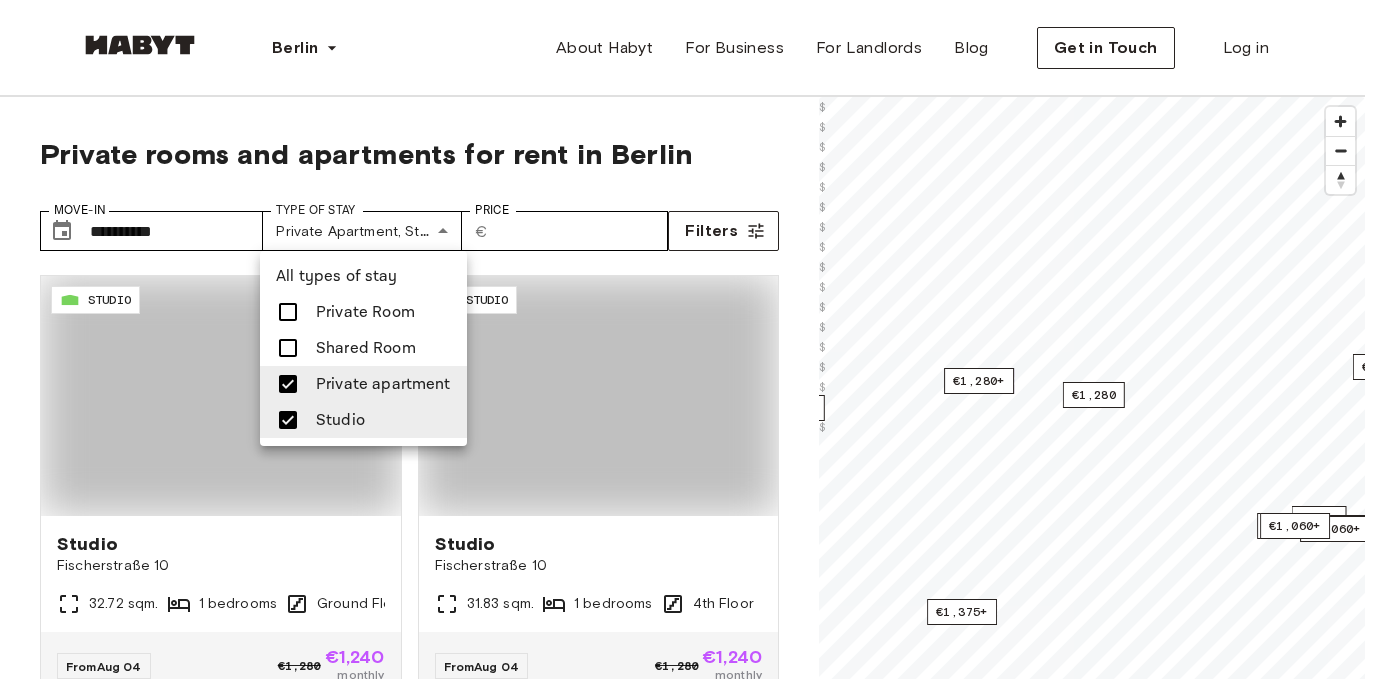type on "**********" 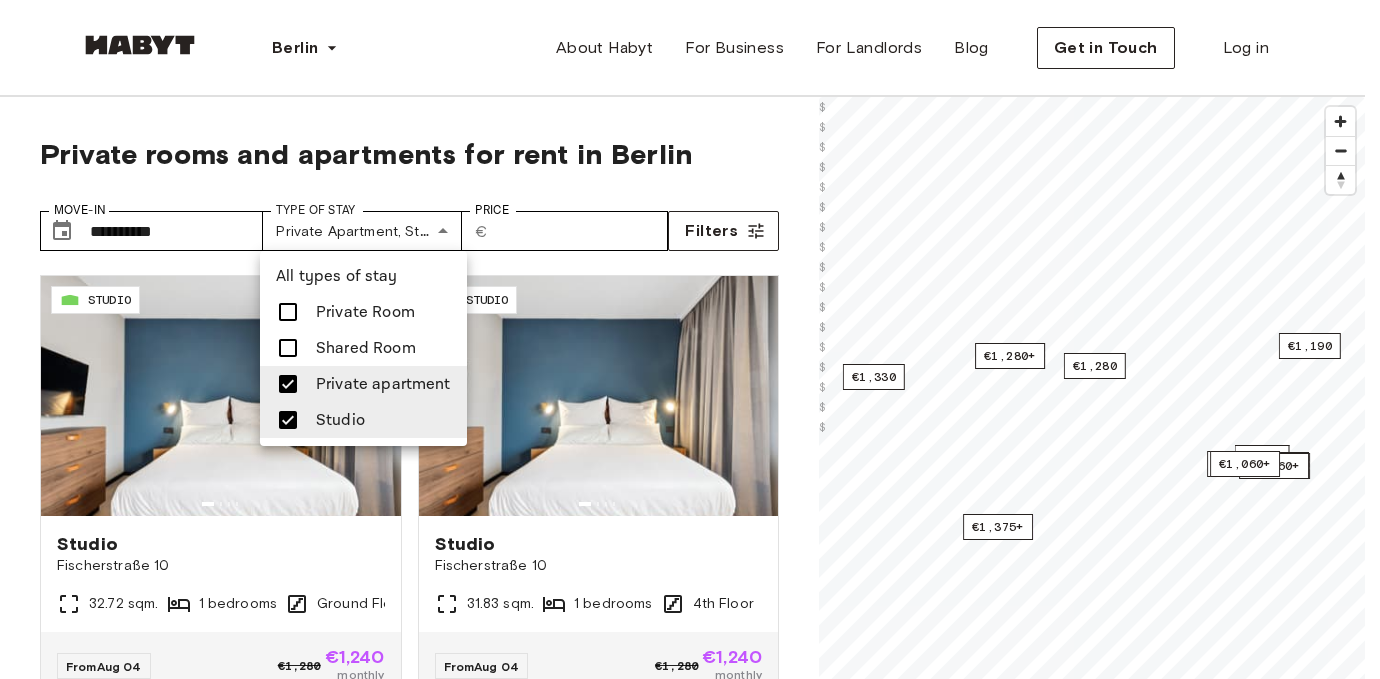 click at bounding box center [690, 339] 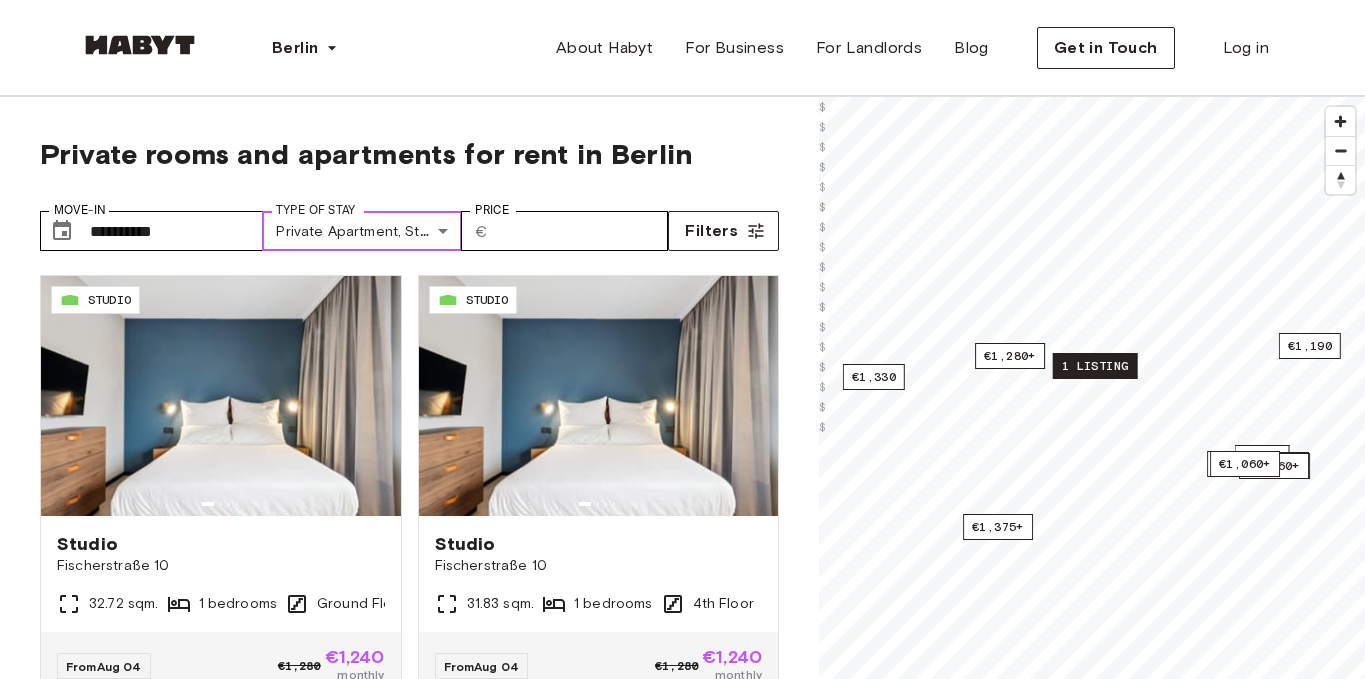 click on "1 listing" at bounding box center [1095, 366] 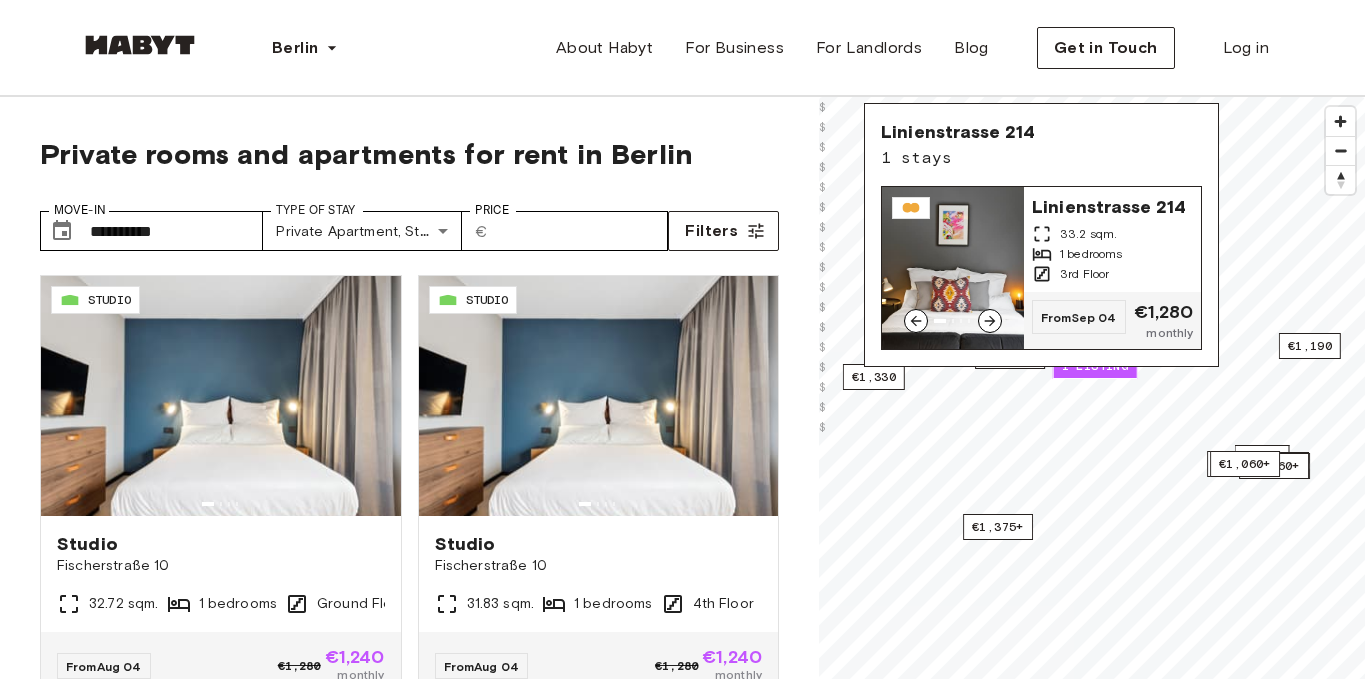 click 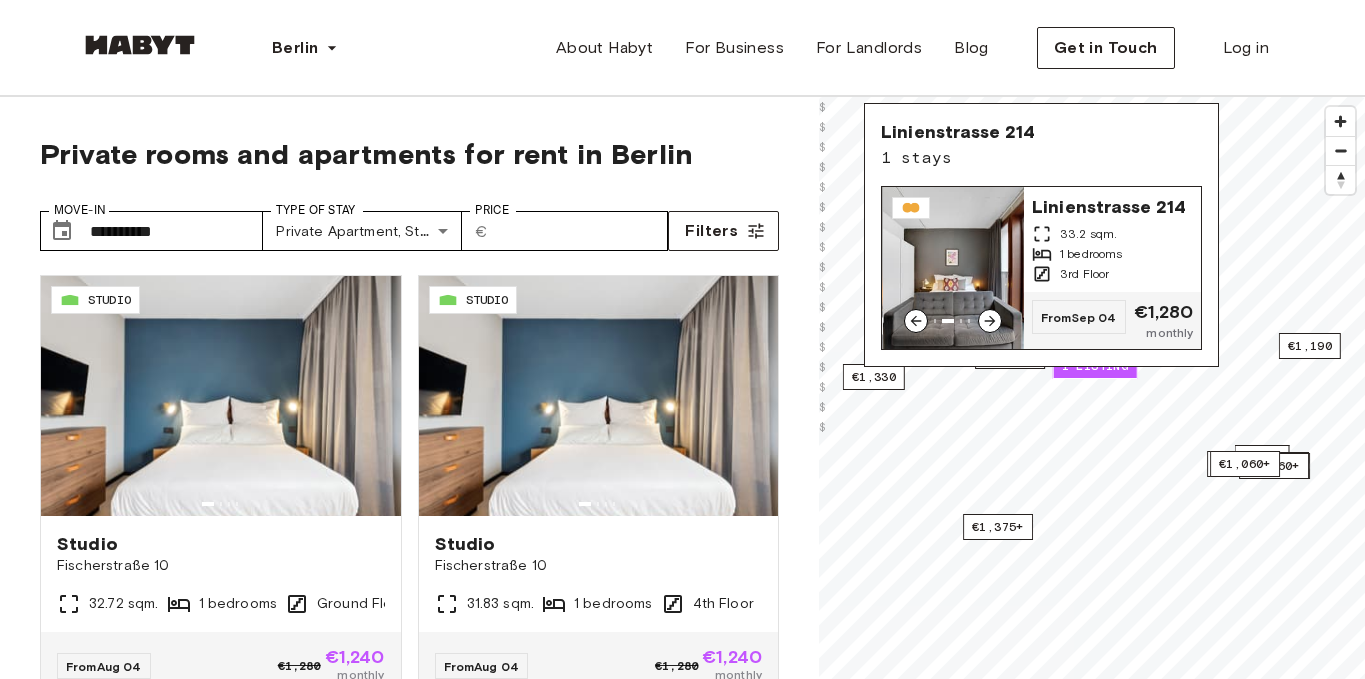 click 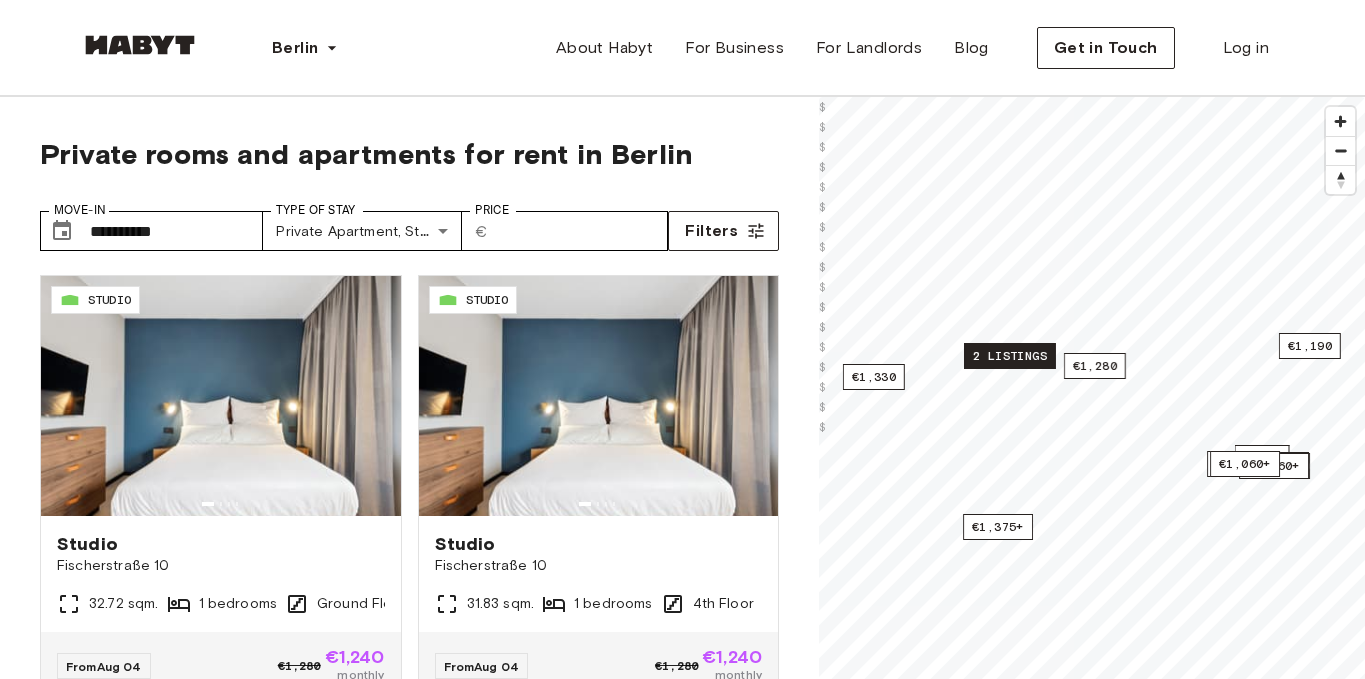 click on "2 listings" at bounding box center [1010, 356] 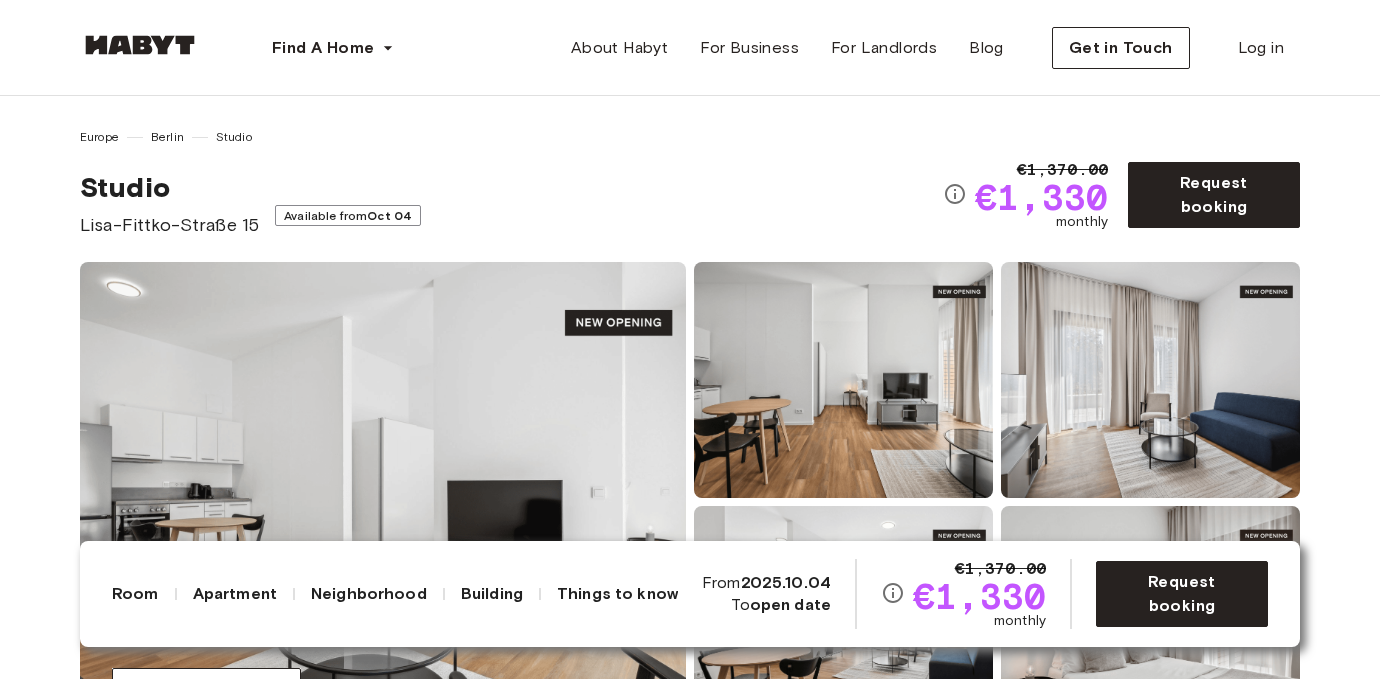 scroll, scrollTop: 0, scrollLeft: 0, axis: both 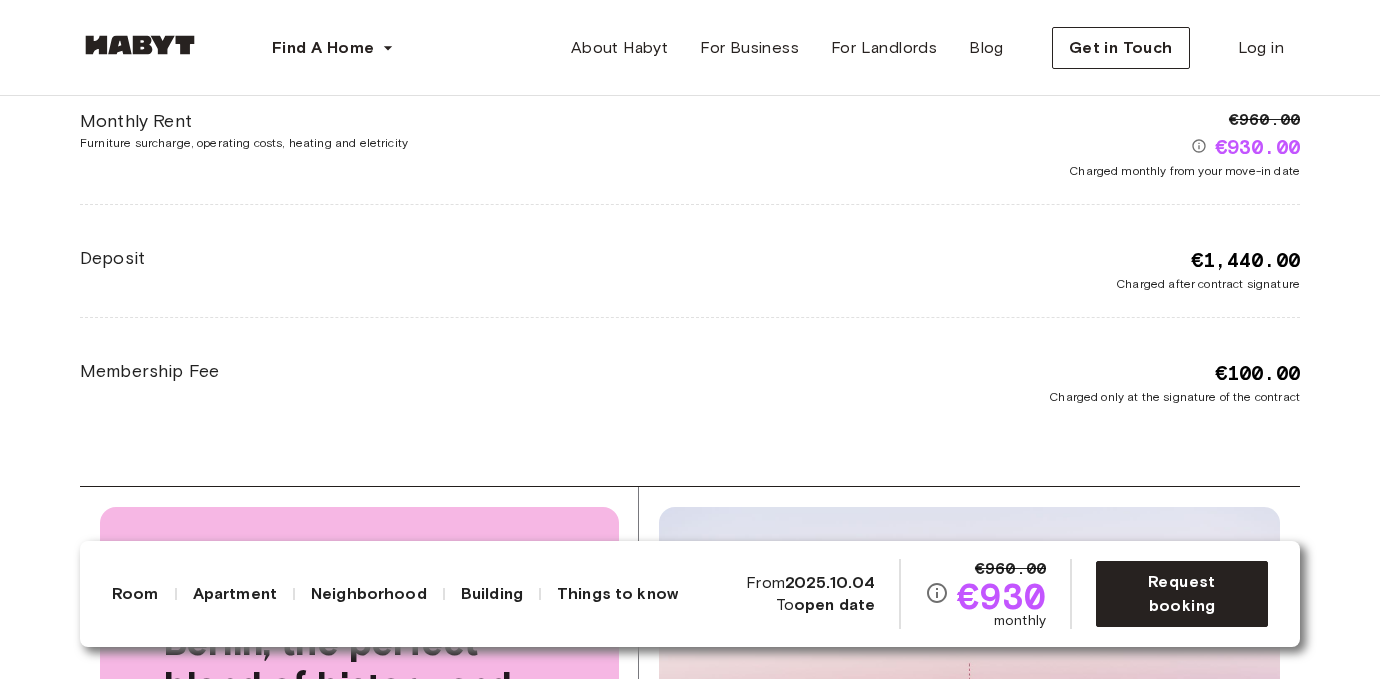 click on "Deposit" at bounding box center (385, 269) 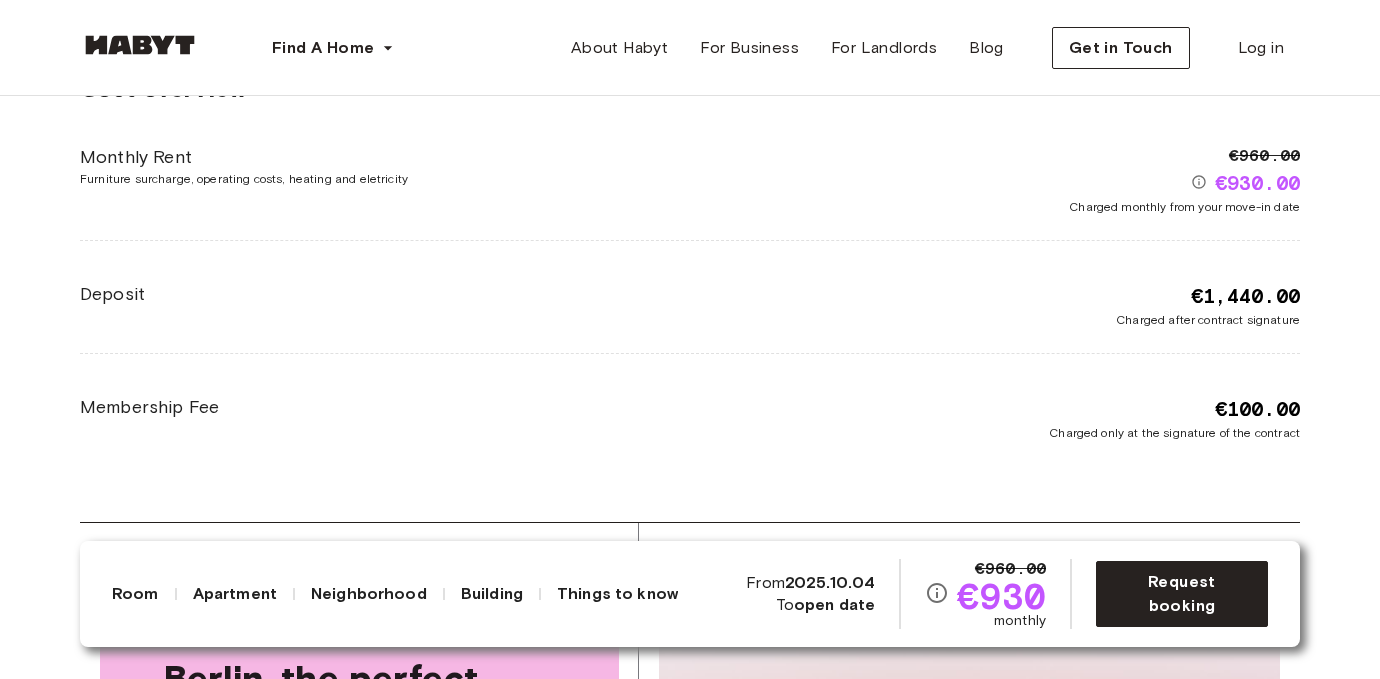 scroll, scrollTop: 2632, scrollLeft: 0, axis: vertical 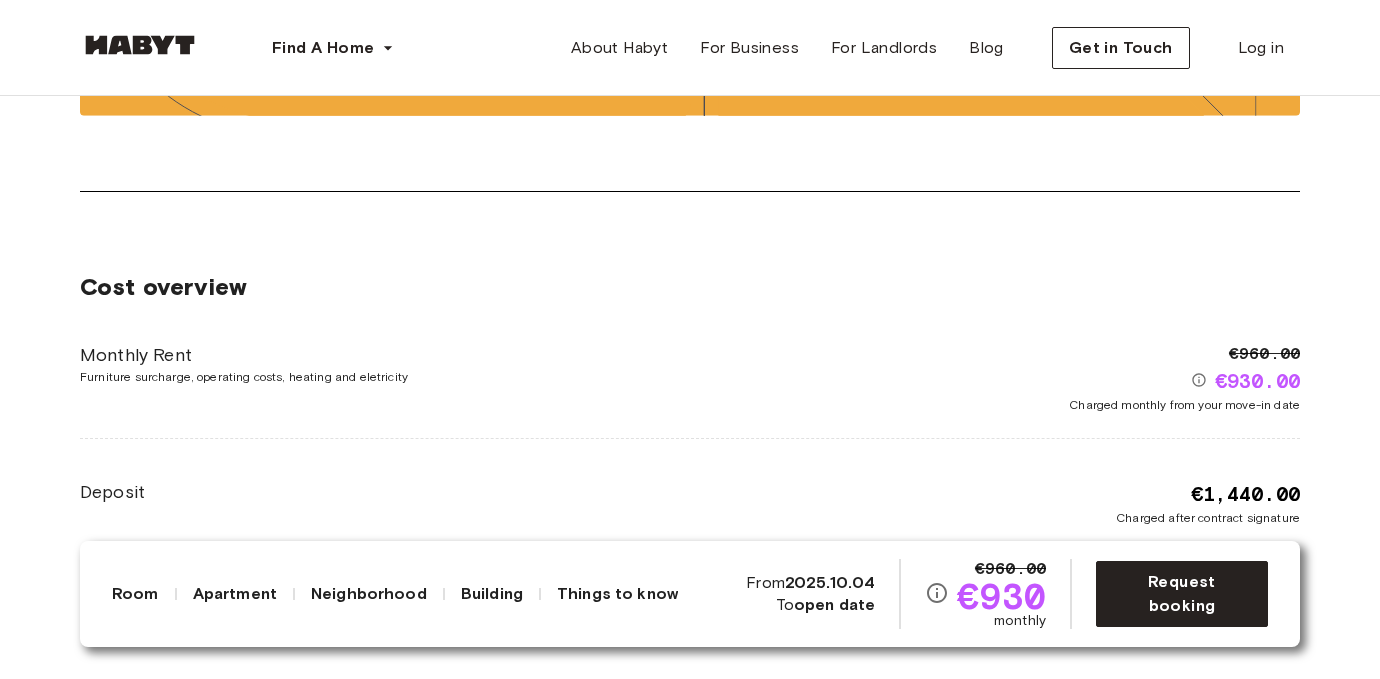 click on "€930.00" at bounding box center [1257, 381] 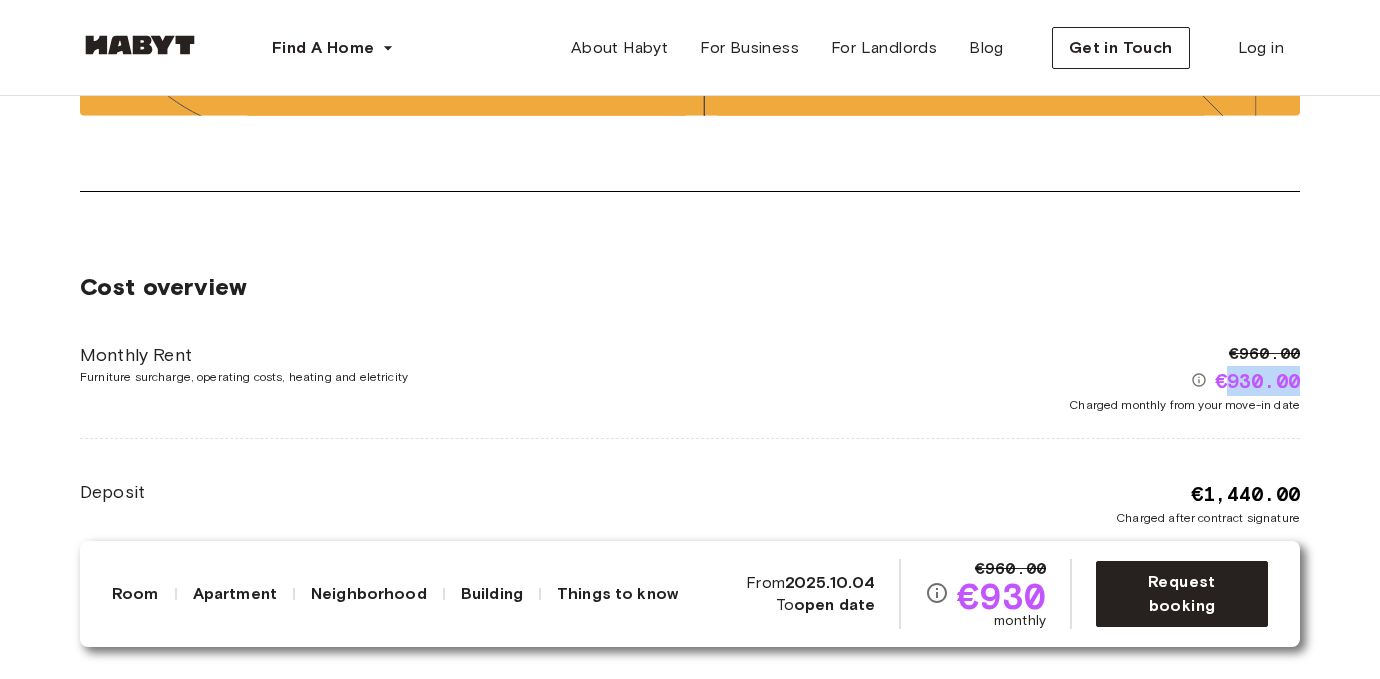 click on "€930.00" at bounding box center (1257, 381) 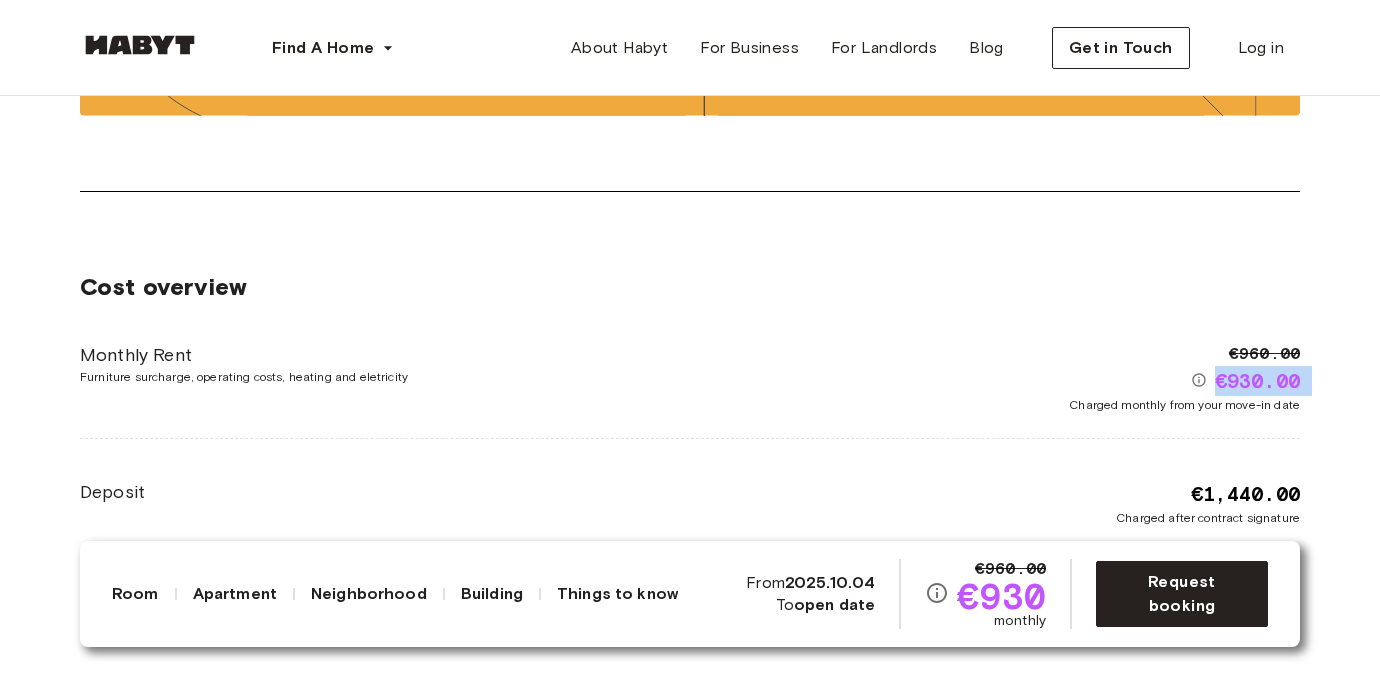 click on "€930.00" at bounding box center [1257, 381] 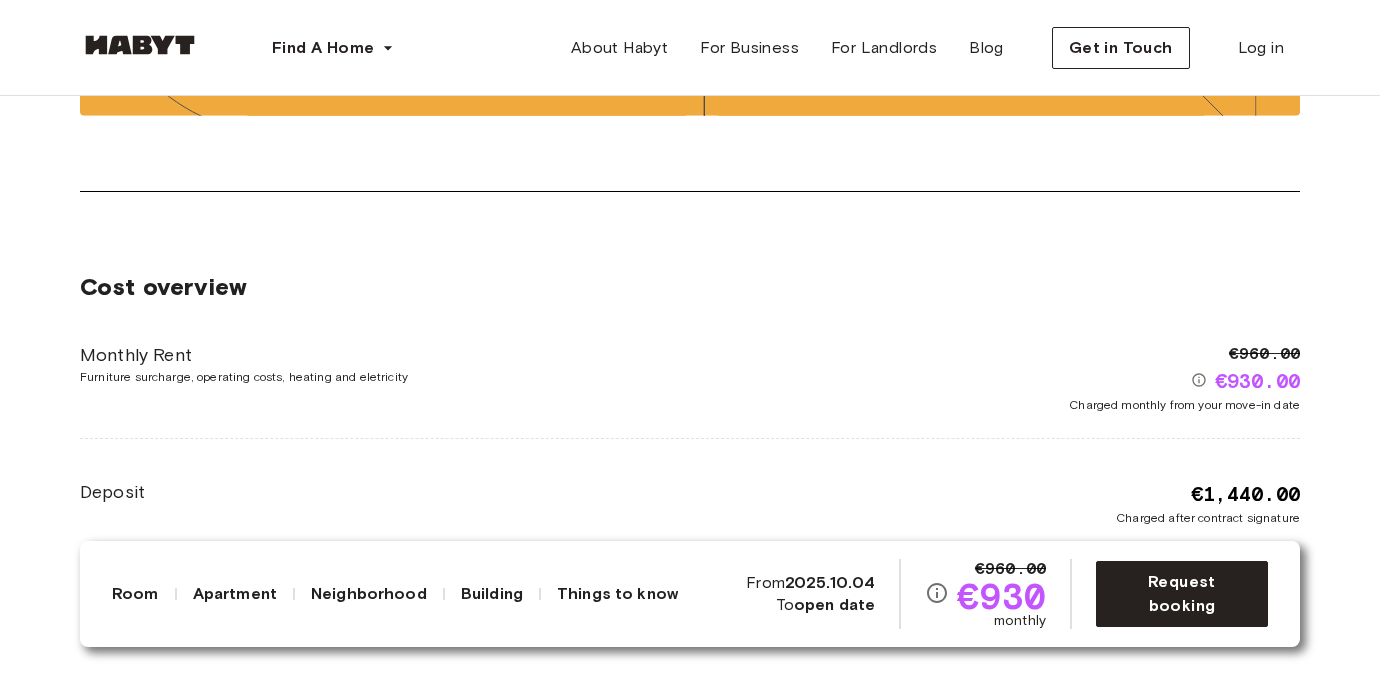 drag, startPoint x: 762, startPoint y: 216, endPoint x: 766, endPoint y: 119, distance: 97.082436 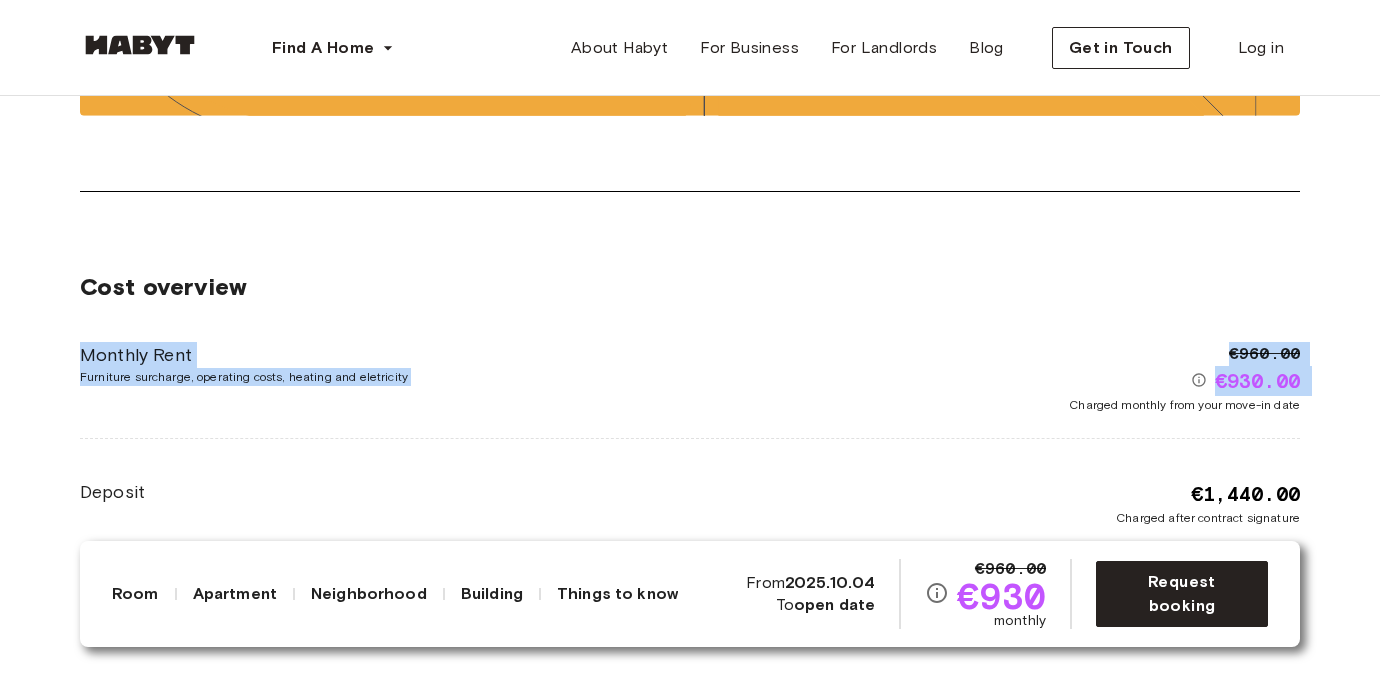 drag, startPoint x: 793, startPoint y: 323, endPoint x: 795, endPoint y: 334, distance: 11.18034 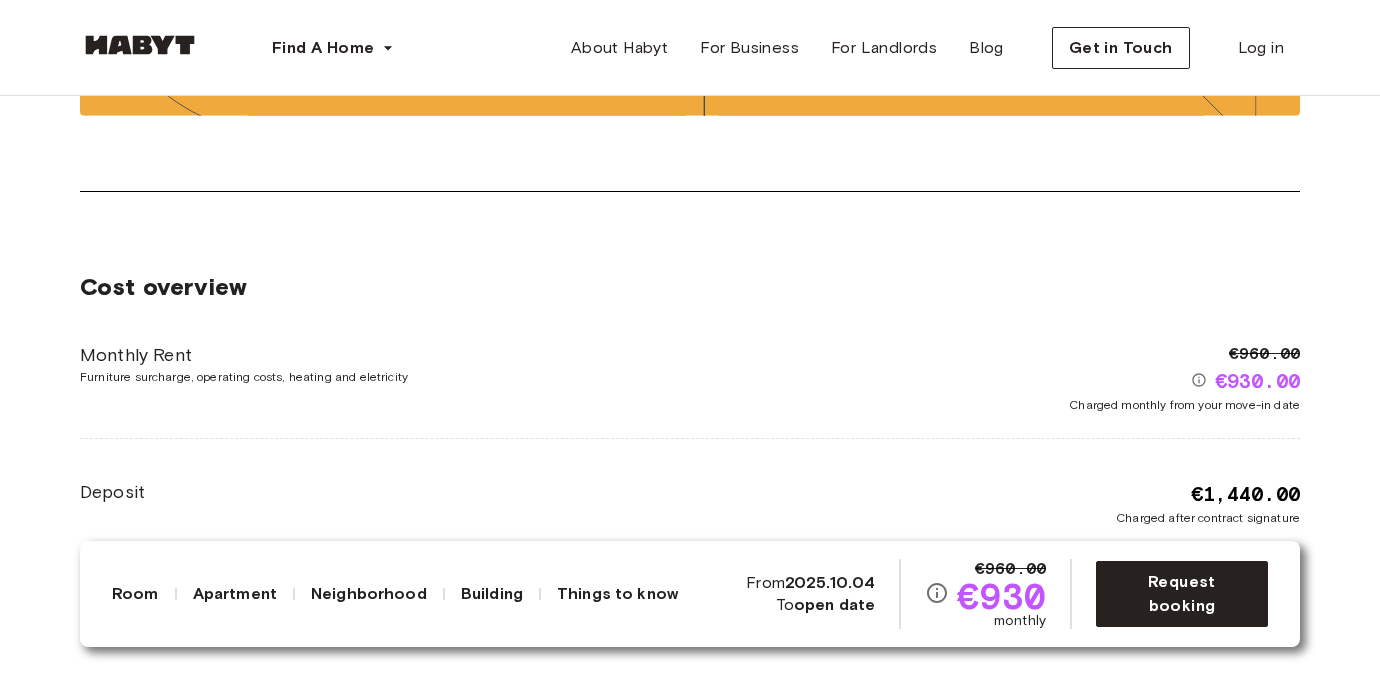 drag, startPoint x: 795, startPoint y: 334, endPoint x: 797, endPoint y: 346, distance: 12.165525 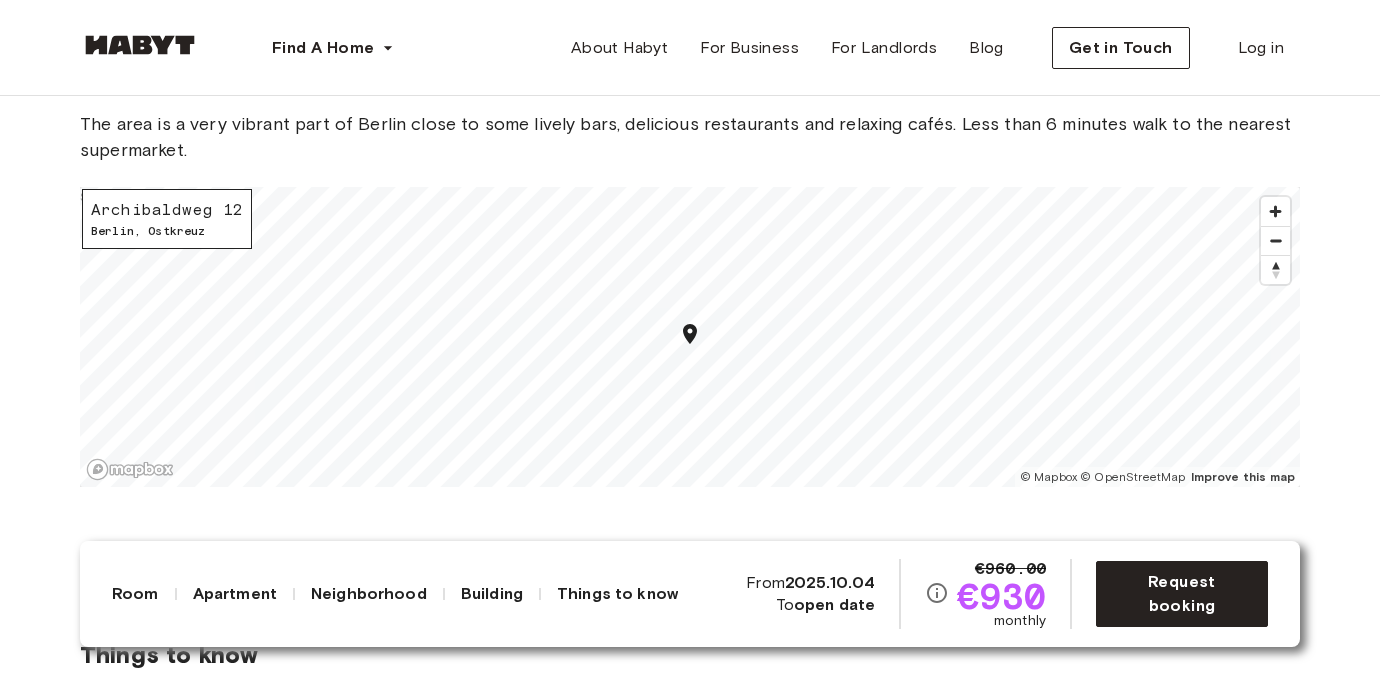 scroll, scrollTop: 1617, scrollLeft: 0, axis: vertical 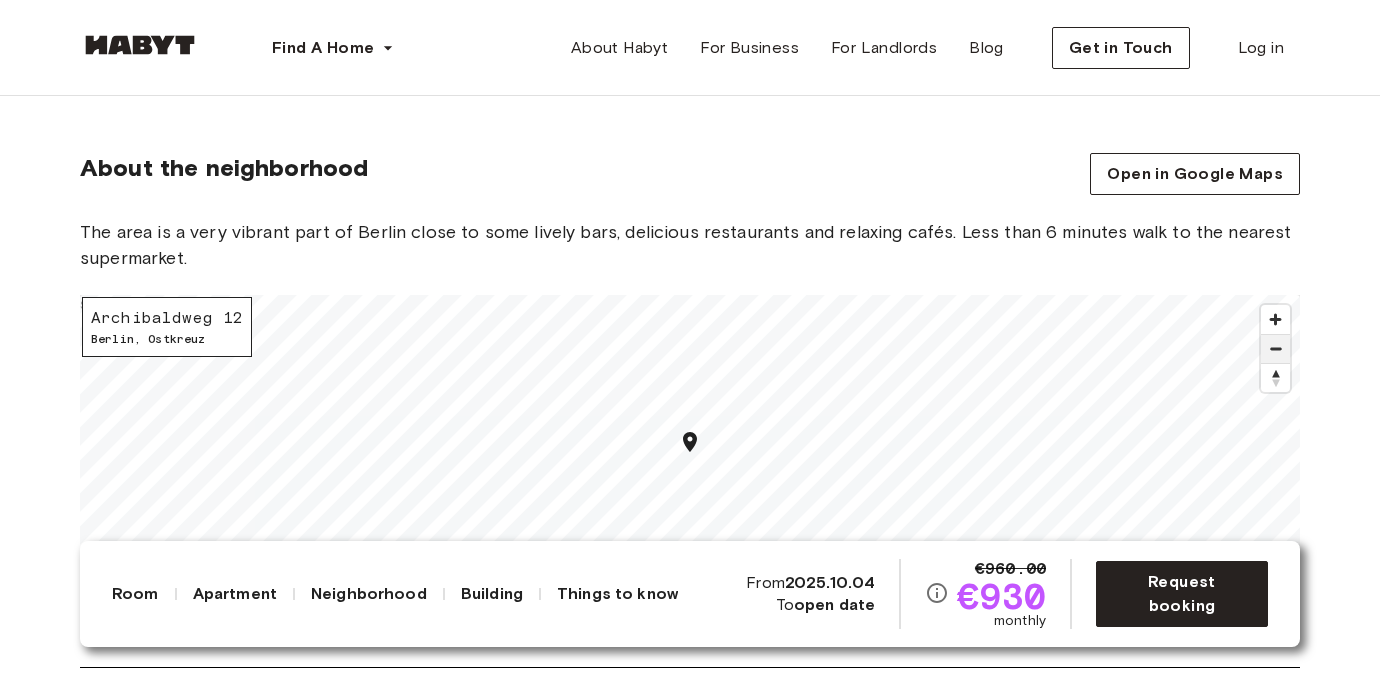 click at bounding box center (1275, 349) 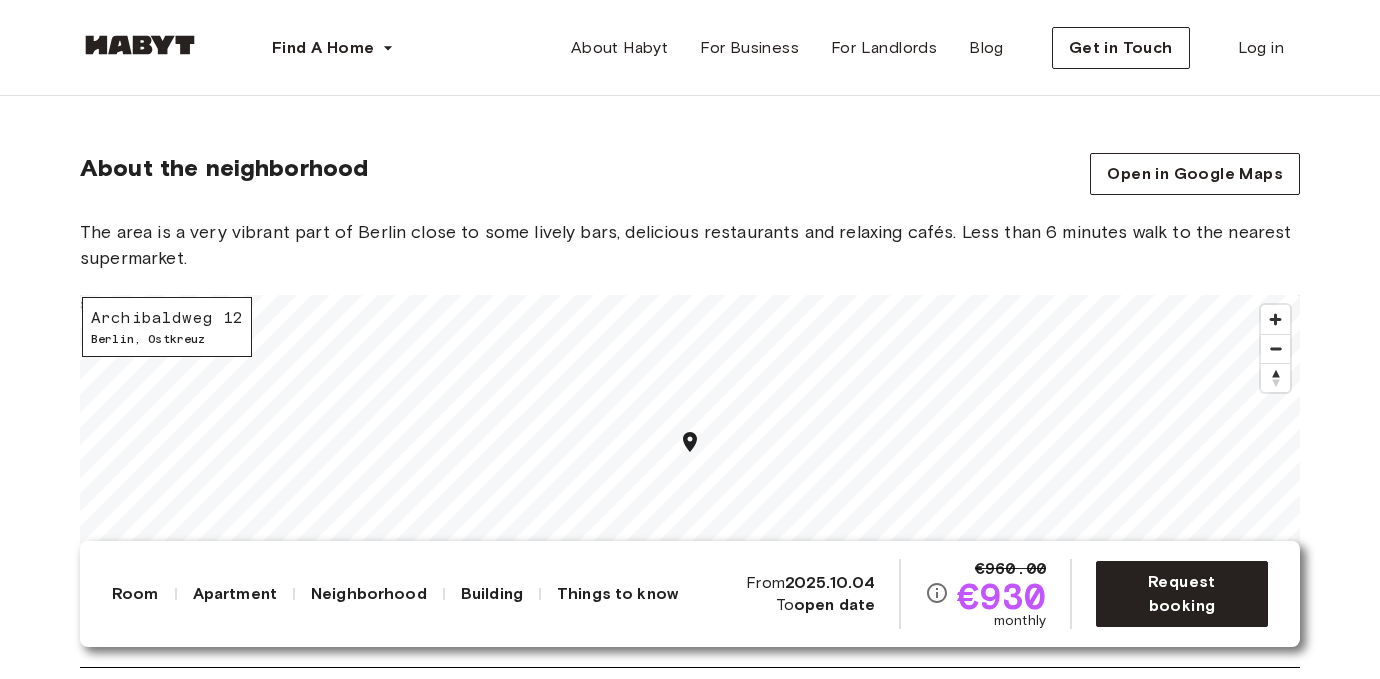 drag, startPoint x: 690, startPoint y: 166, endPoint x: 690, endPoint y: 183, distance: 17 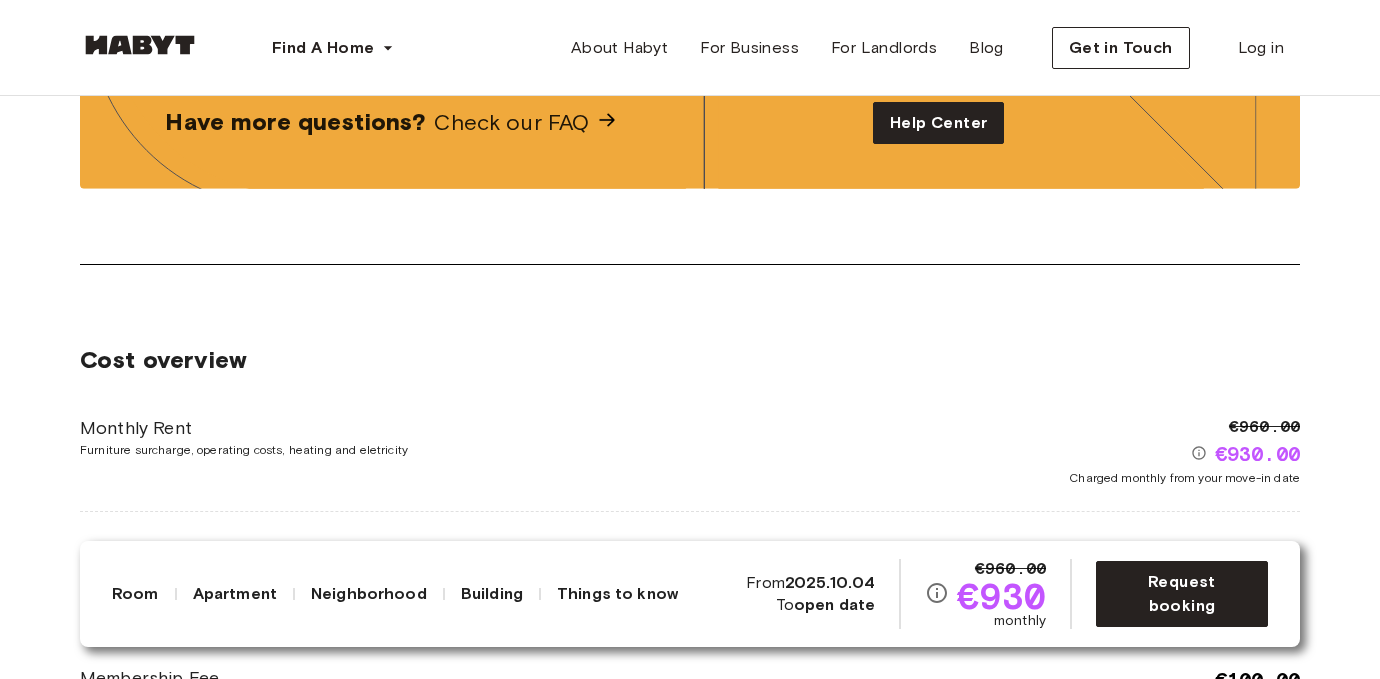 scroll, scrollTop: 2659, scrollLeft: 0, axis: vertical 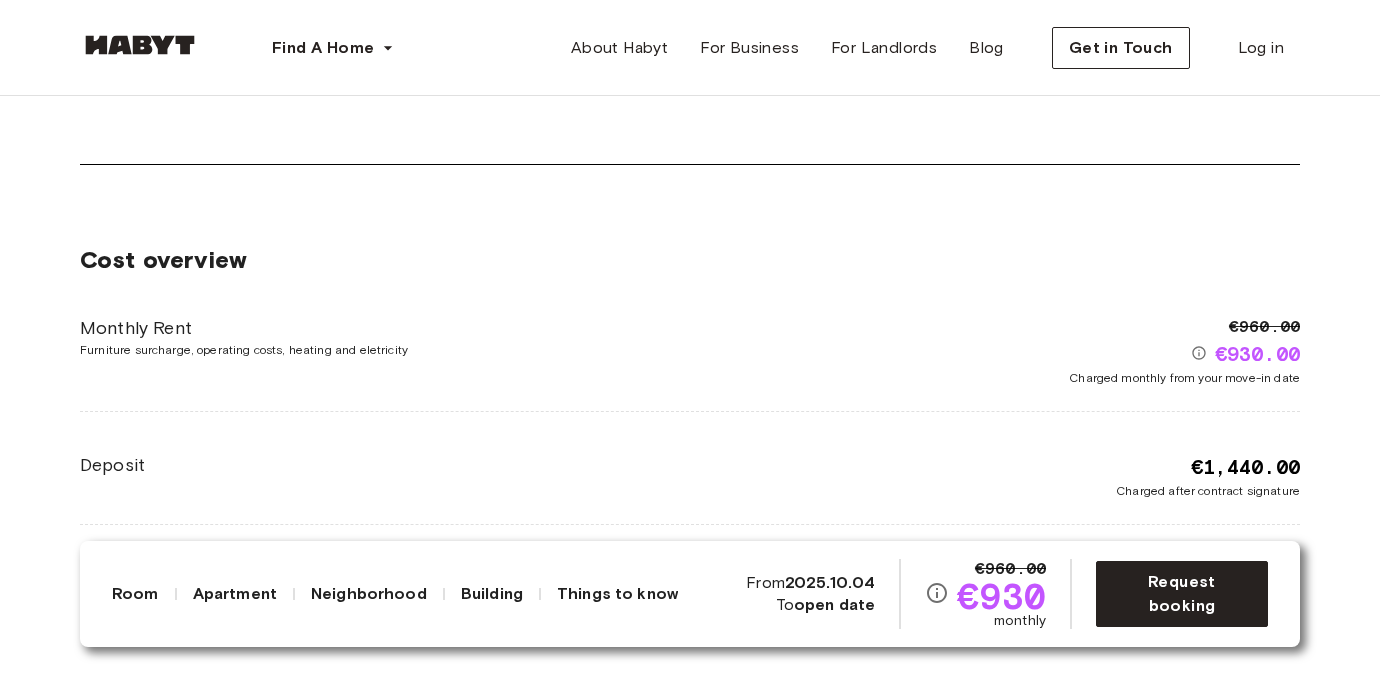 click on "2025.10.04" at bounding box center [830, 582] 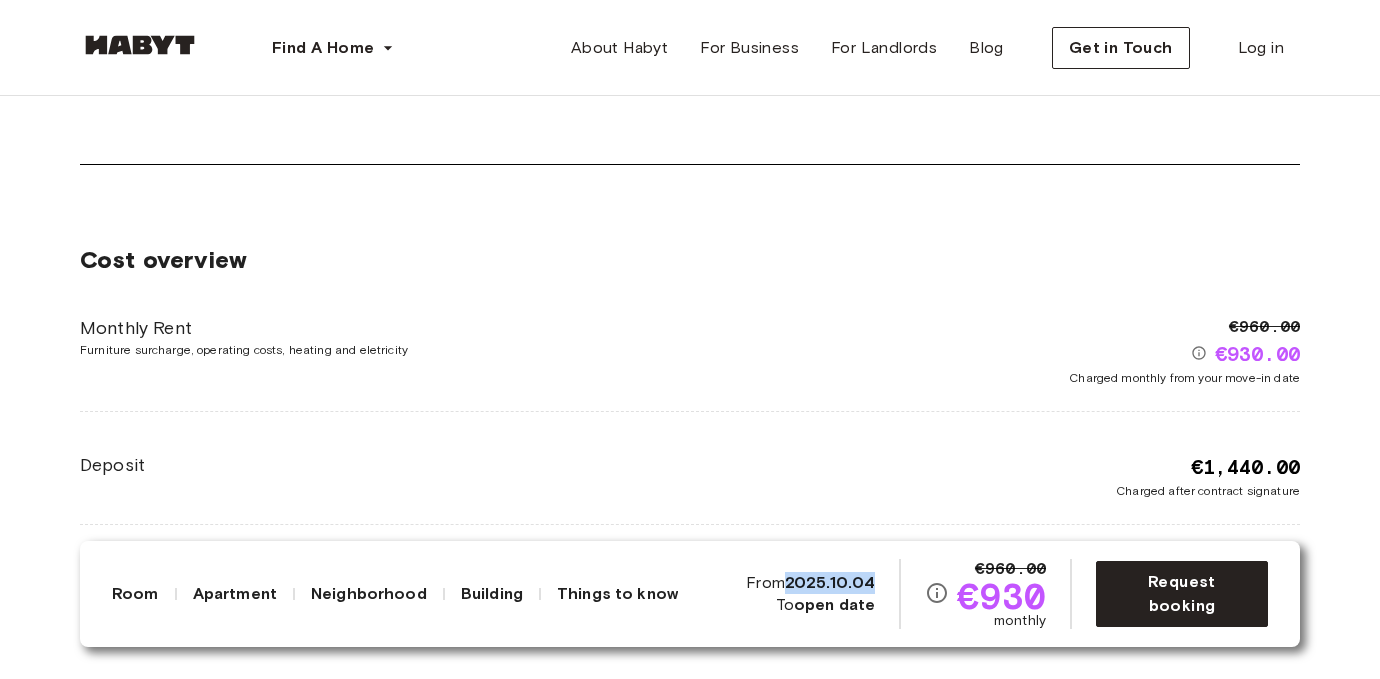 click on "2025.10.04" at bounding box center [830, 582] 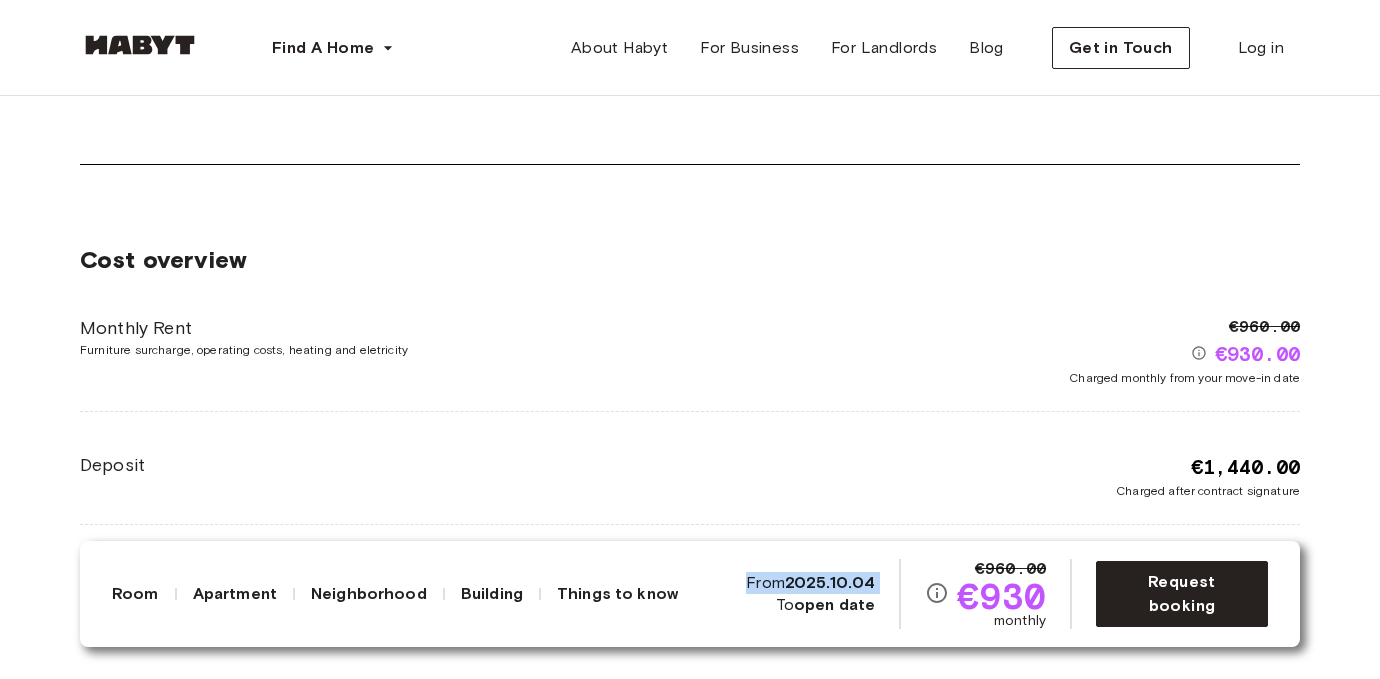 click on "2025.10.04" at bounding box center [830, 582] 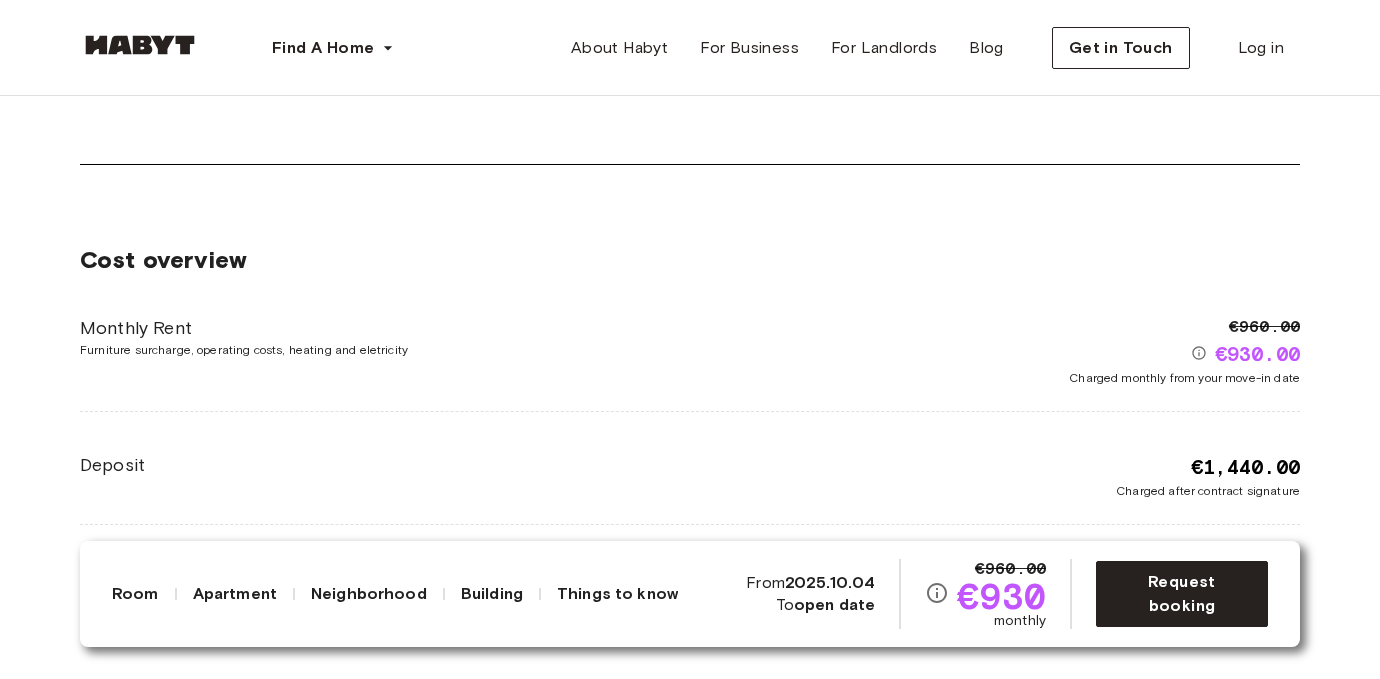 click on "open date" at bounding box center [834, 604] 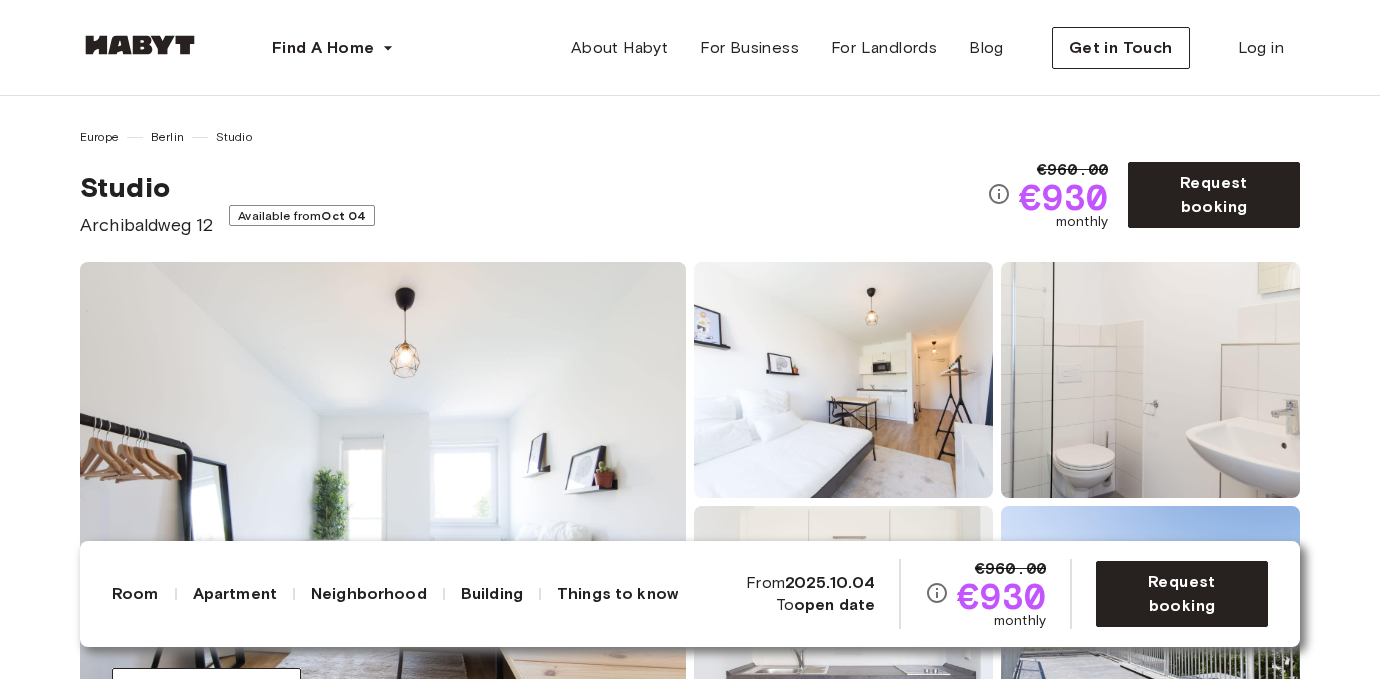 scroll, scrollTop: 250, scrollLeft: 0, axis: vertical 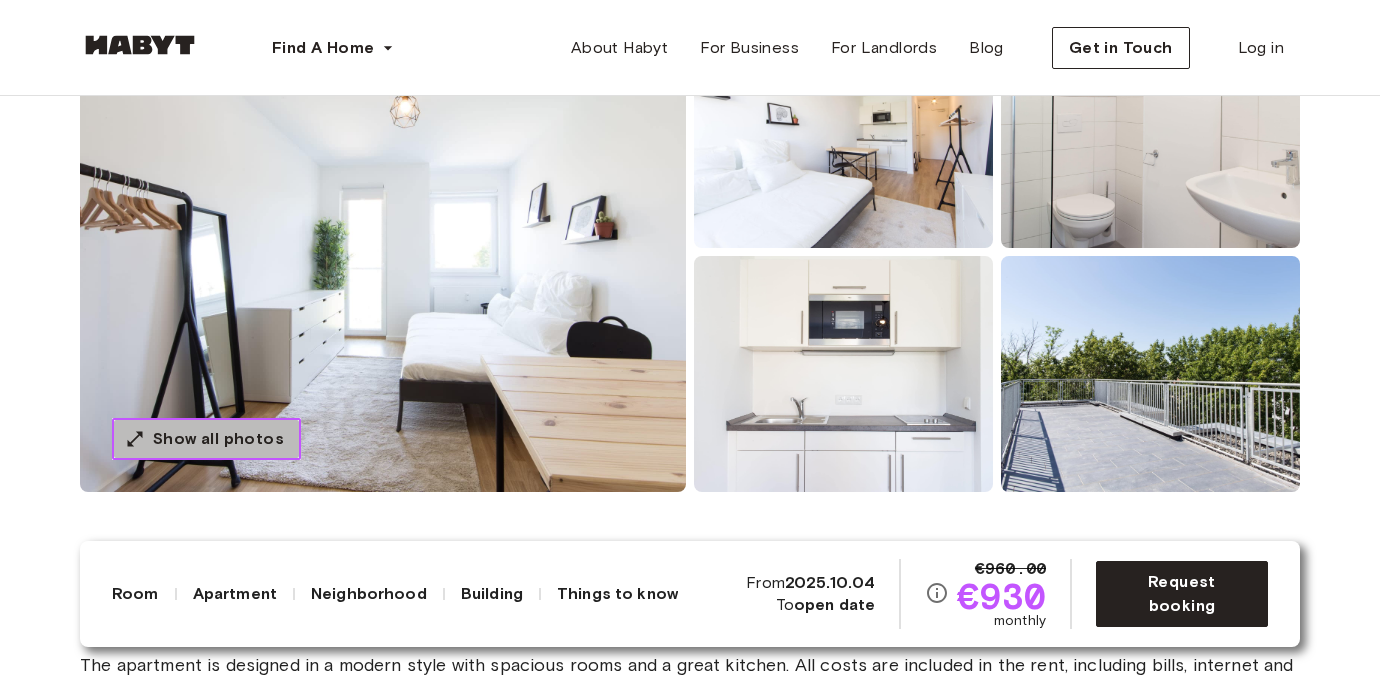 click on "Show all photos" at bounding box center (218, 439) 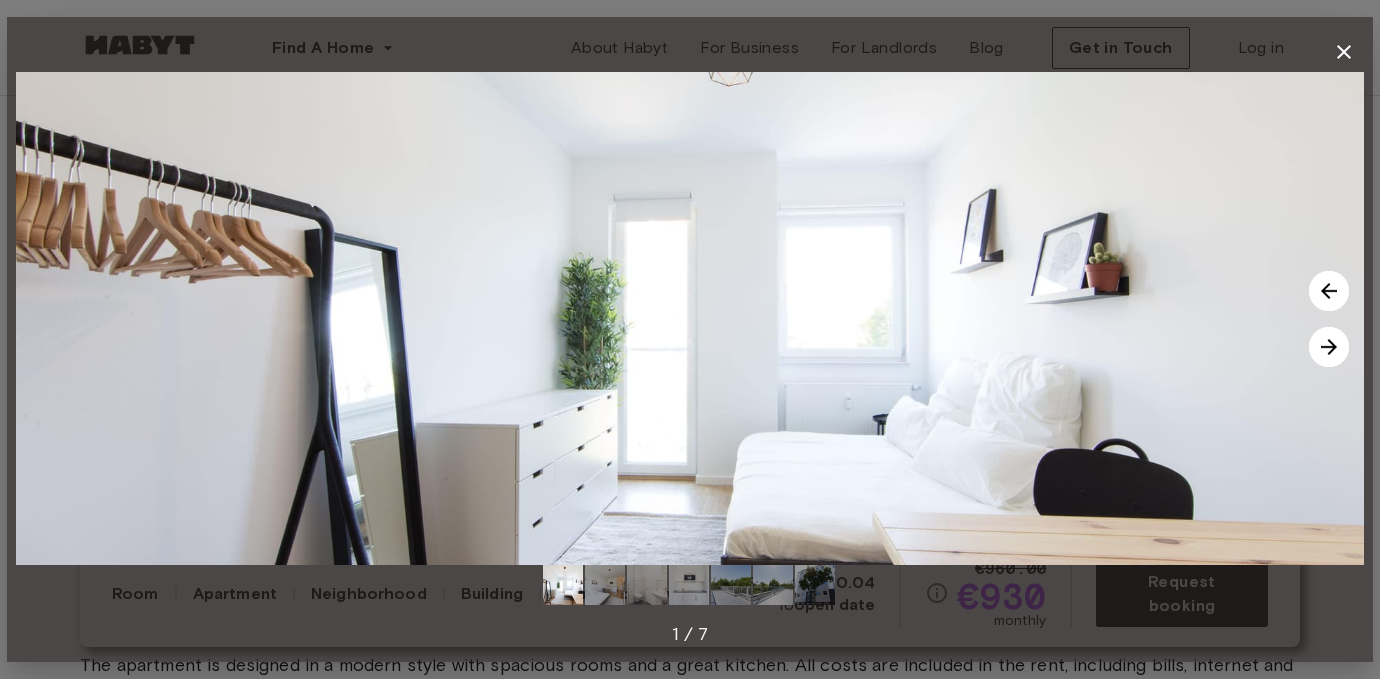 click at bounding box center [1329, 347] 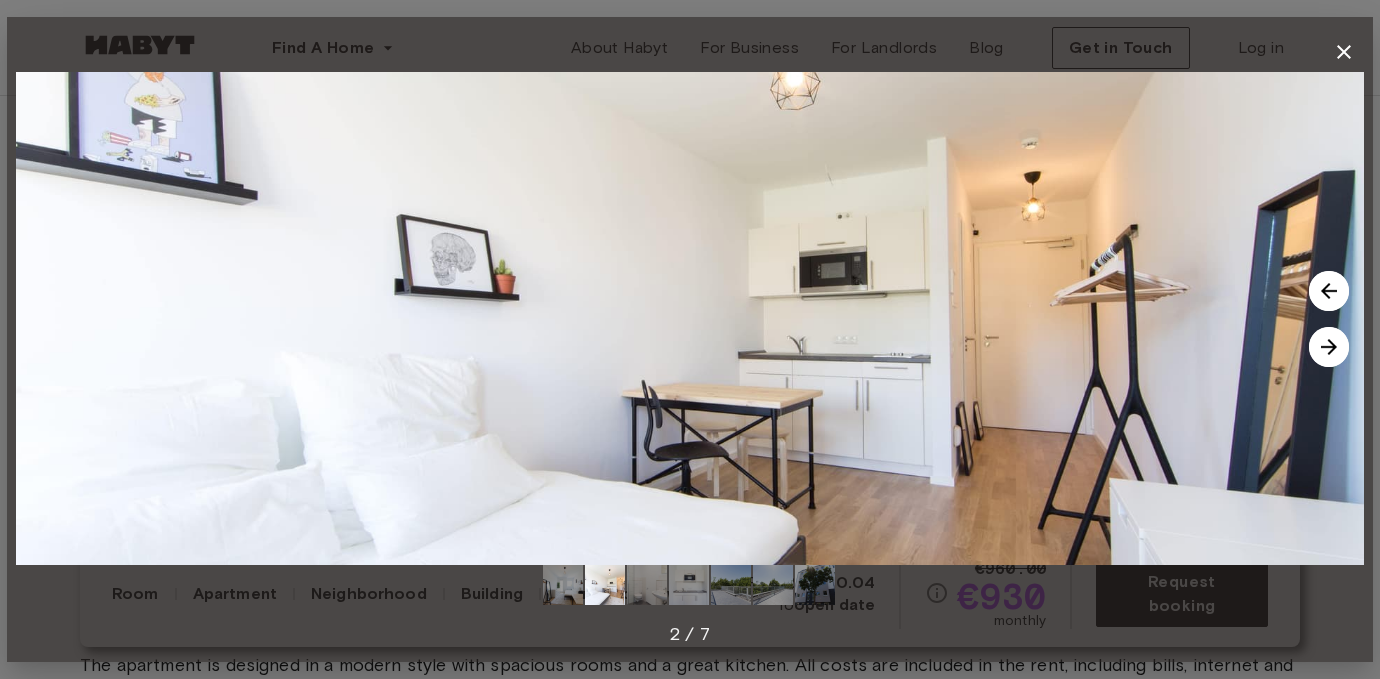 click at bounding box center (1329, 347) 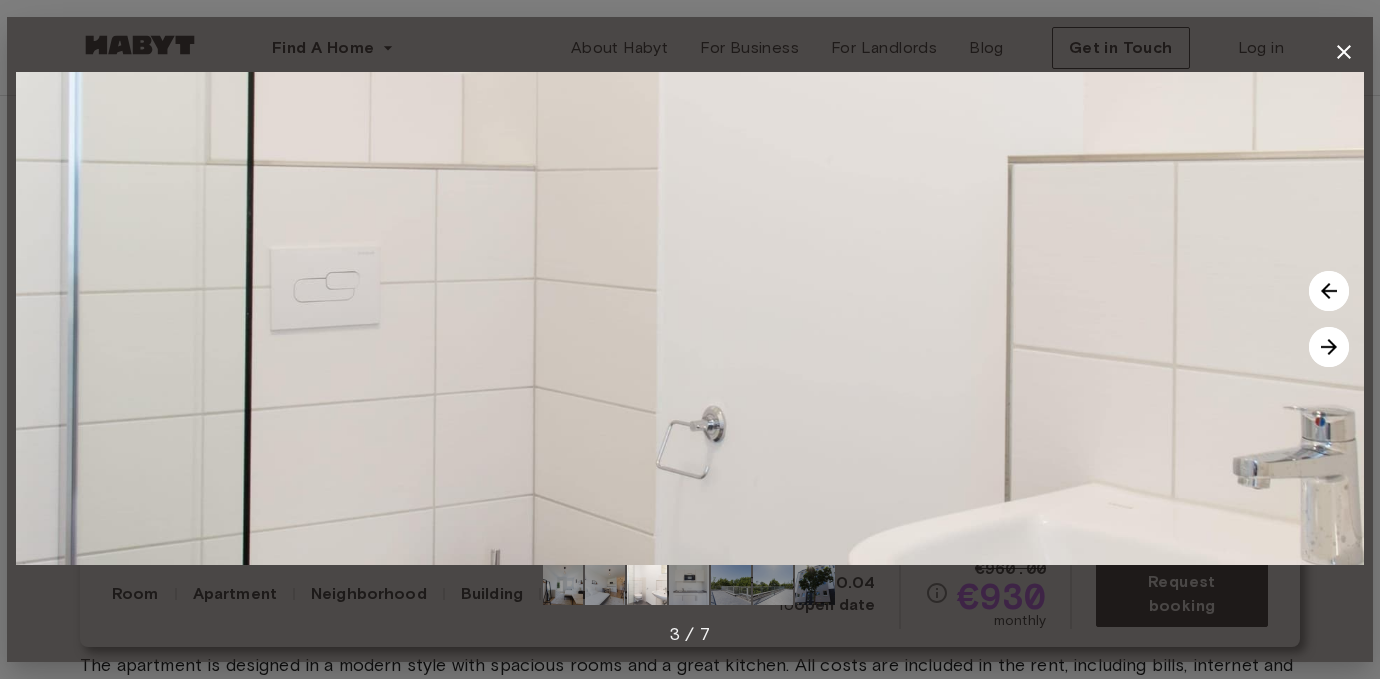 click at bounding box center (1329, 347) 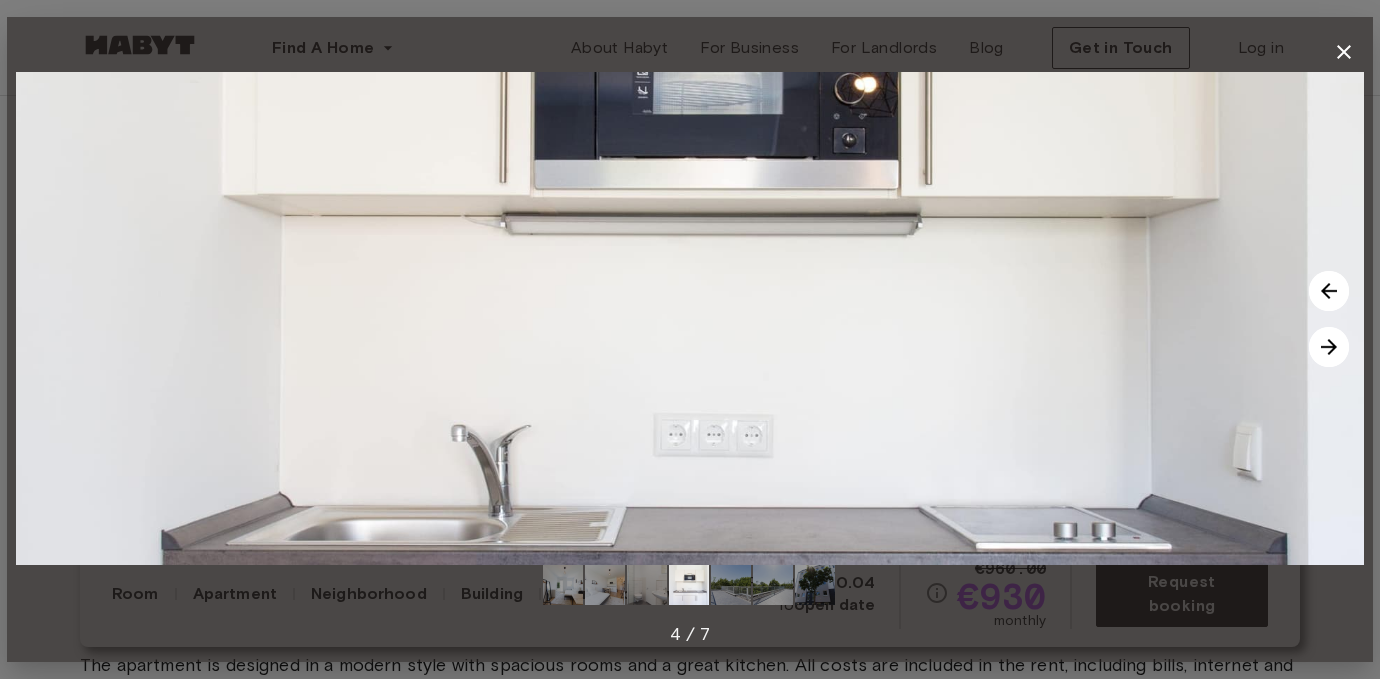 click at bounding box center [1329, 347] 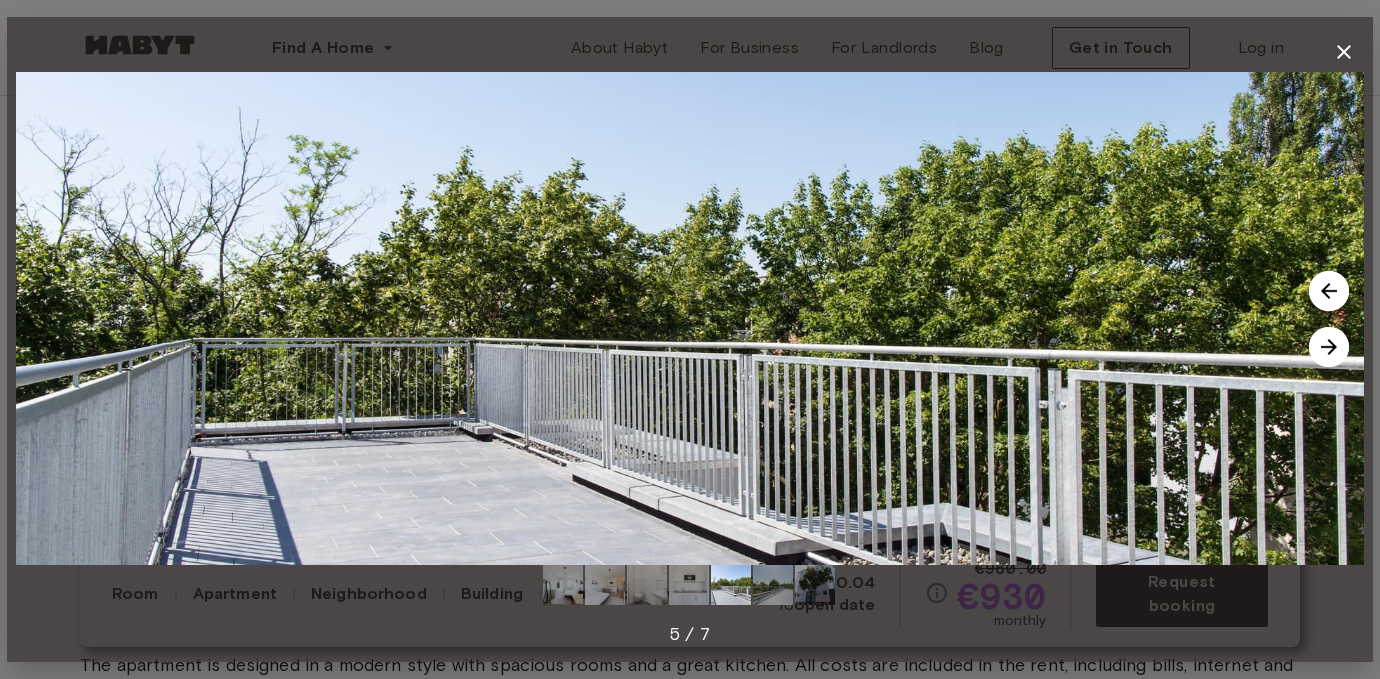 click at bounding box center (1329, 347) 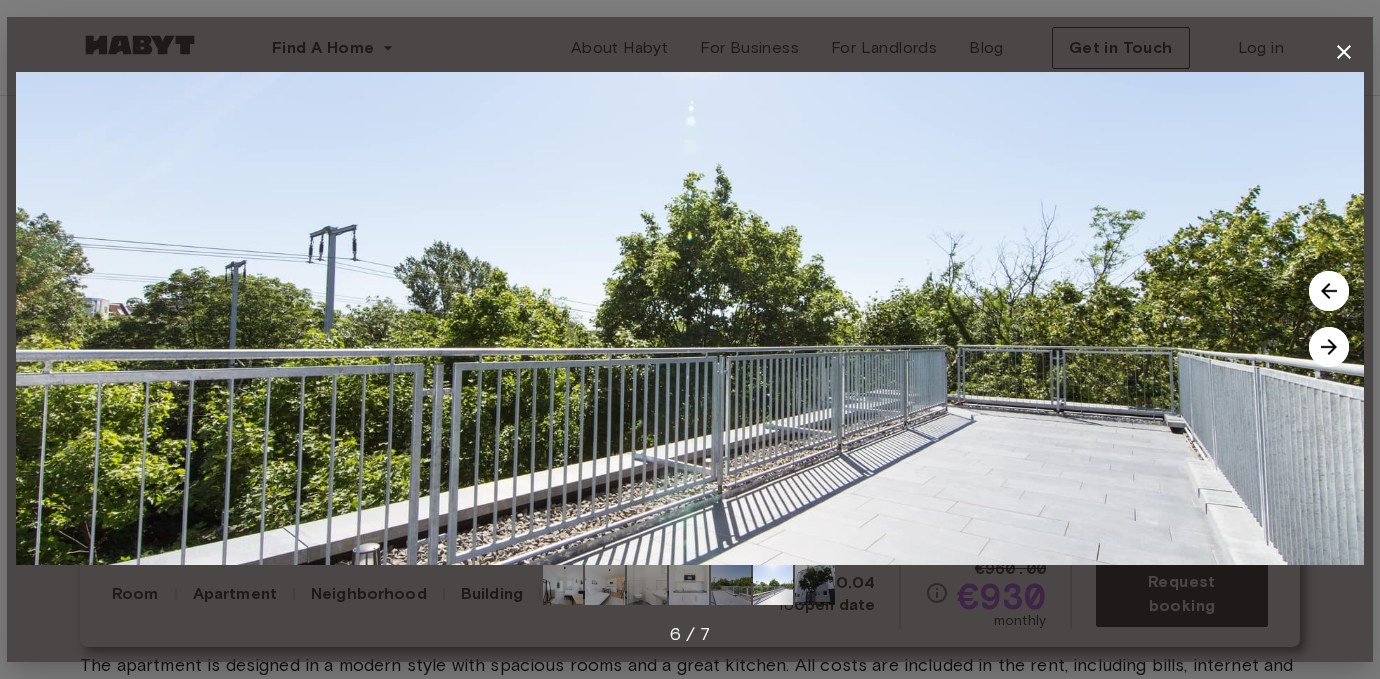 click at bounding box center (1329, 347) 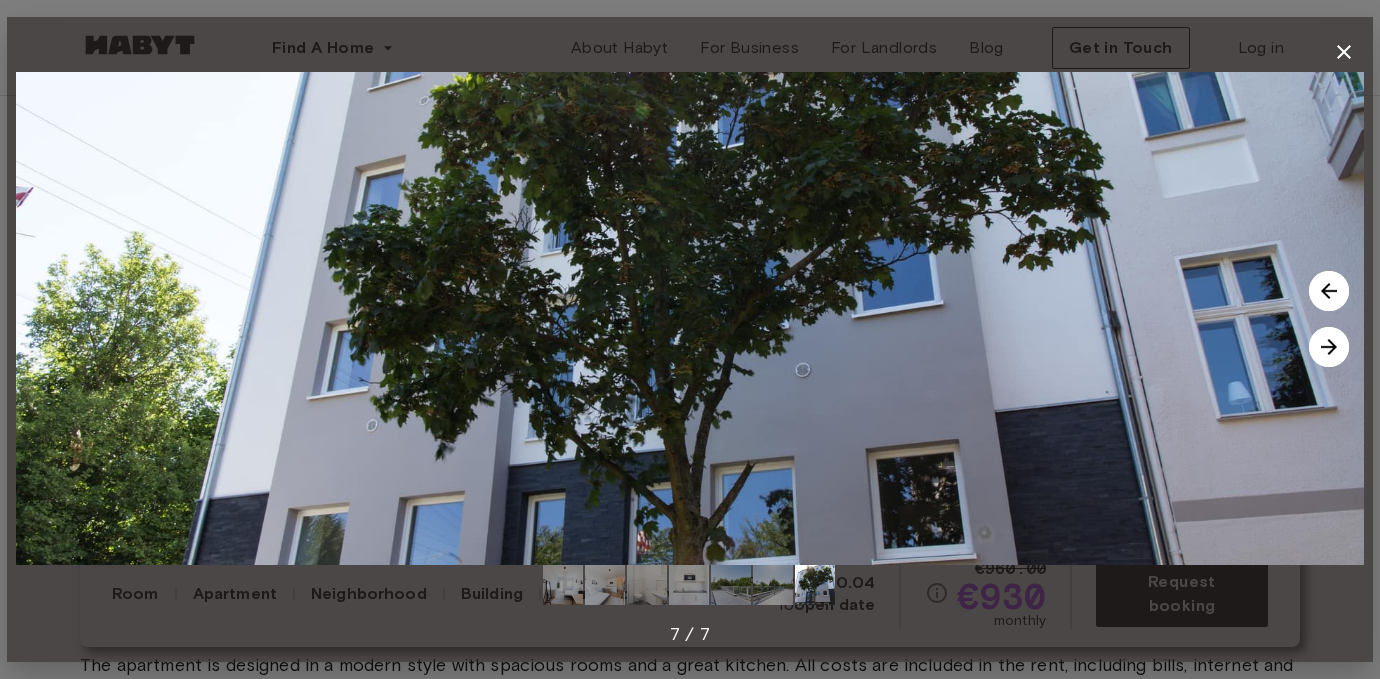 click at bounding box center [1329, 347] 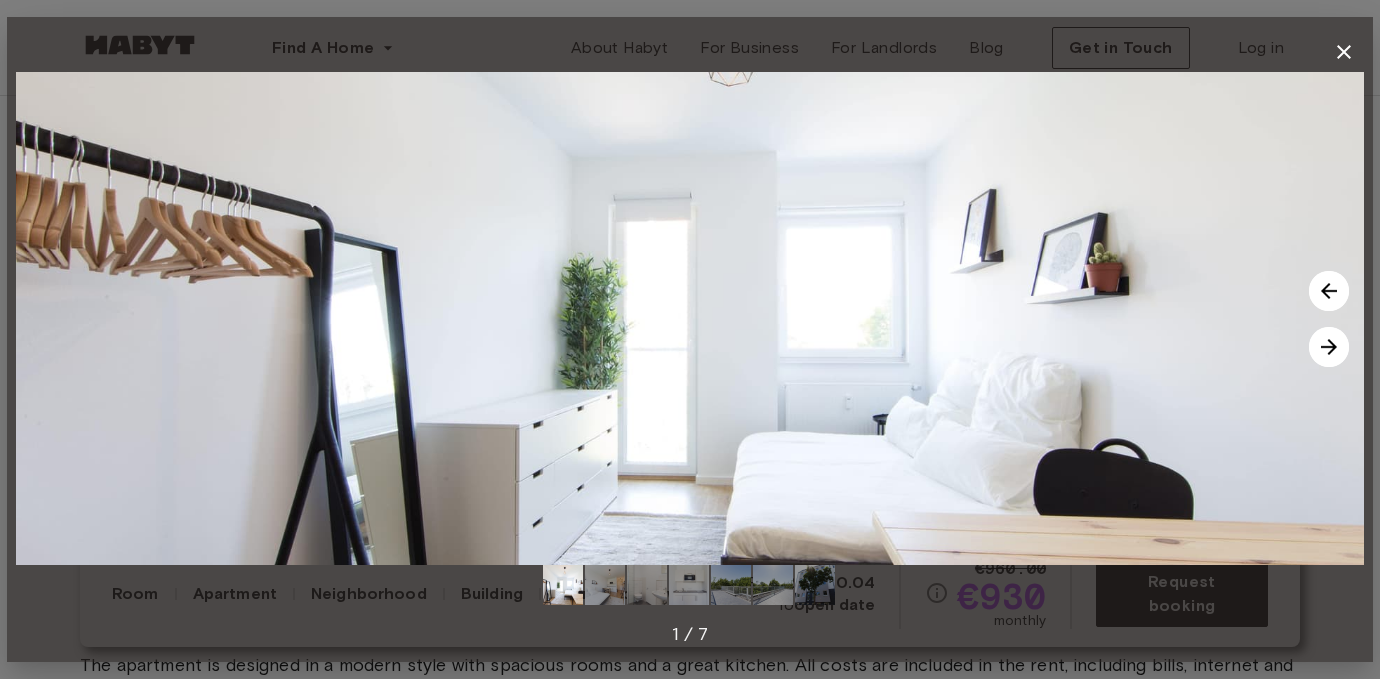 click 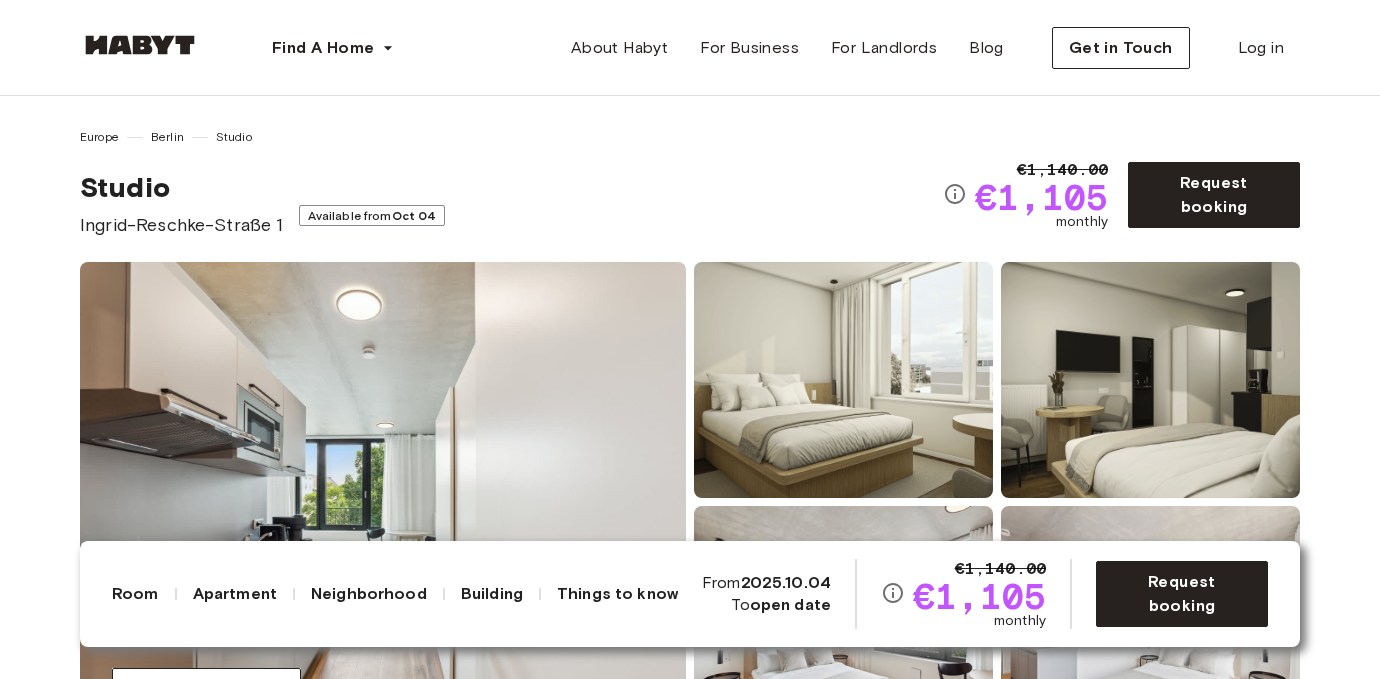 scroll, scrollTop: 0, scrollLeft: 0, axis: both 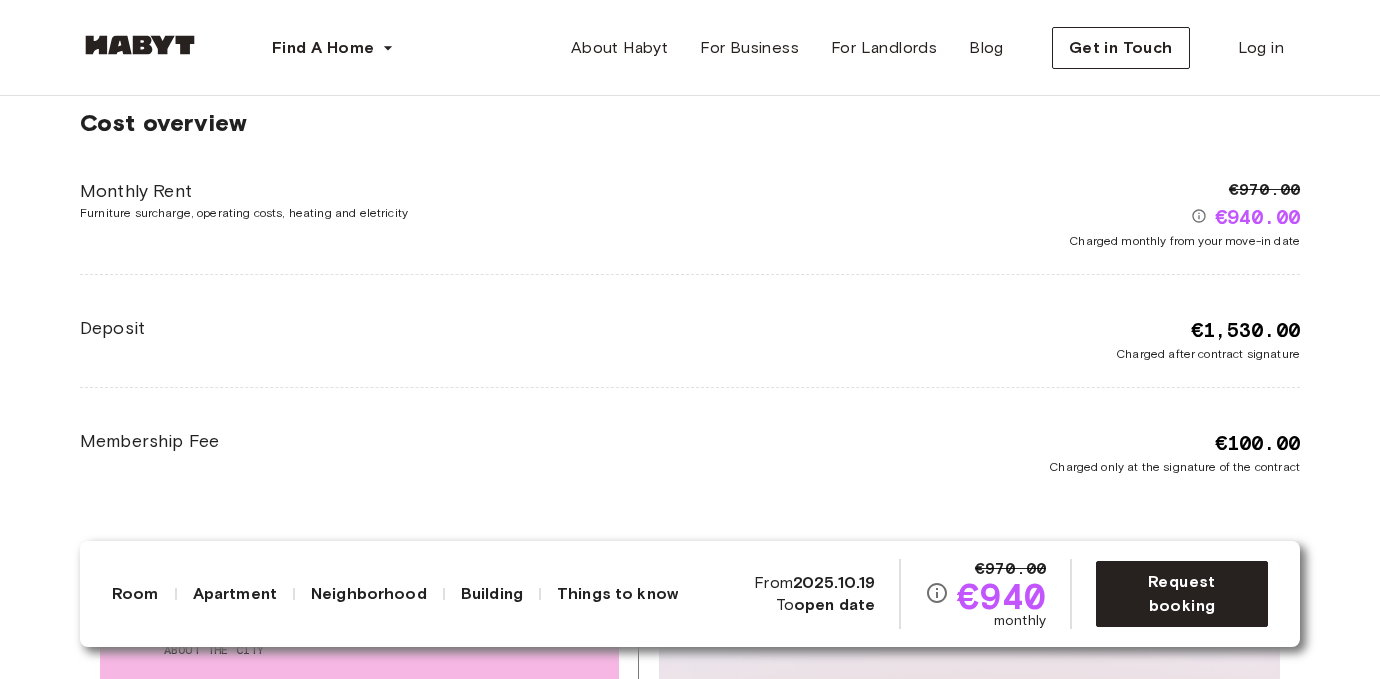 click on "€970.00 €940.00 Charged monthly from your move-in date" at bounding box center (995, 214) 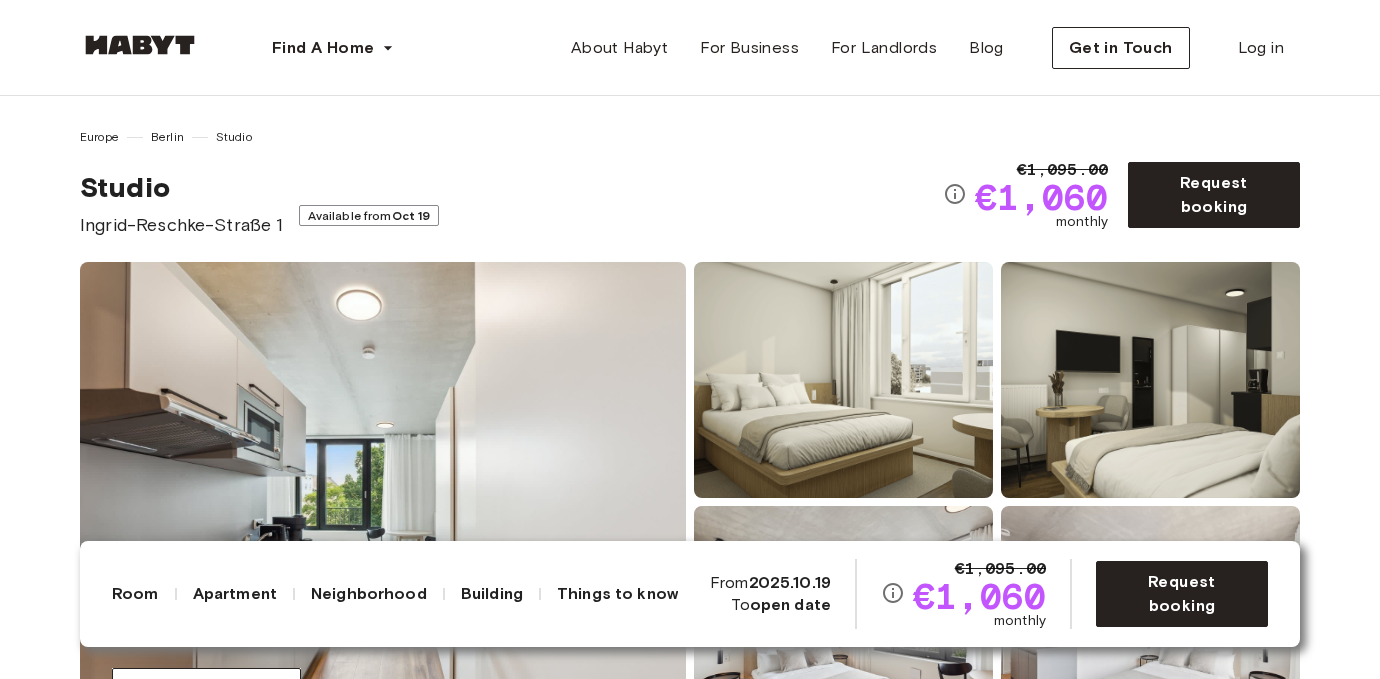 scroll, scrollTop: 0, scrollLeft: 0, axis: both 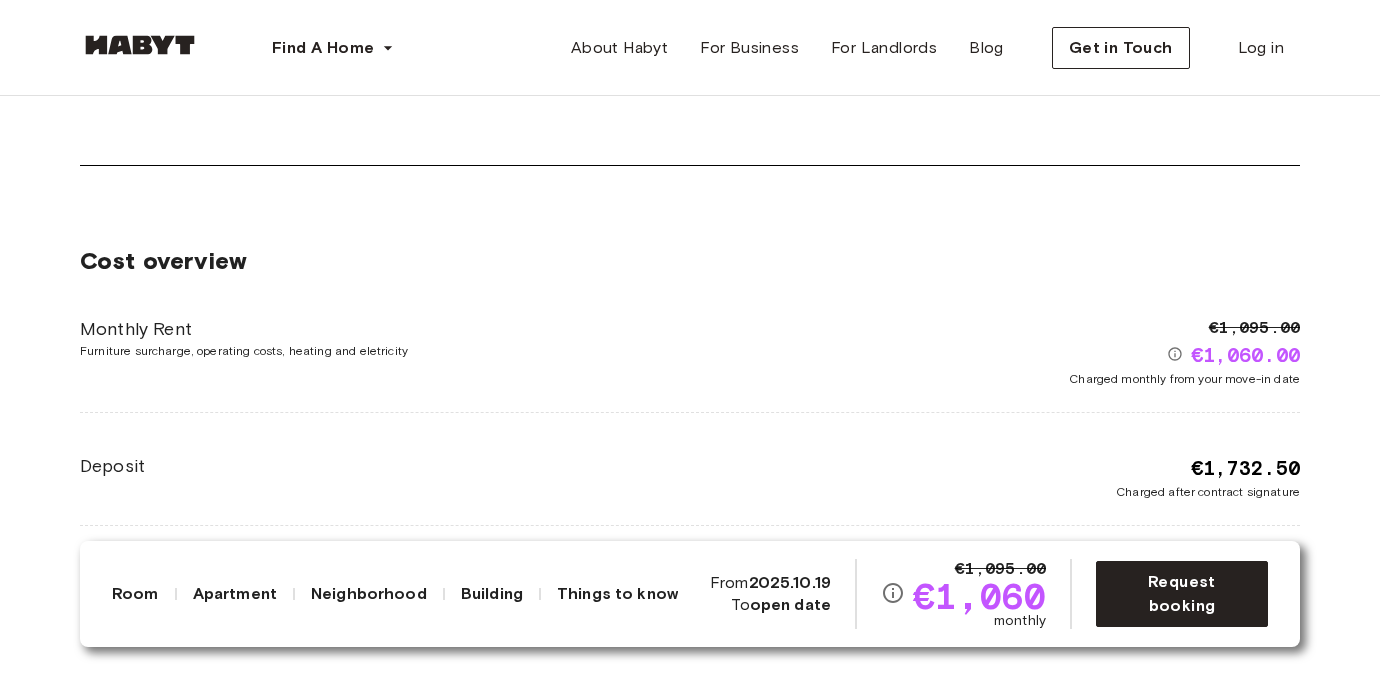 drag, startPoint x: 828, startPoint y: 203, endPoint x: 805, endPoint y: 23, distance: 181.4635 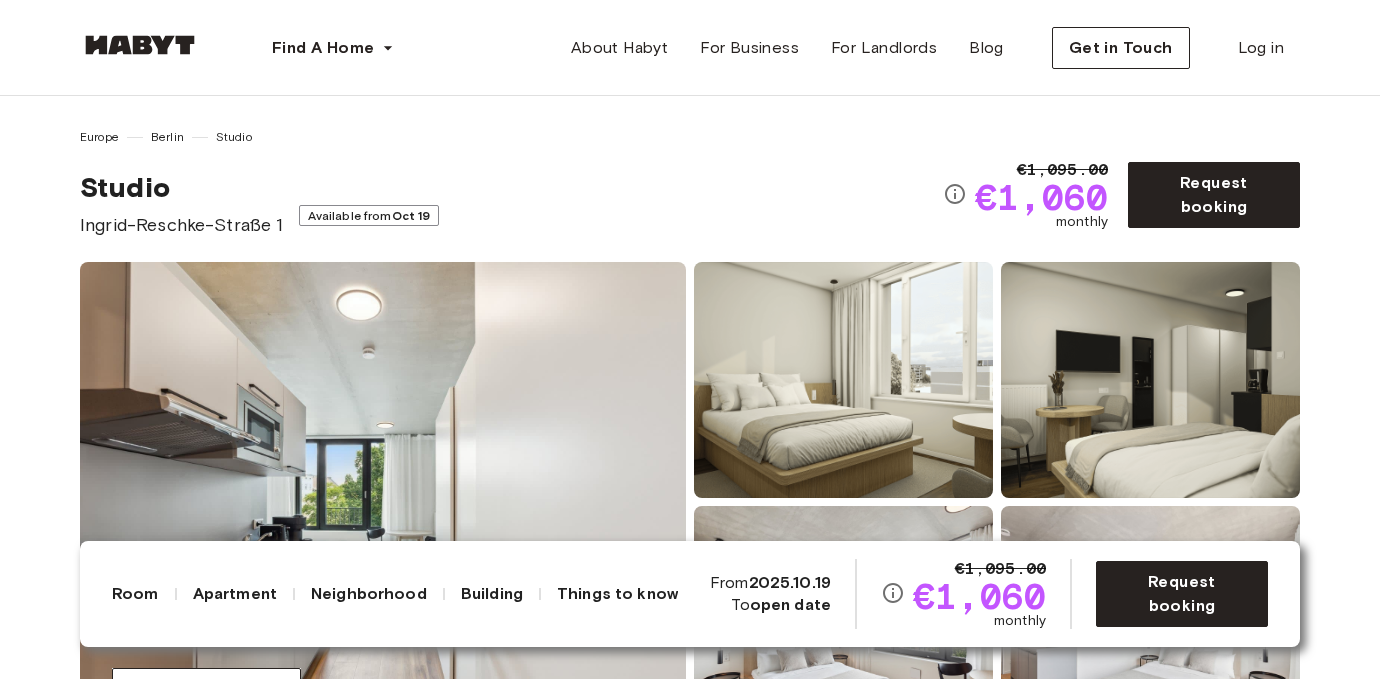 scroll, scrollTop: 0, scrollLeft: 0, axis: both 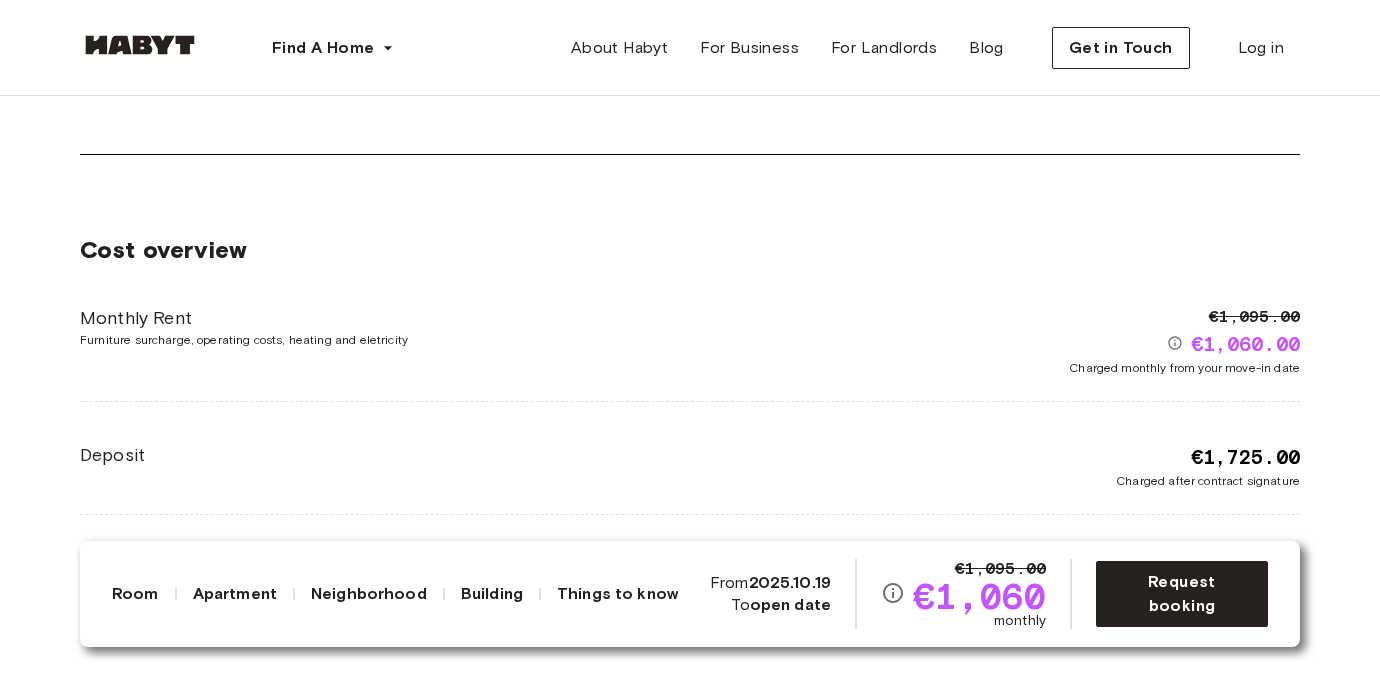 drag, startPoint x: 760, startPoint y: 315, endPoint x: 769, endPoint y: 331, distance: 18.35756 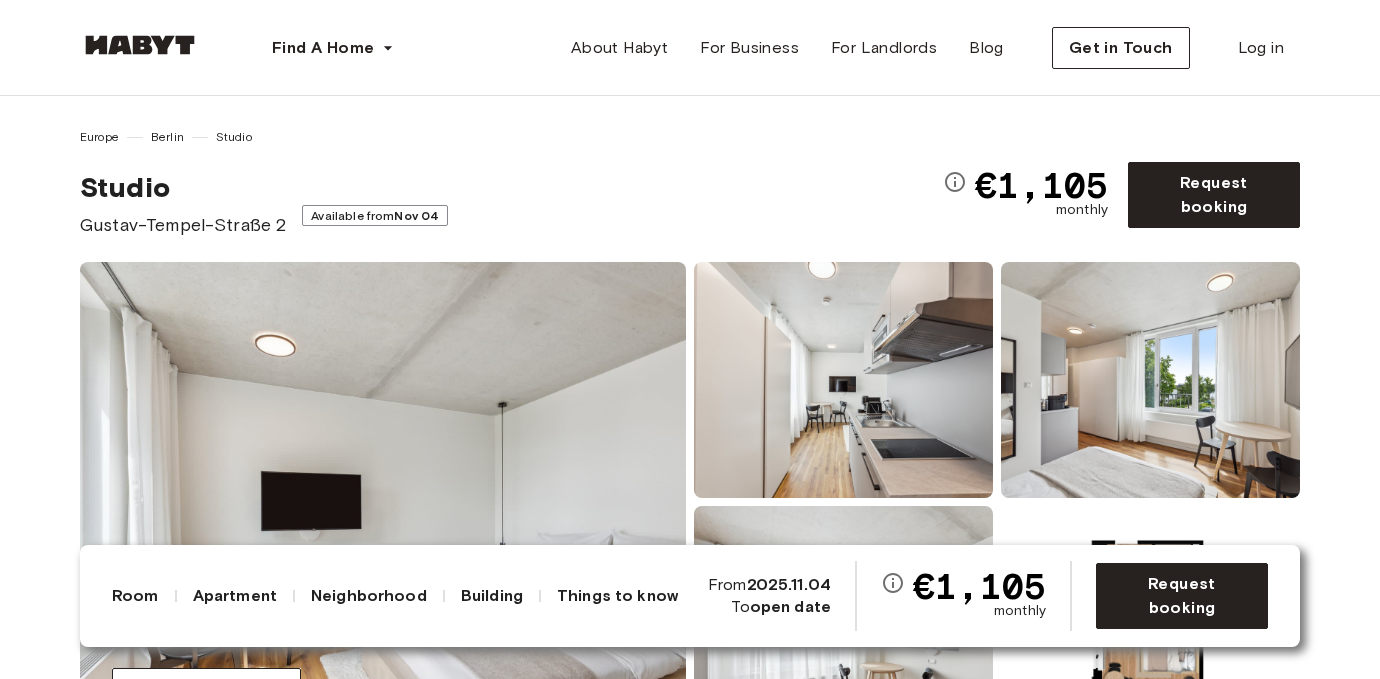 scroll, scrollTop: 0, scrollLeft: 0, axis: both 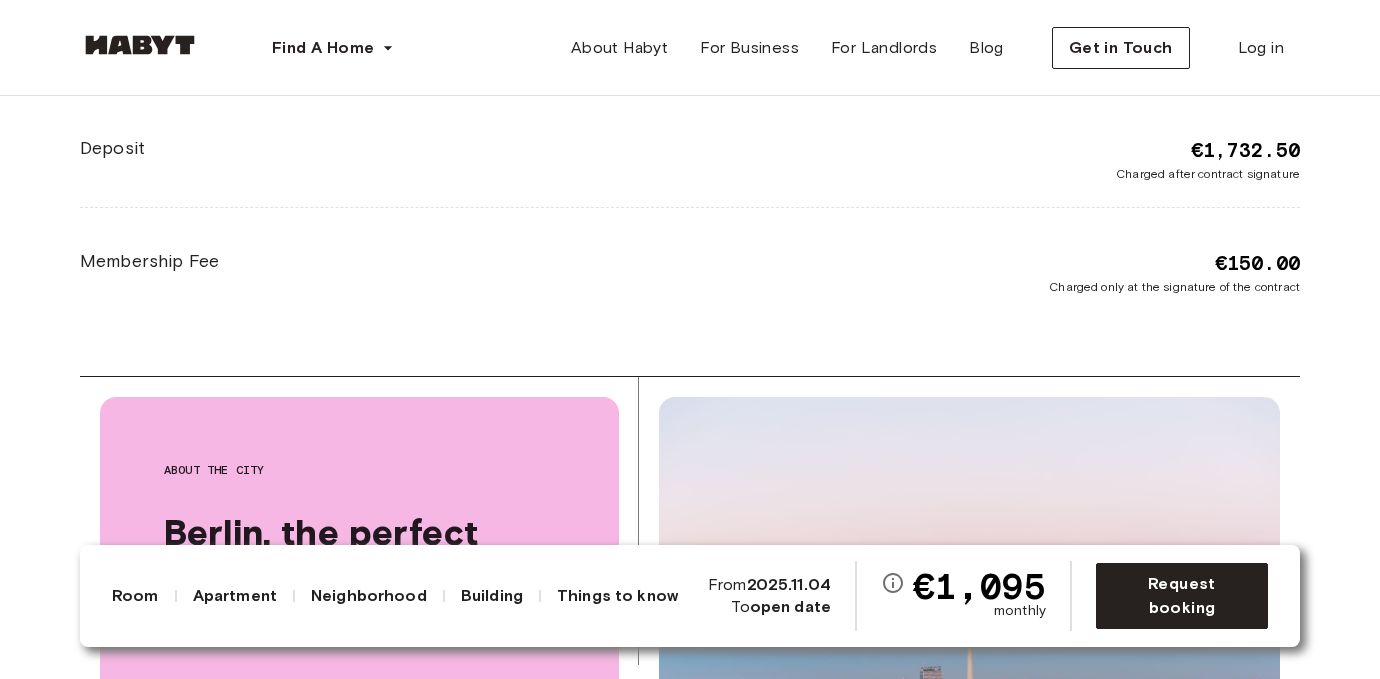 drag, startPoint x: 734, startPoint y: 152, endPoint x: 734, endPoint y: 178, distance: 26 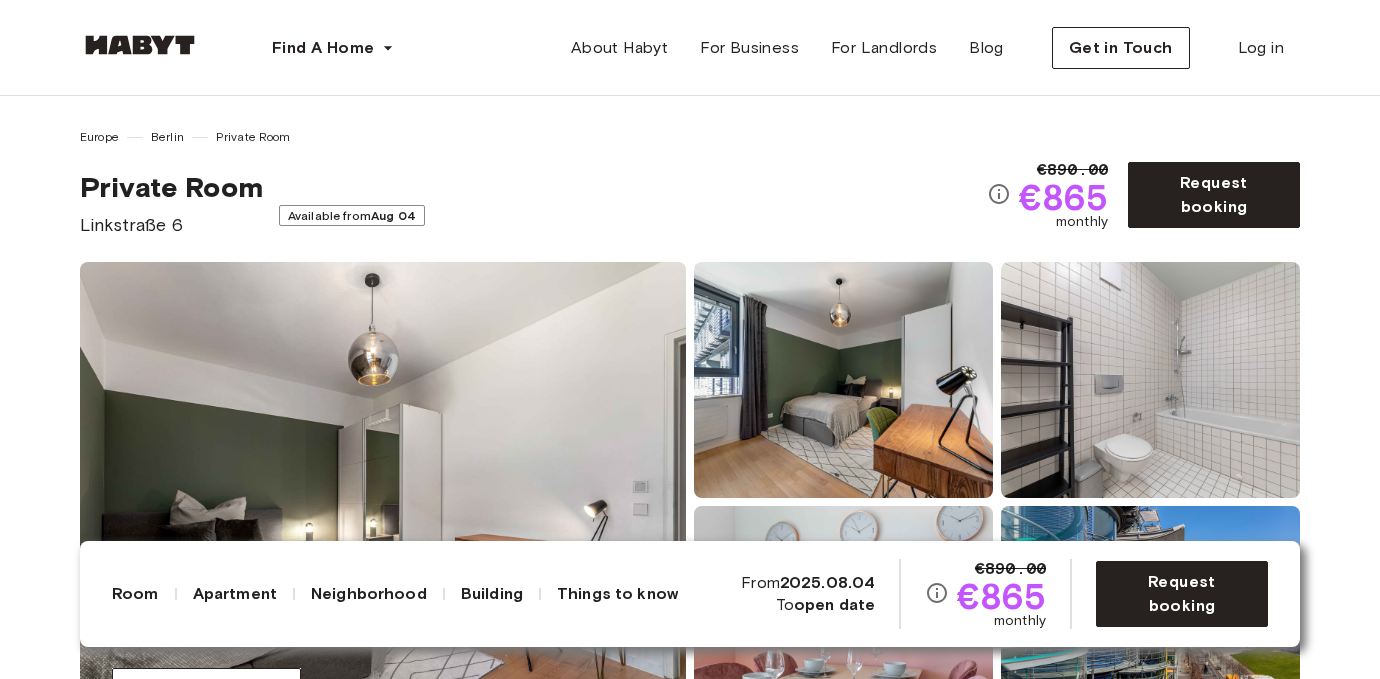 scroll, scrollTop: 0, scrollLeft: 0, axis: both 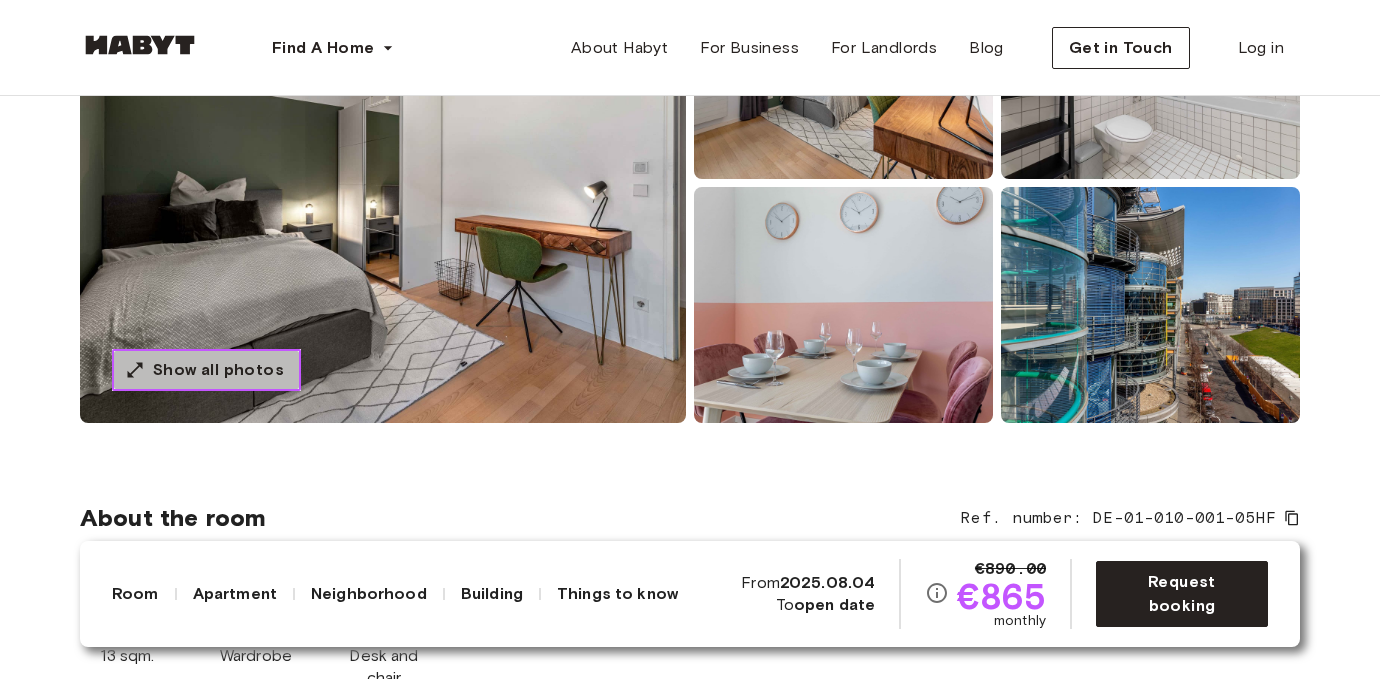 click on "Show all photos" at bounding box center [218, 370] 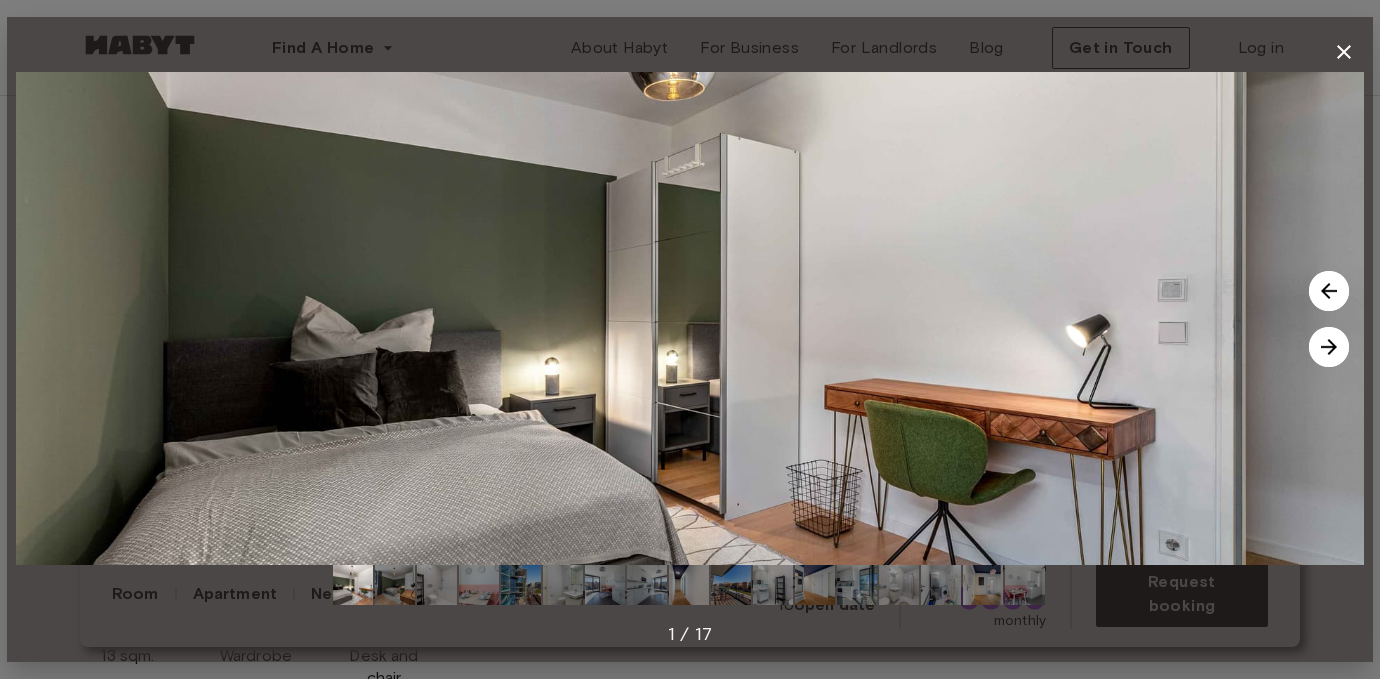 click at bounding box center [647, 585] 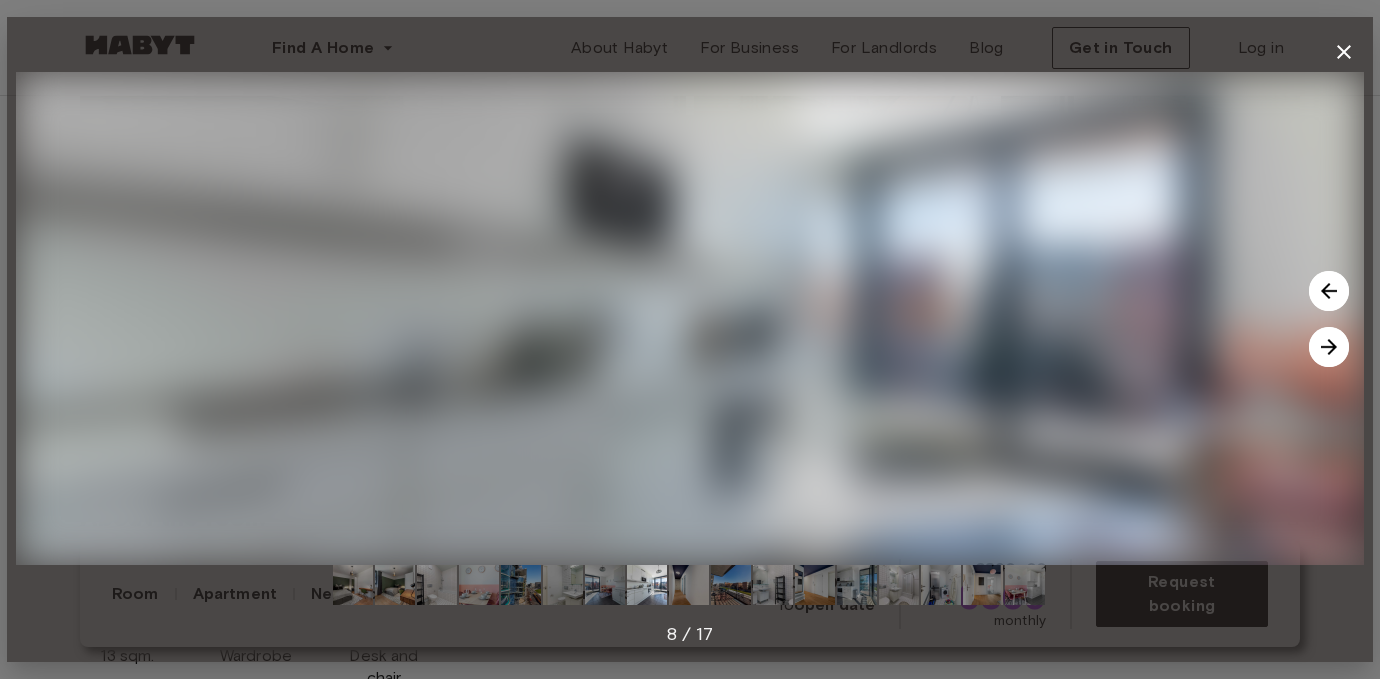 click at bounding box center (689, 585) 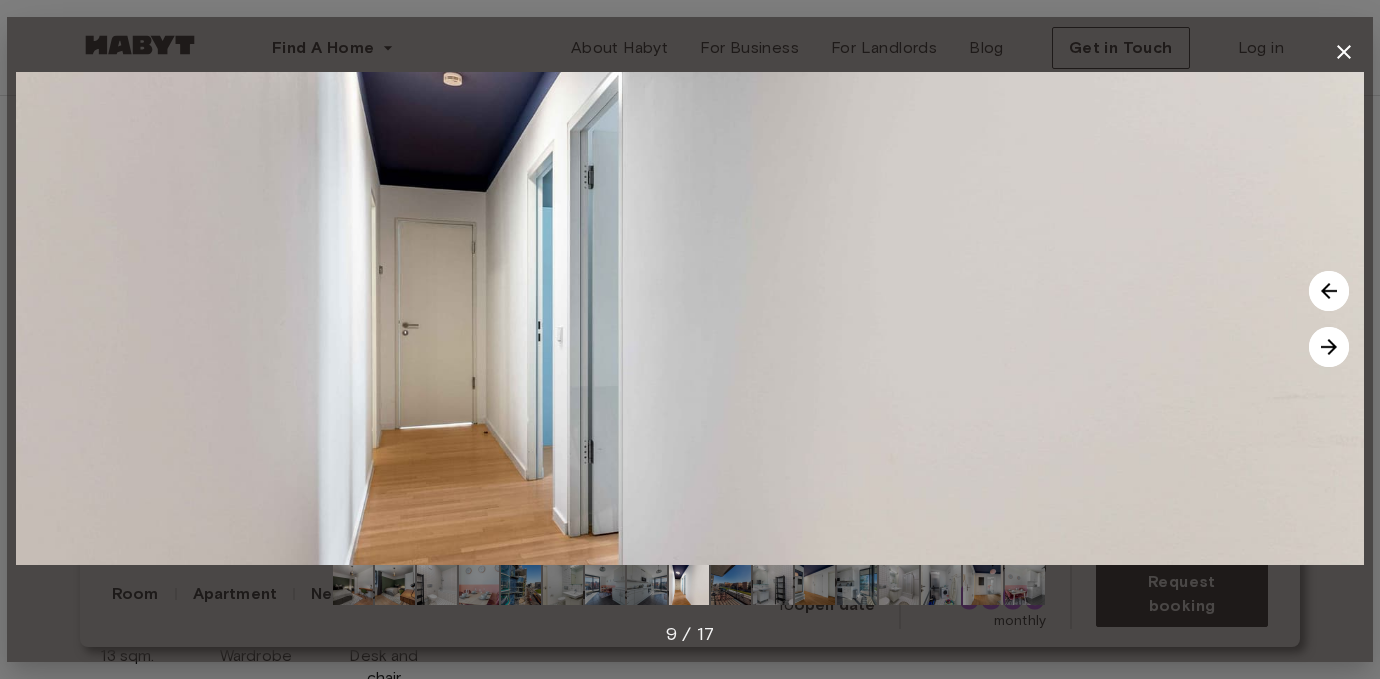 click at bounding box center (647, 585) 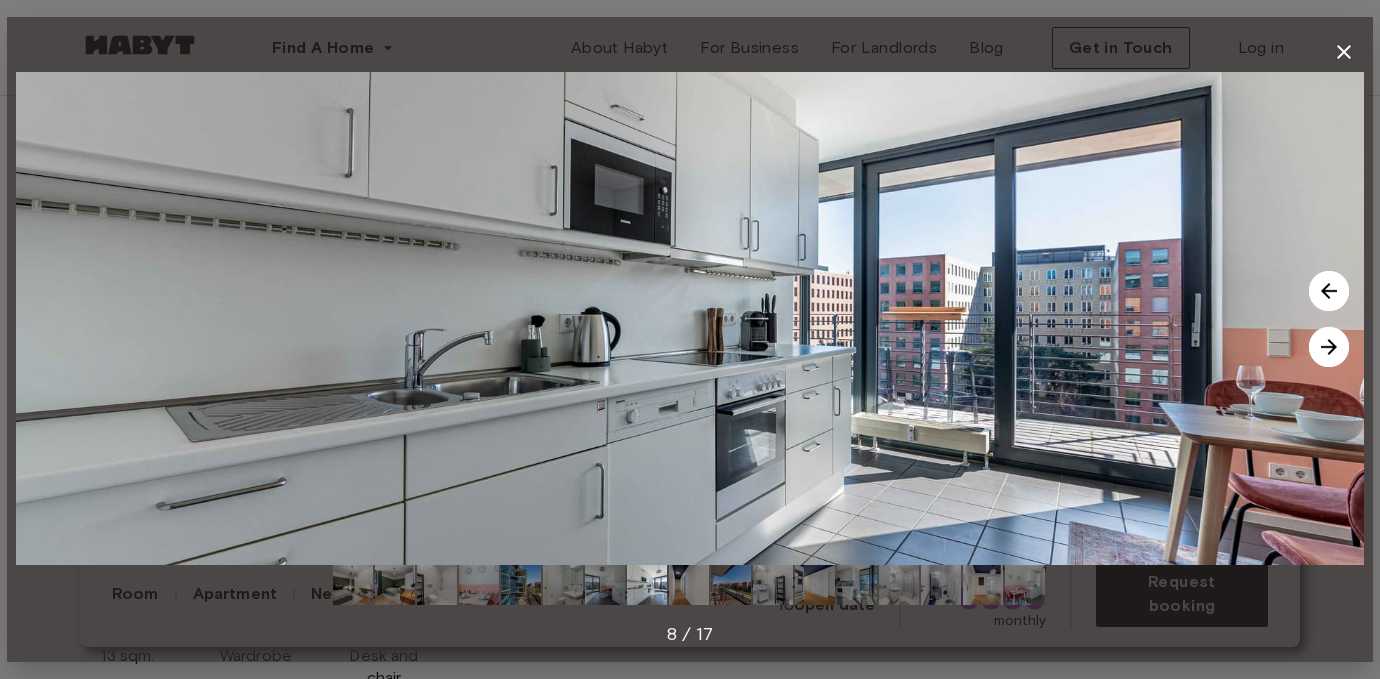 click at bounding box center [689, 585] 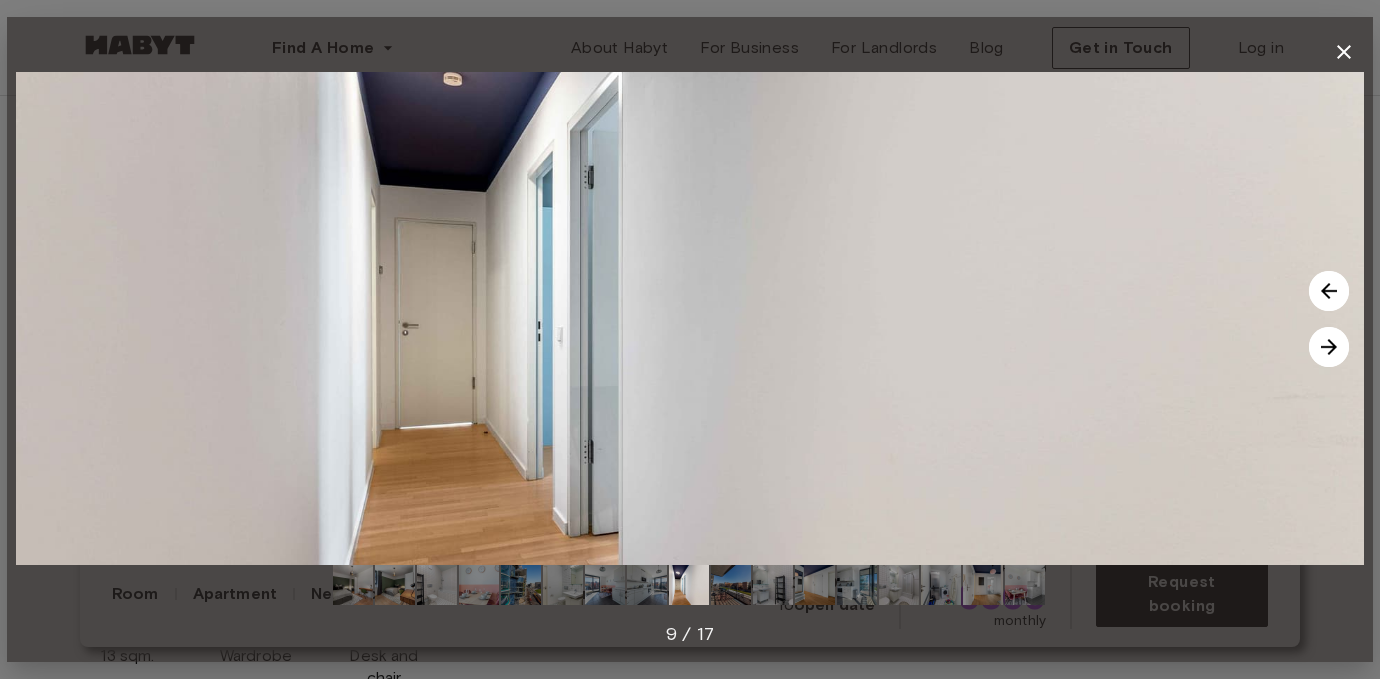 click at bounding box center [773, 585] 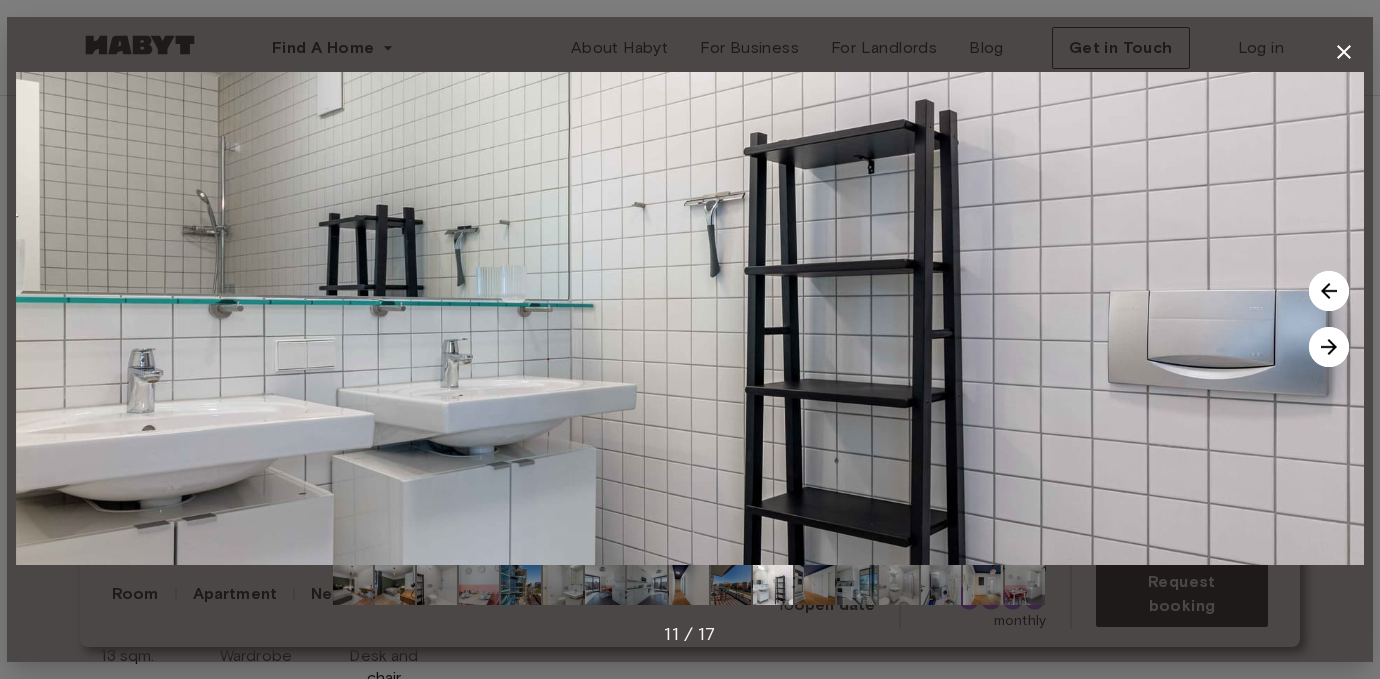 click at bounding box center (773, 585) 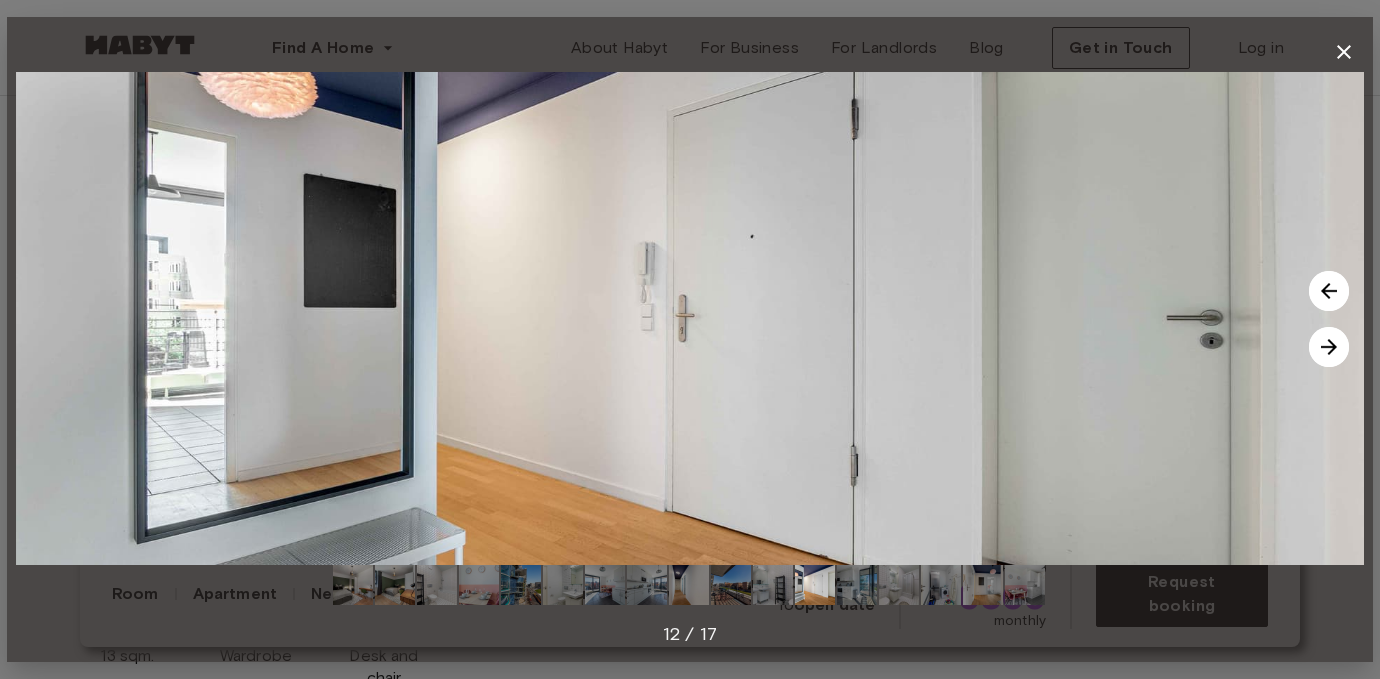 click at bounding box center [857, 585] 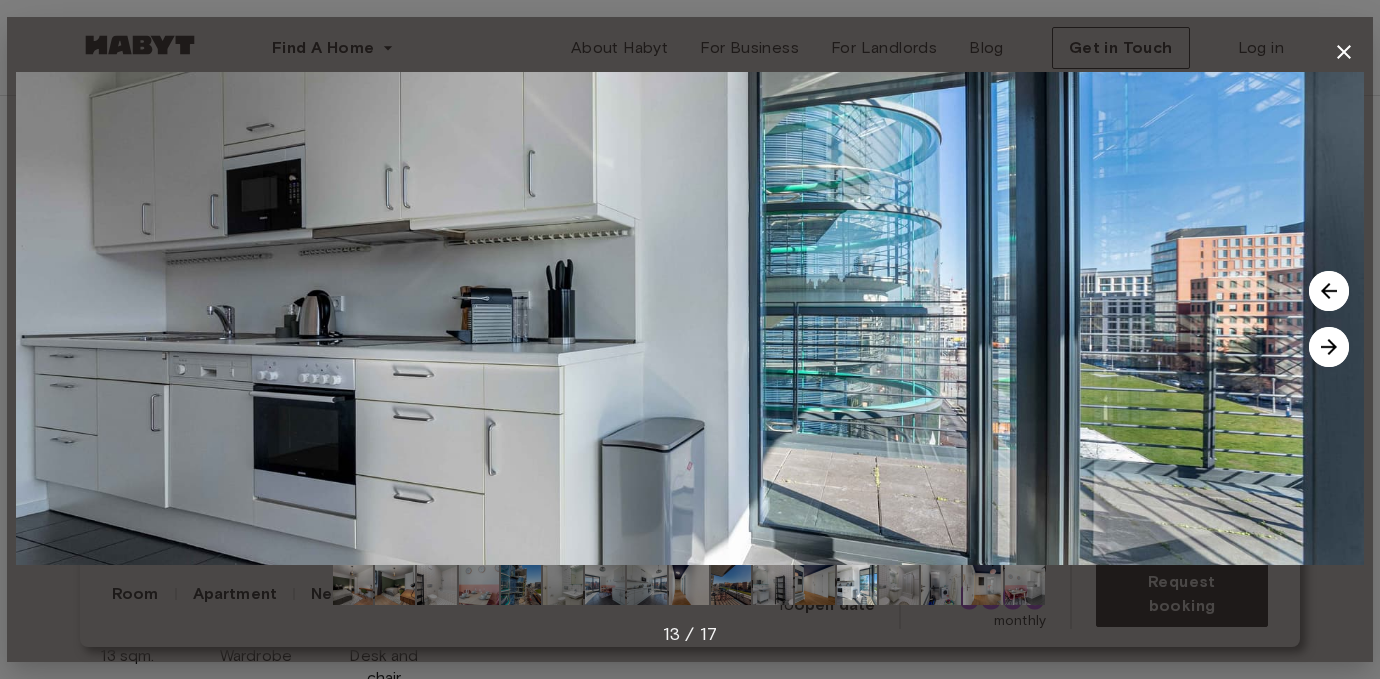 click at bounding box center (941, 585) 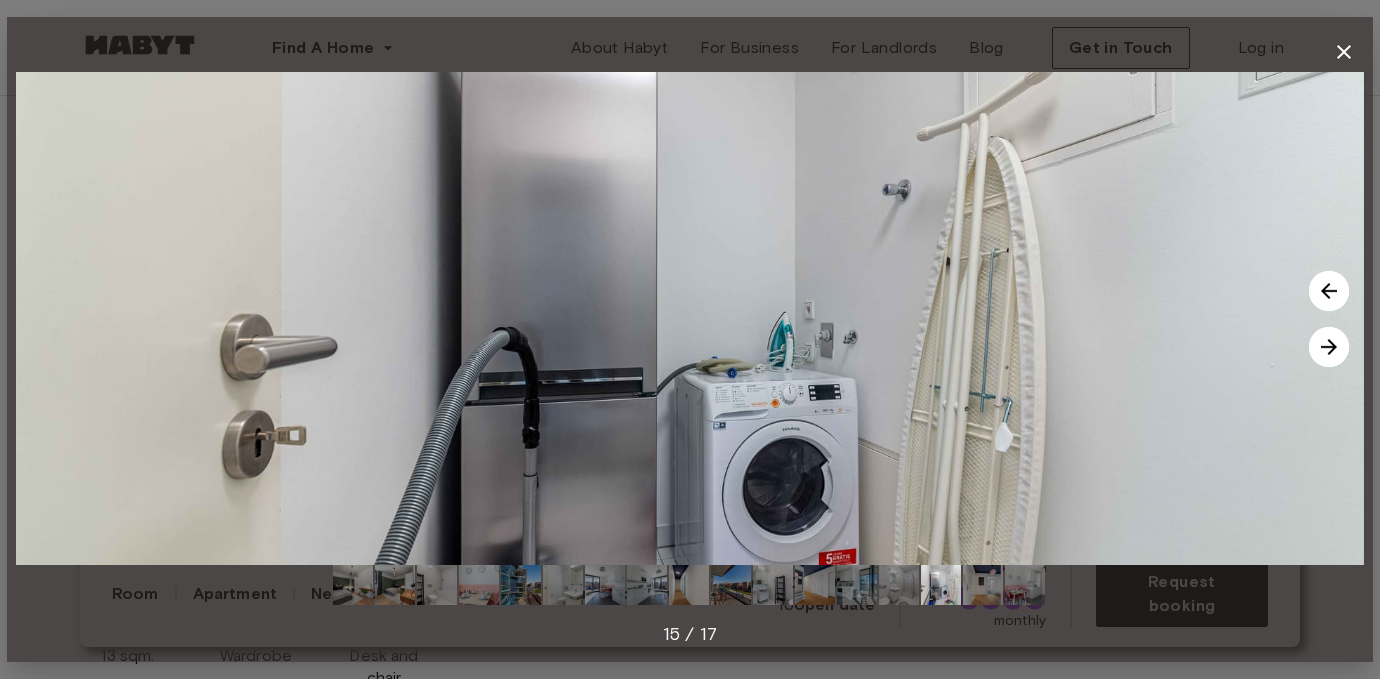 click at bounding box center (983, 585) 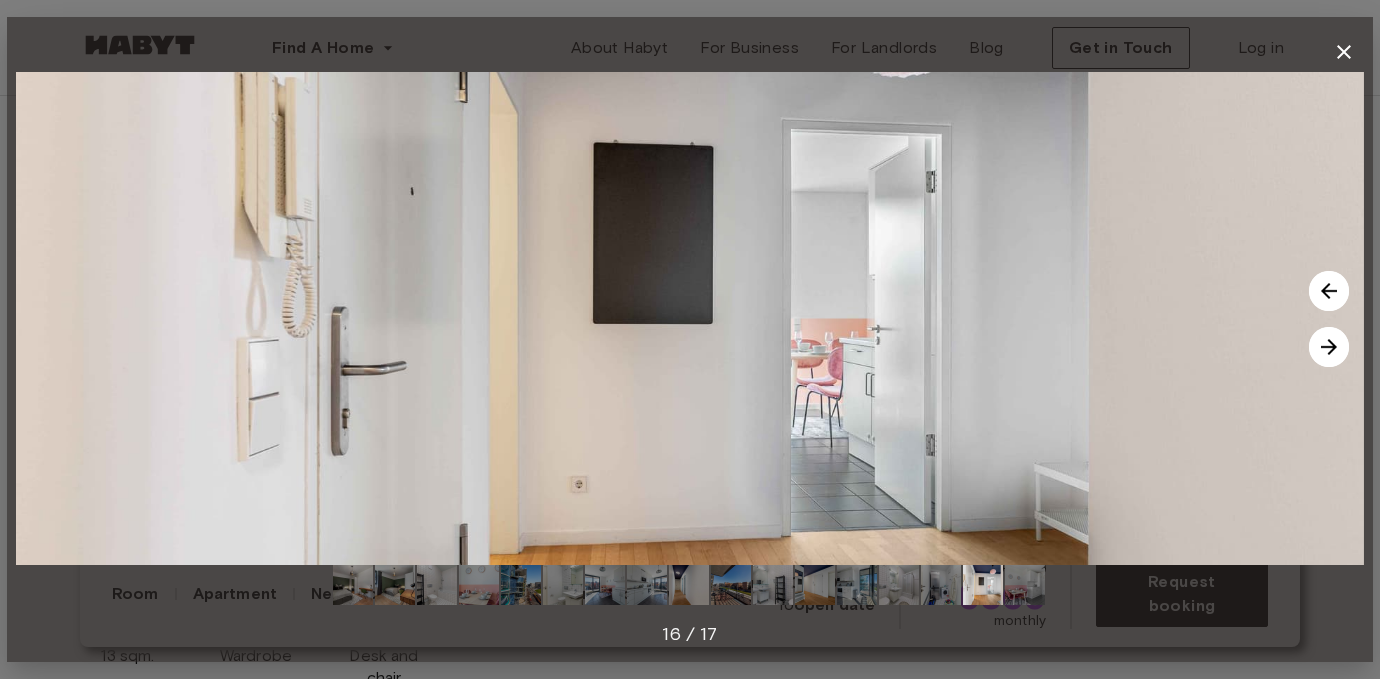 click at bounding box center (1025, 585) 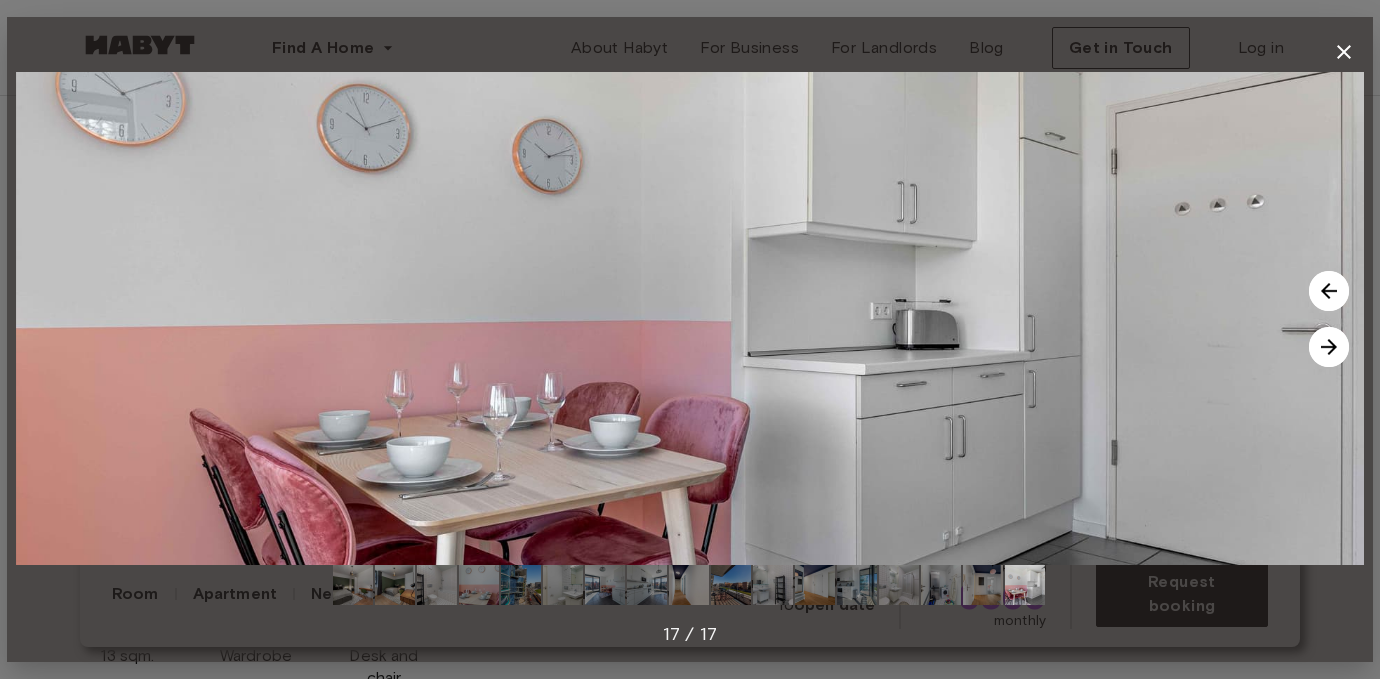 click at bounding box center [690, 585] 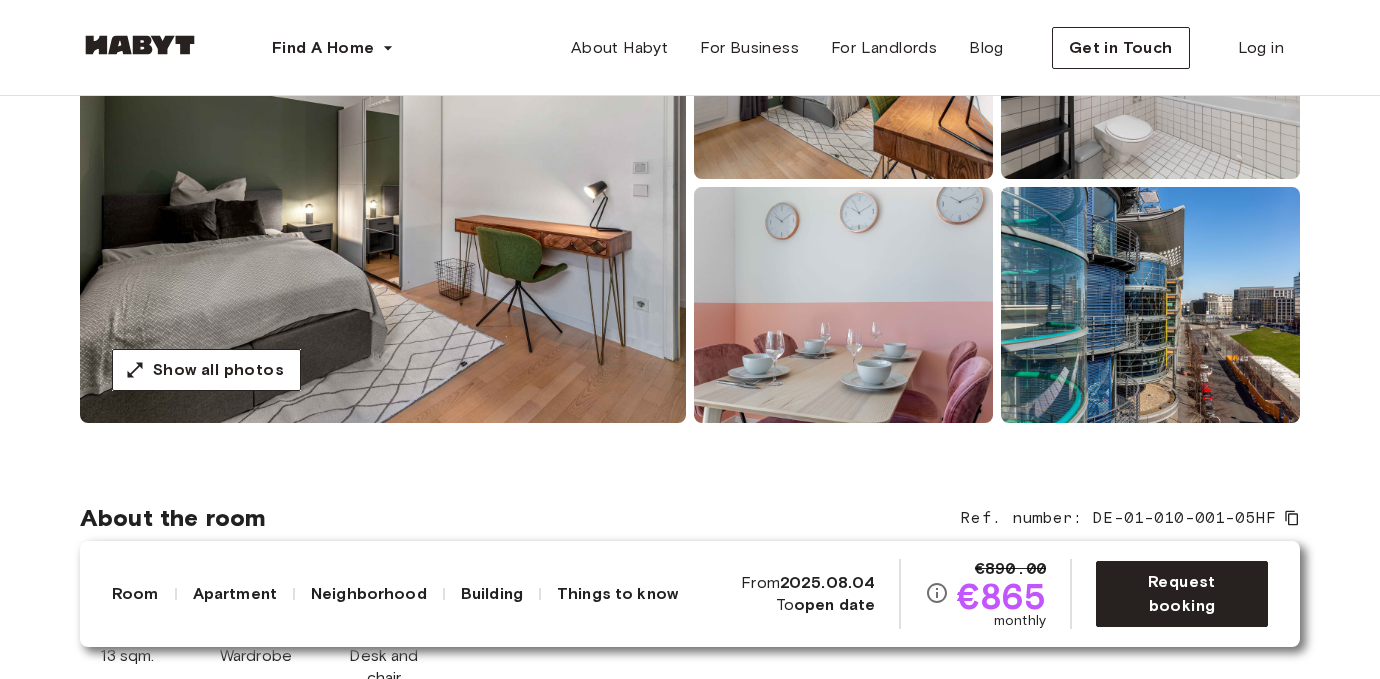 click on "Find A Home Europe Amsterdam Berlin Frankfurt Hamburg Lisbon Madrid Milan Modena Paris Turin Munich Rotterdam Stuttgart Dusseldorf Cologne Zurich The Hague Graz Brussels Leipzig Asia Hong Kong Singapore Seoul Phuket Tokyo About Habyt For Business For Landlords Blog Get in Touch Log in" at bounding box center [690, 48] 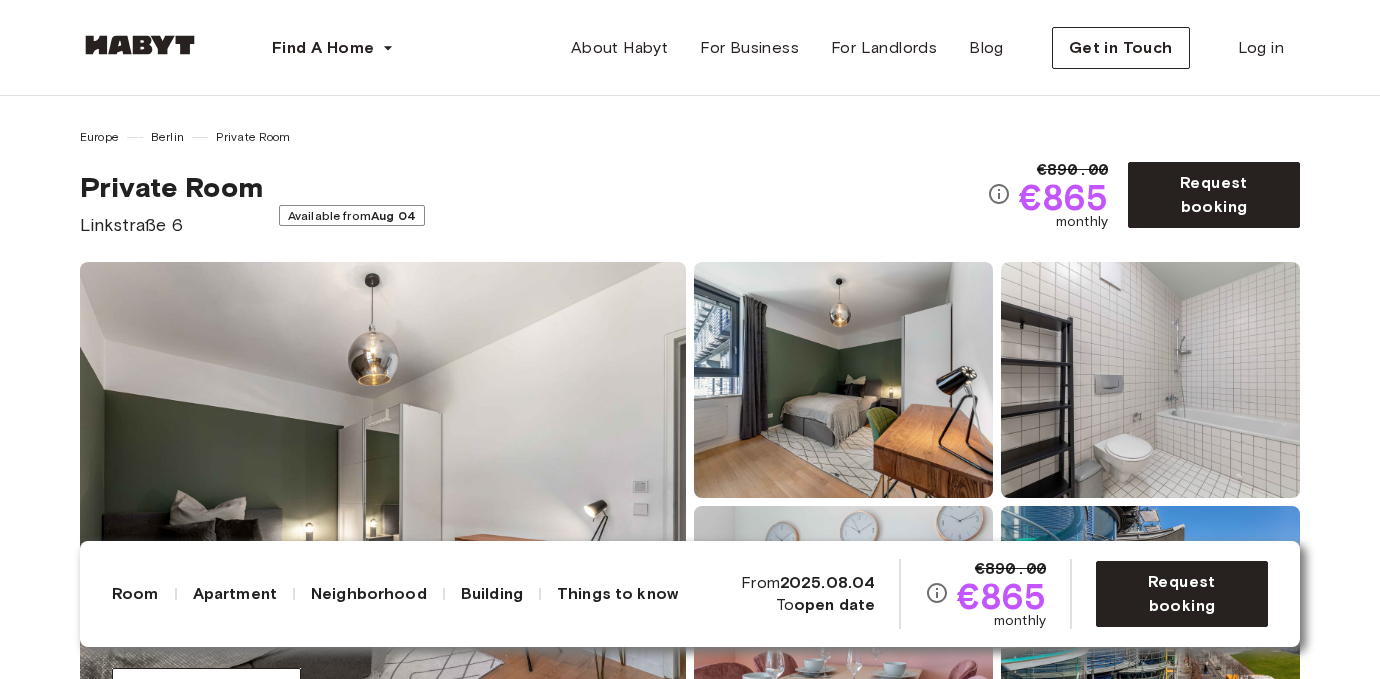 scroll, scrollTop: 124, scrollLeft: 0, axis: vertical 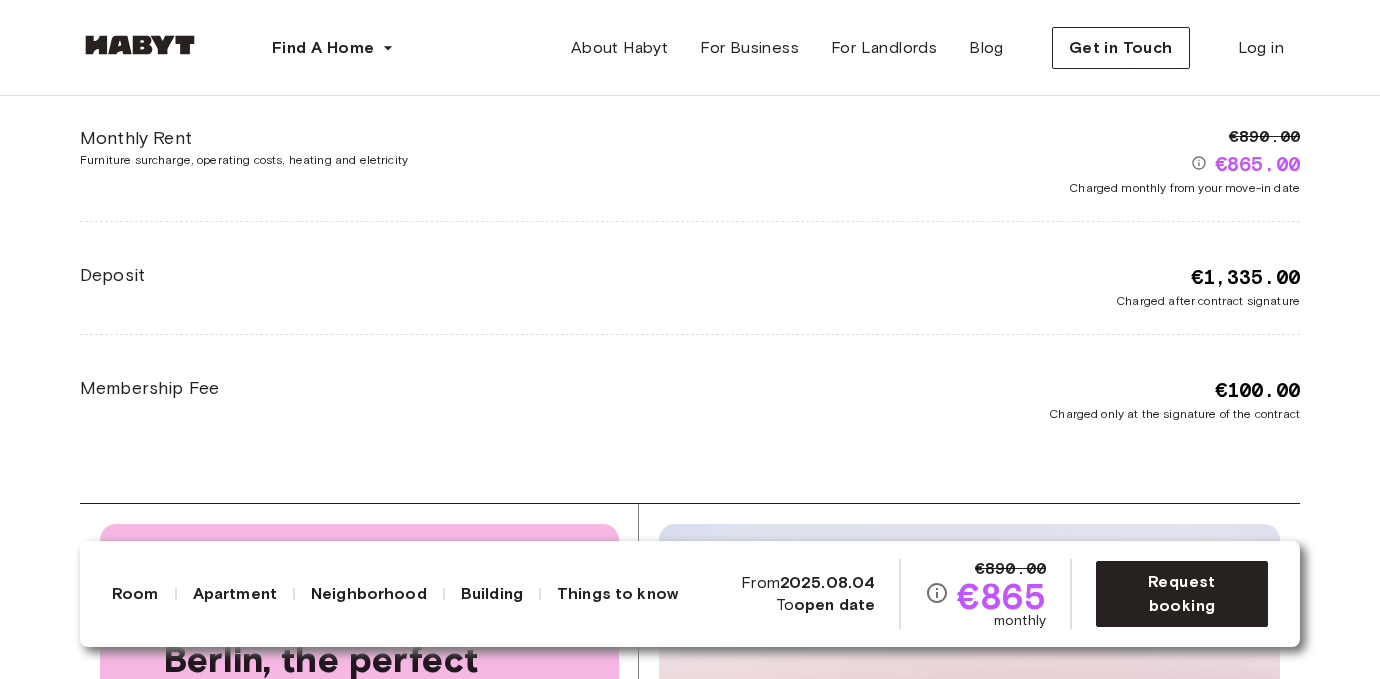 click on "Cost overview Monthly Rent Furniture surcharge, operating costs, heating and eletricity €890.00 €865.00 Charged monthly from your move-in date Deposit €1,335.00 Charged after contract signature Membership Fee €100.00 Charged only at the signature of the contract" at bounding box center [690, 239] 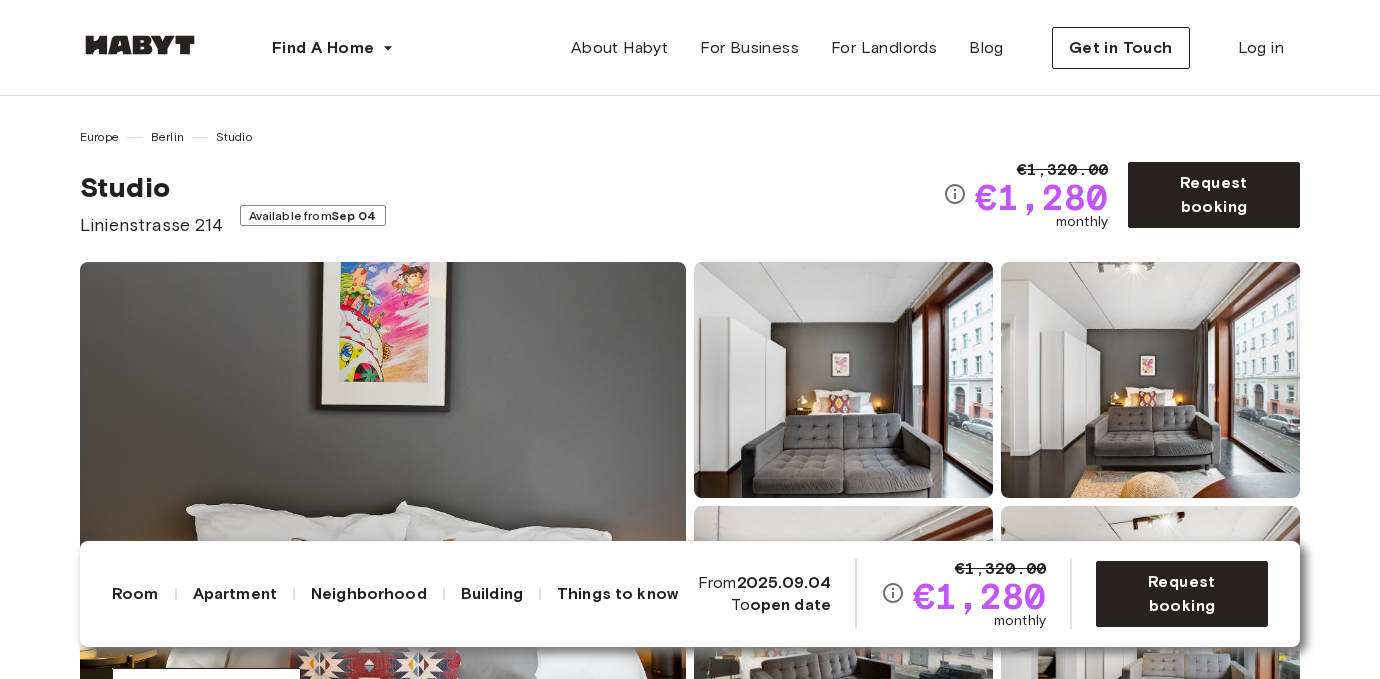 scroll, scrollTop: 0, scrollLeft: 0, axis: both 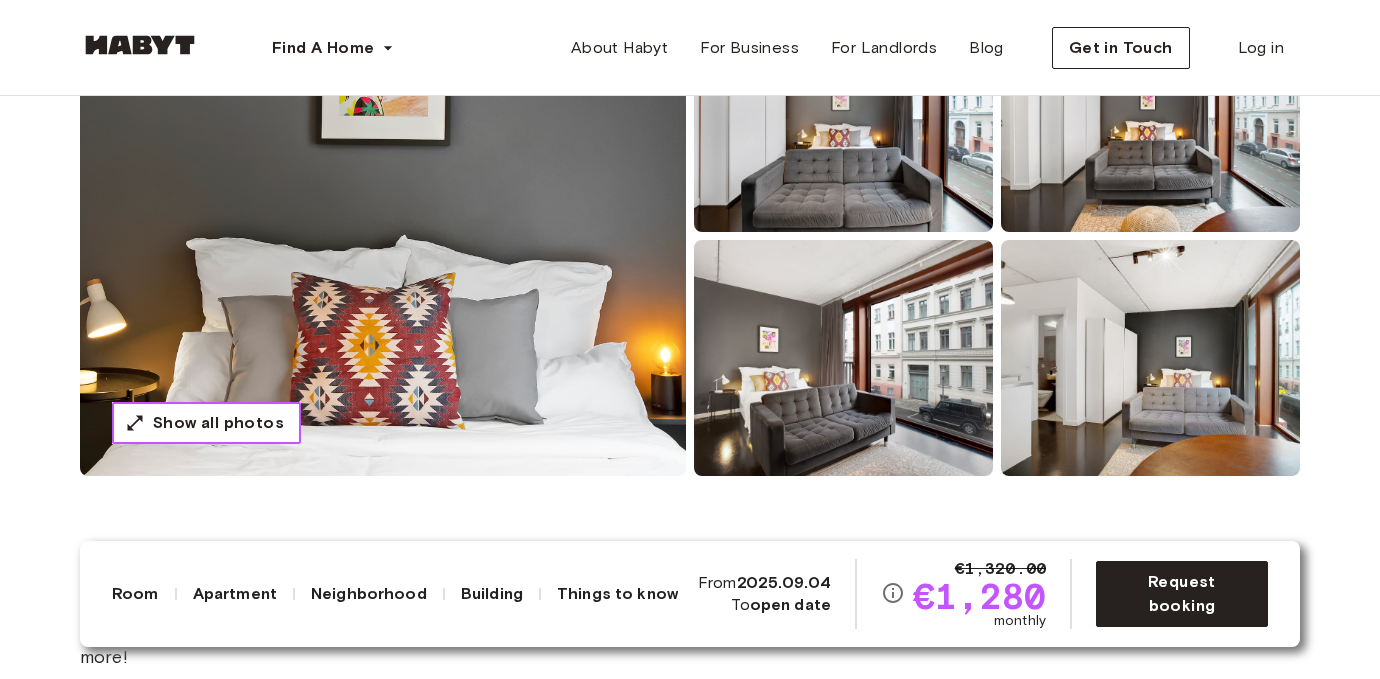 click on "Show all photos" at bounding box center (218, 423) 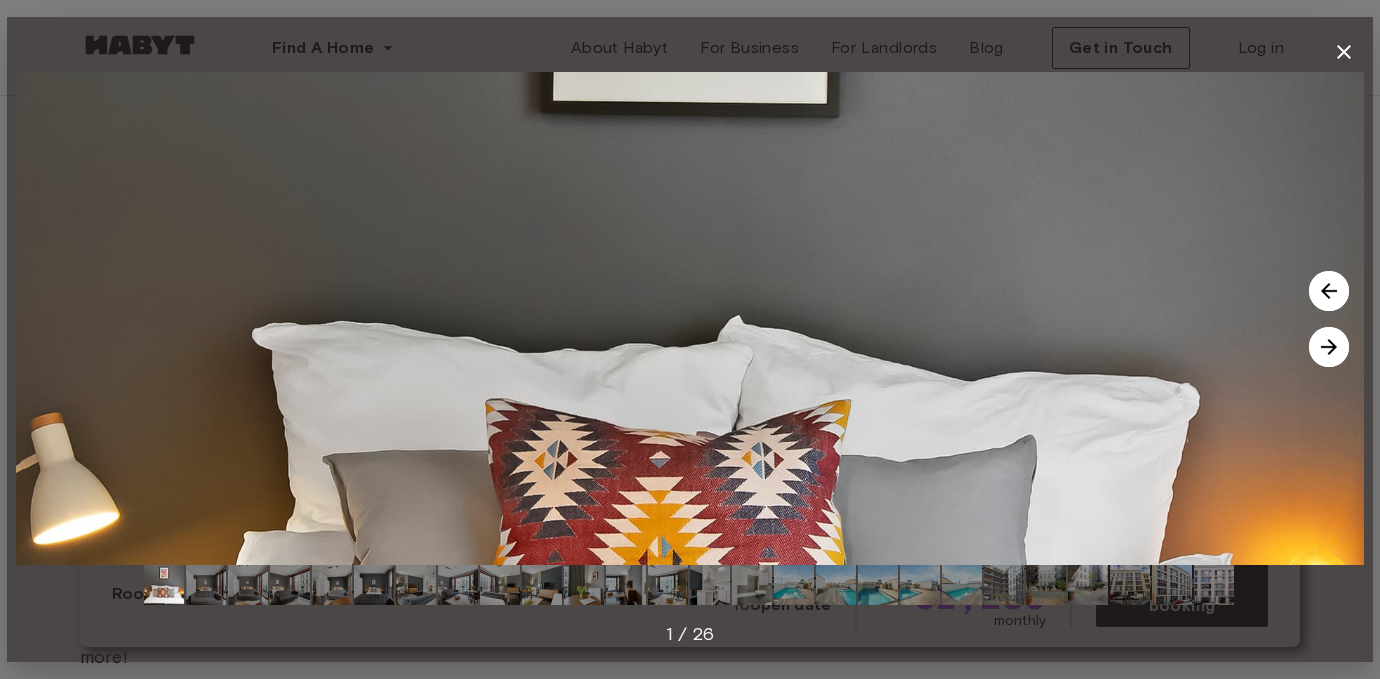 click at bounding box center (1329, 347) 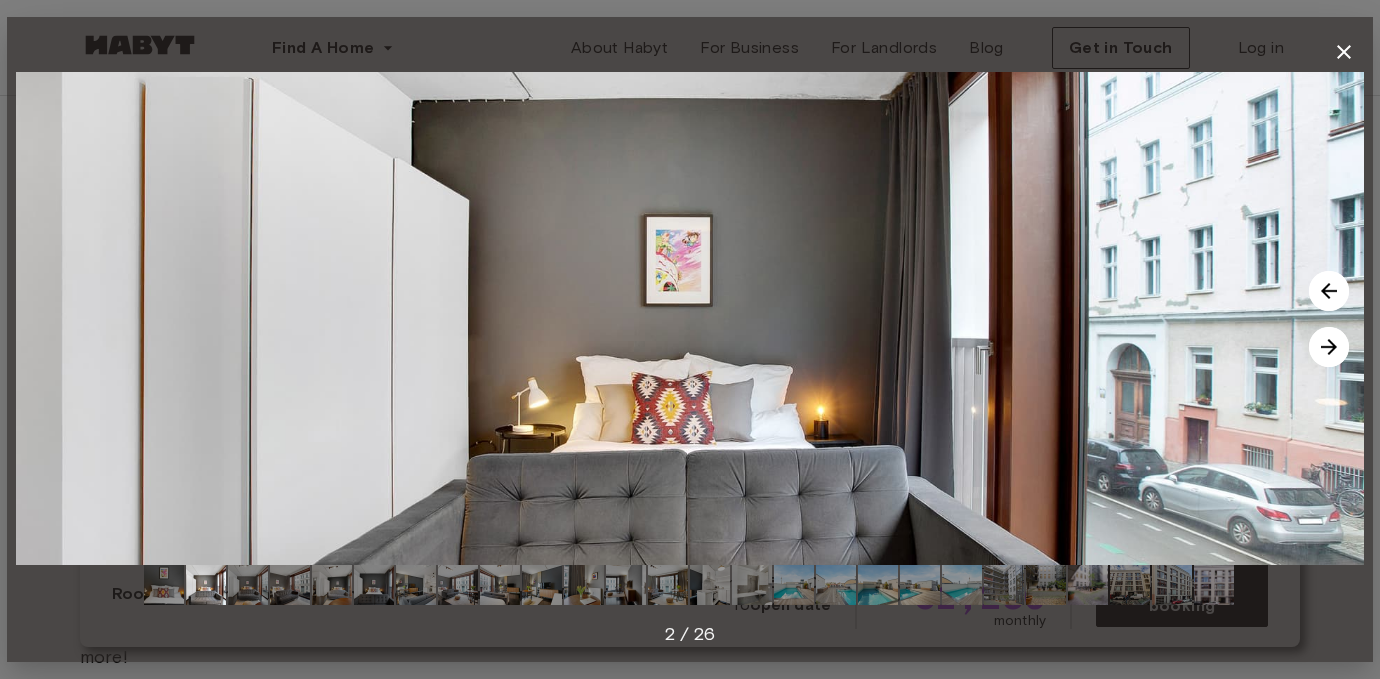 click at bounding box center [1329, 347] 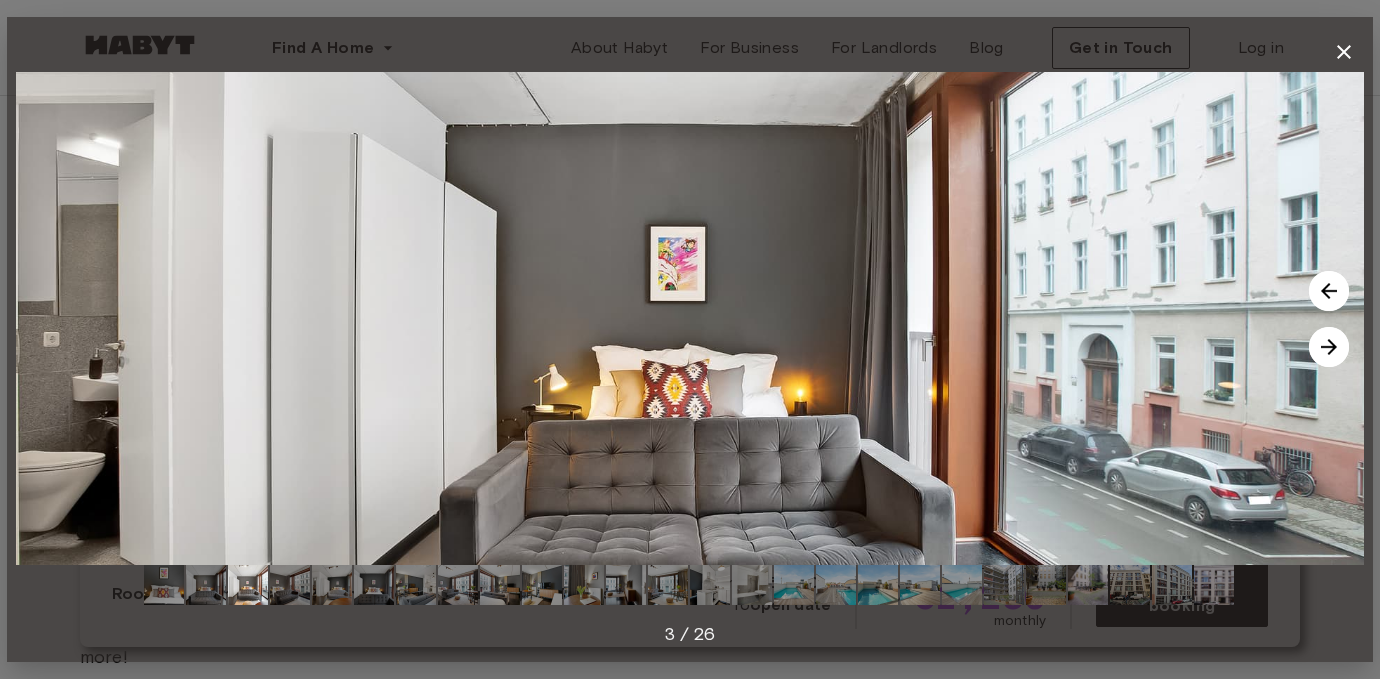click at bounding box center (1329, 347) 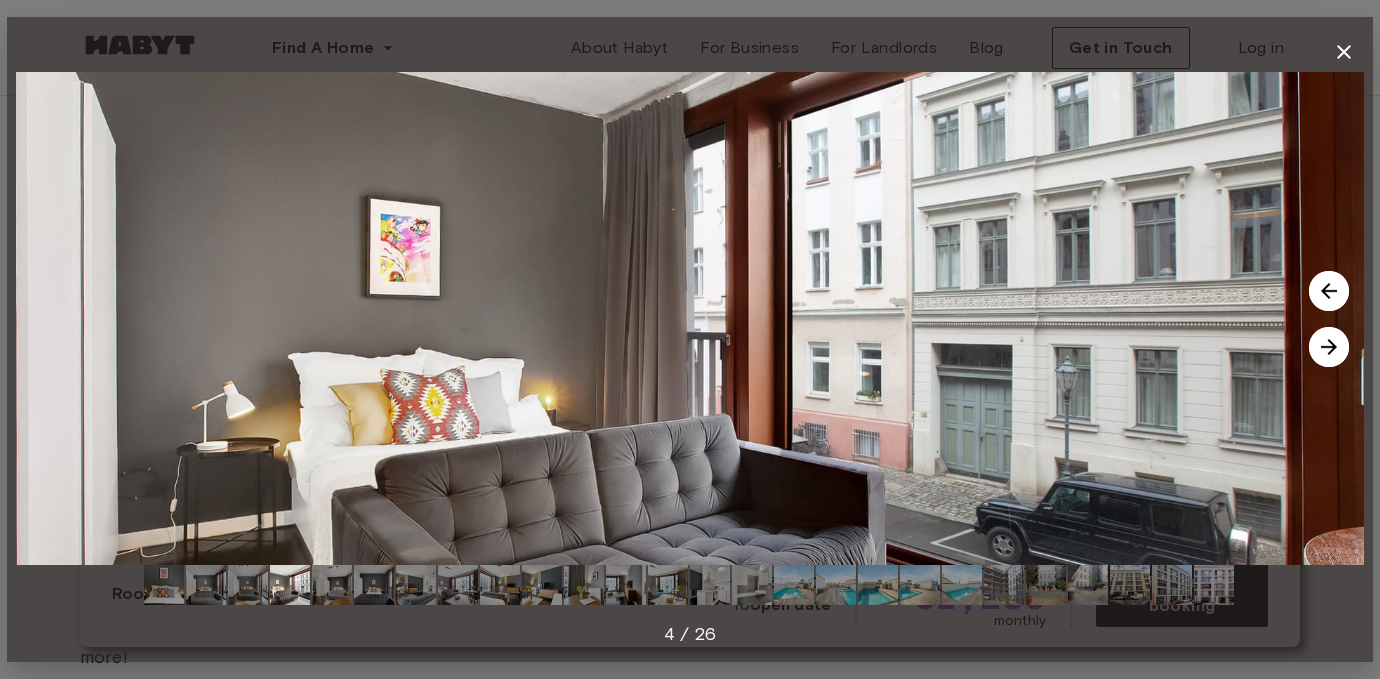 click at bounding box center [1329, 347] 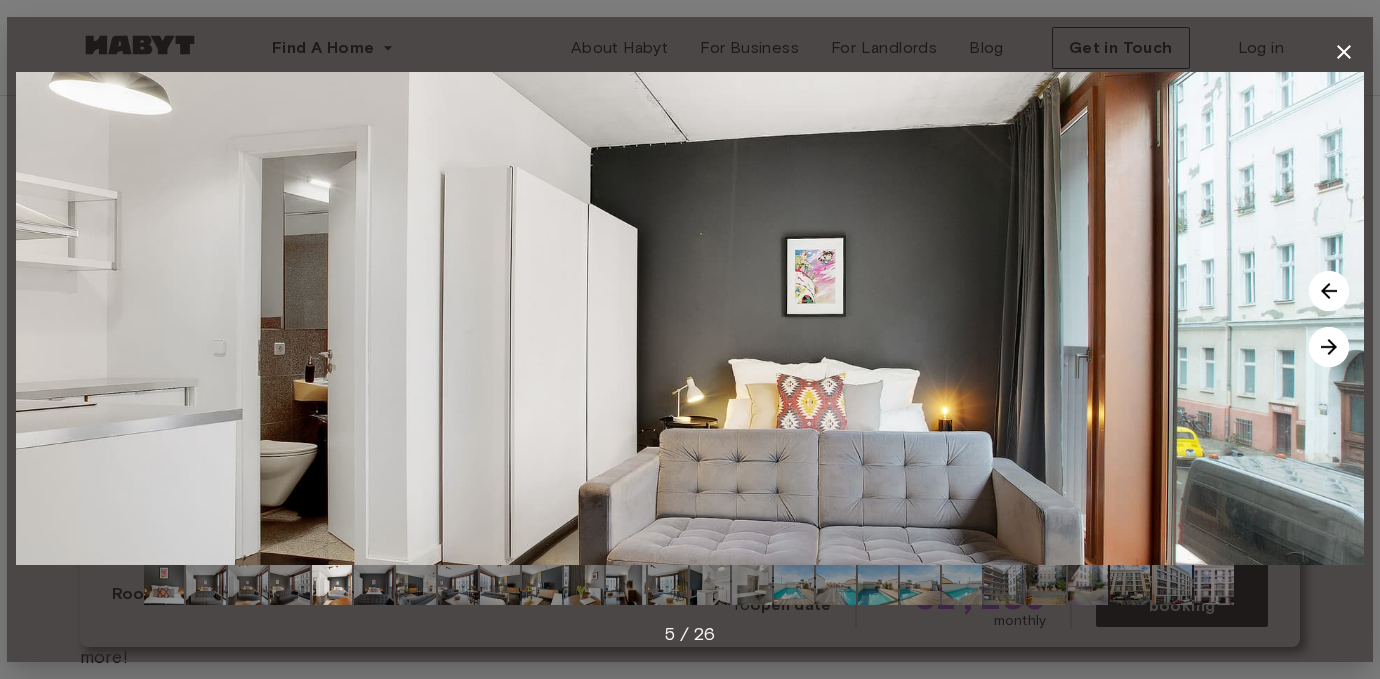 click at bounding box center (1329, 347) 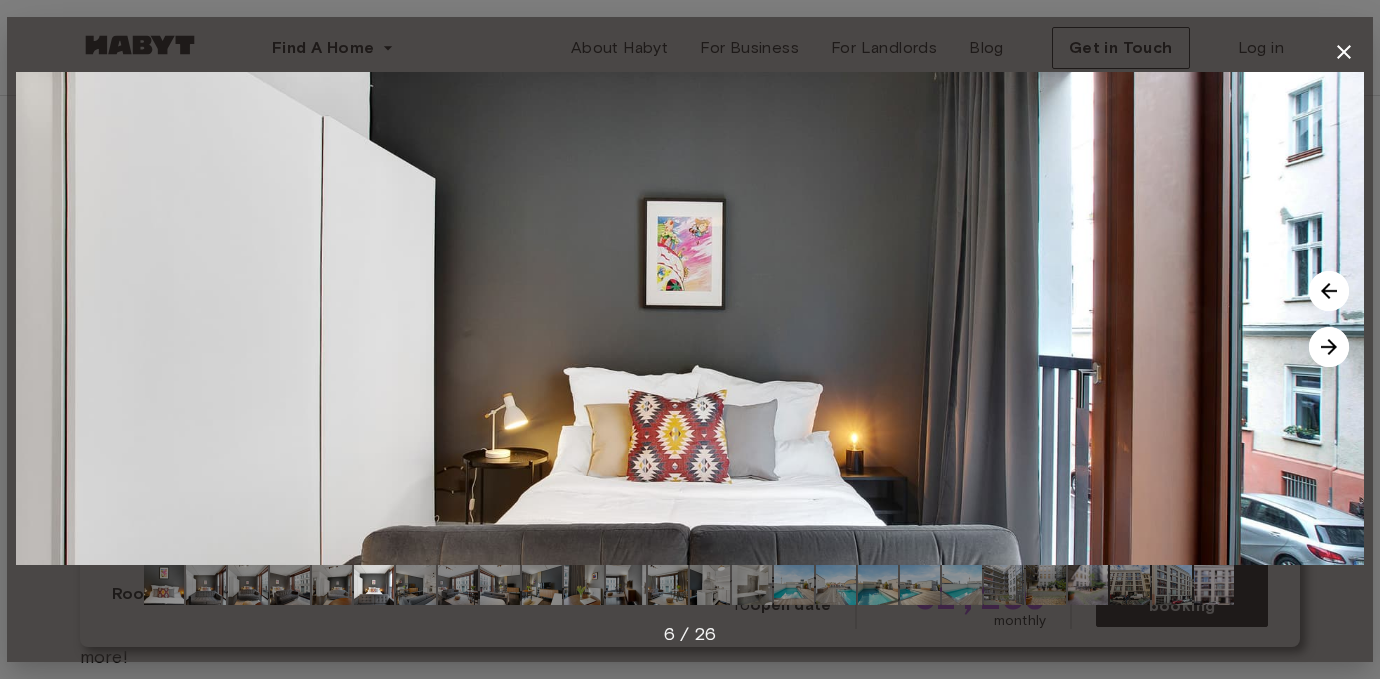 click at bounding box center (1329, 347) 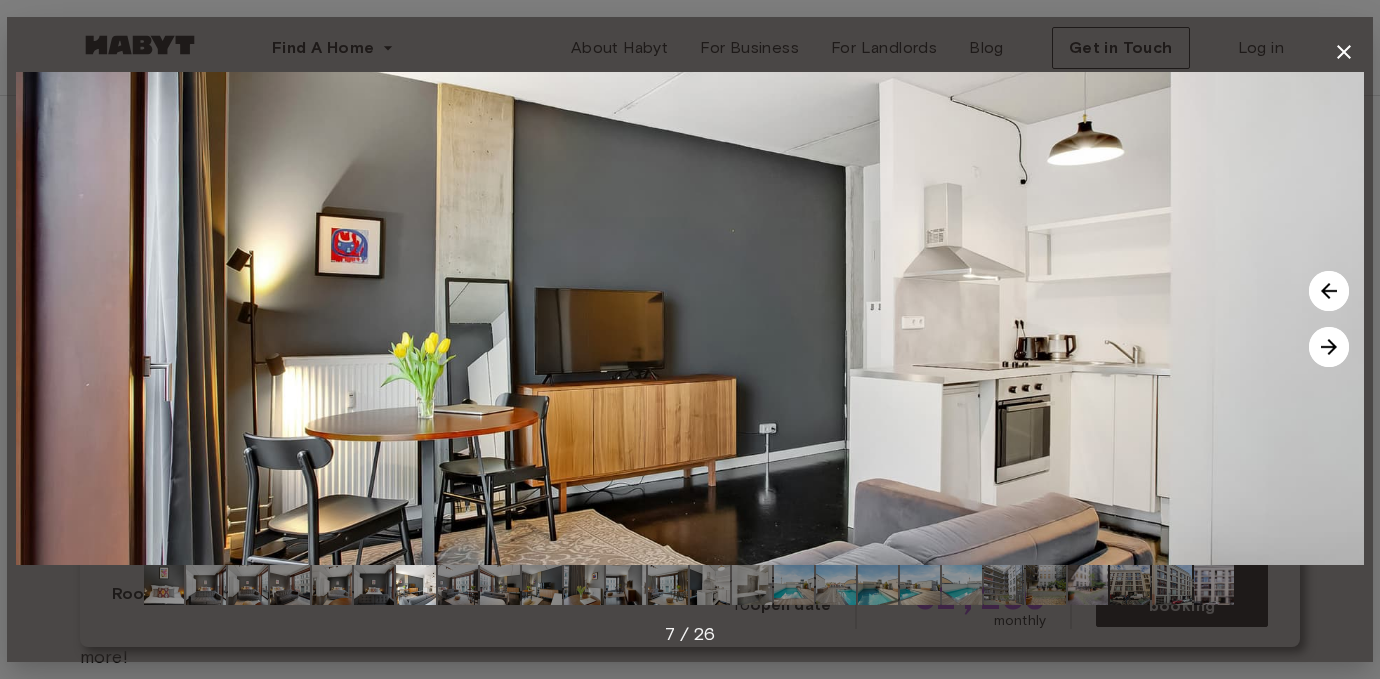 click at bounding box center [1329, 347] 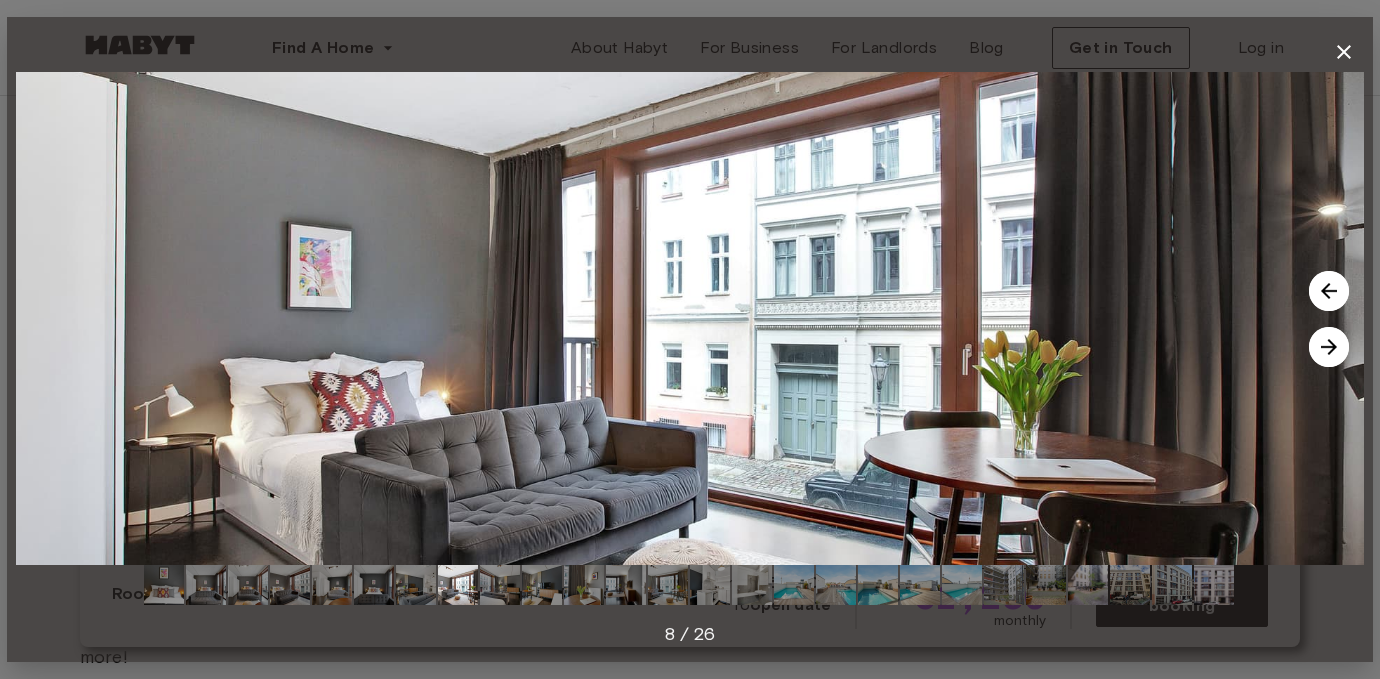 click at bounding box center [1329, 347] 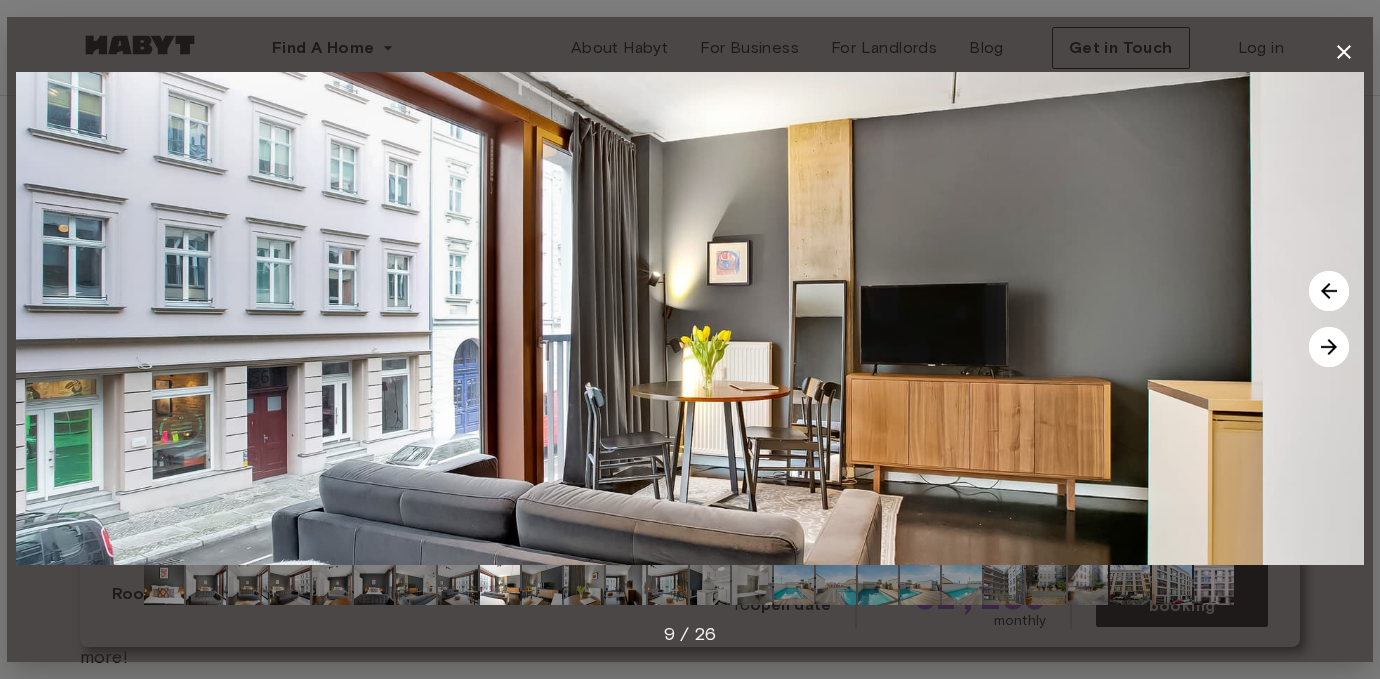 click at bounding box center [1329, 347] 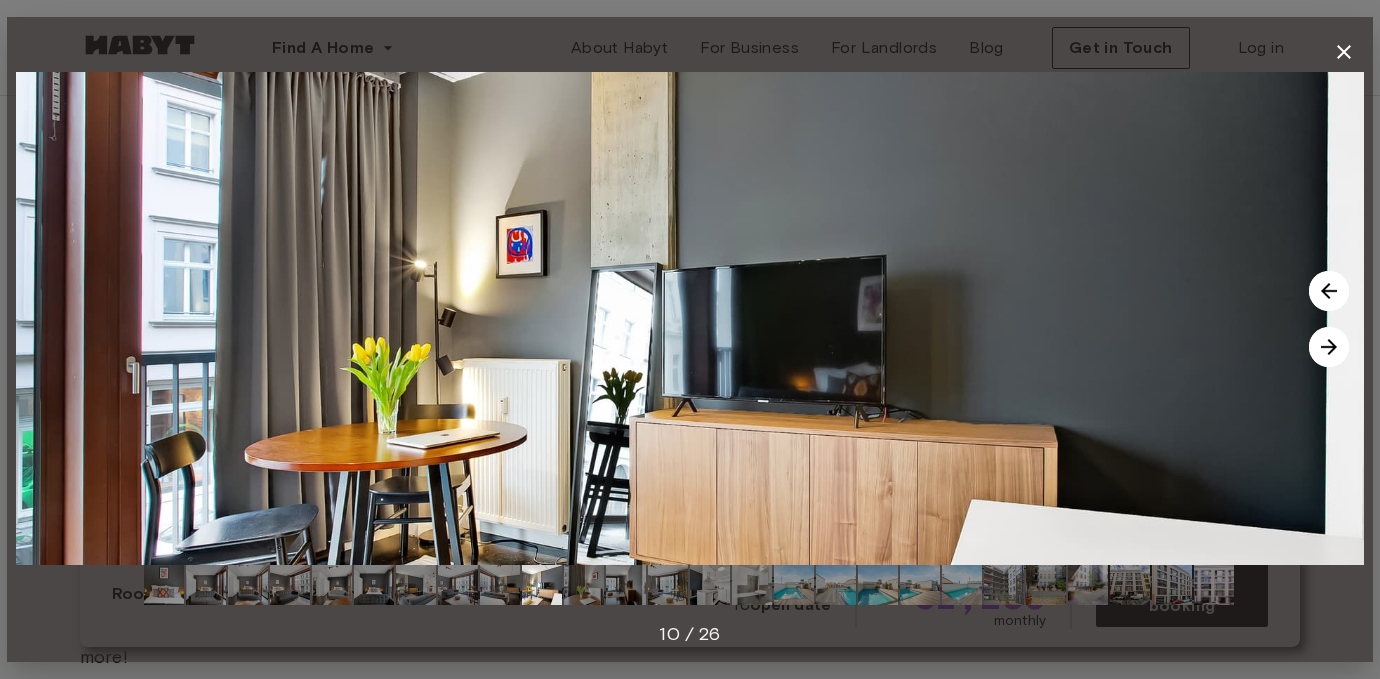 click at bounding box center (1329, 347) 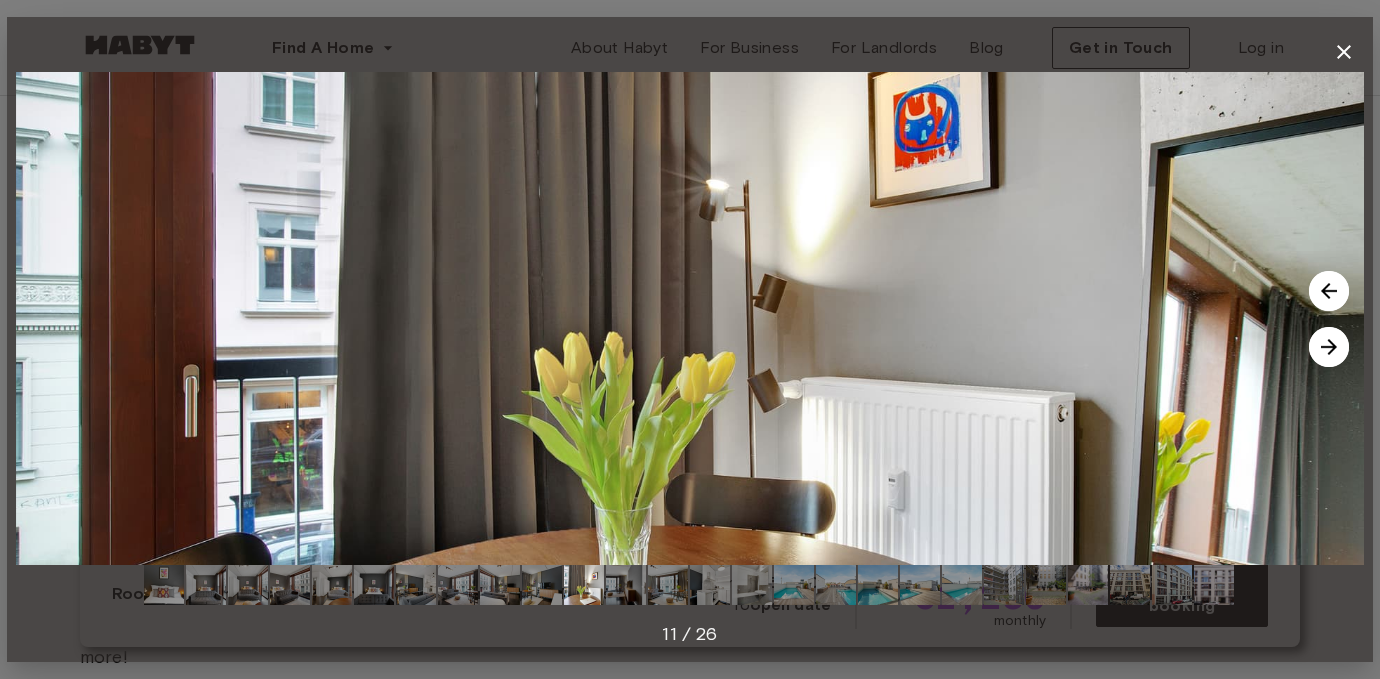 click at bounding box center (1329, 347) 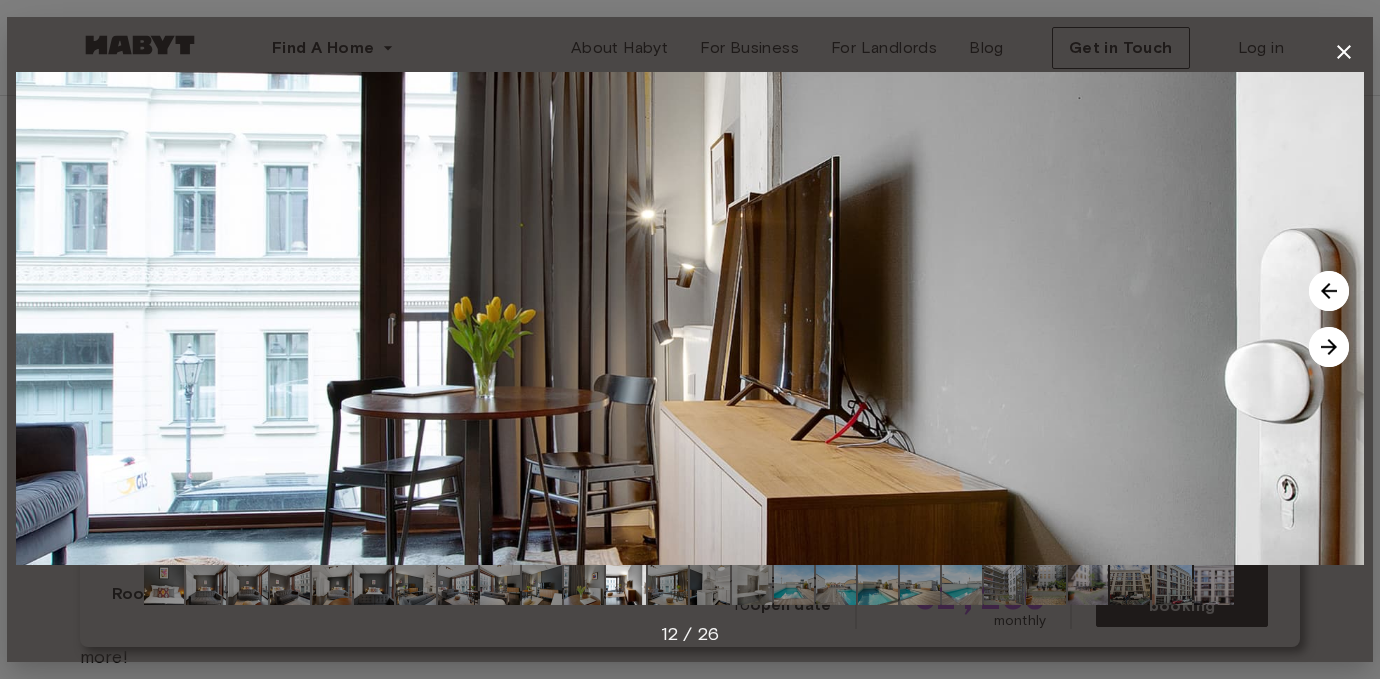 click at bounding box center [1329, 347] 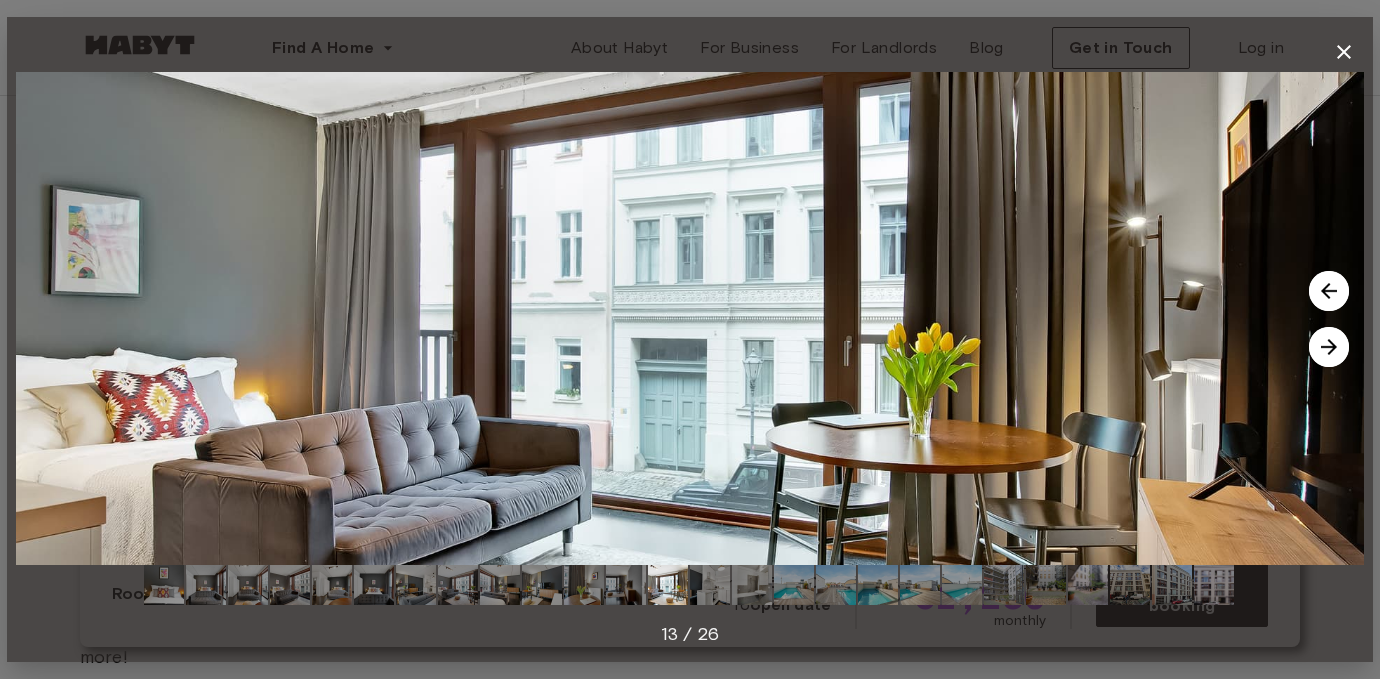 click at bounding box center (1329, 347) 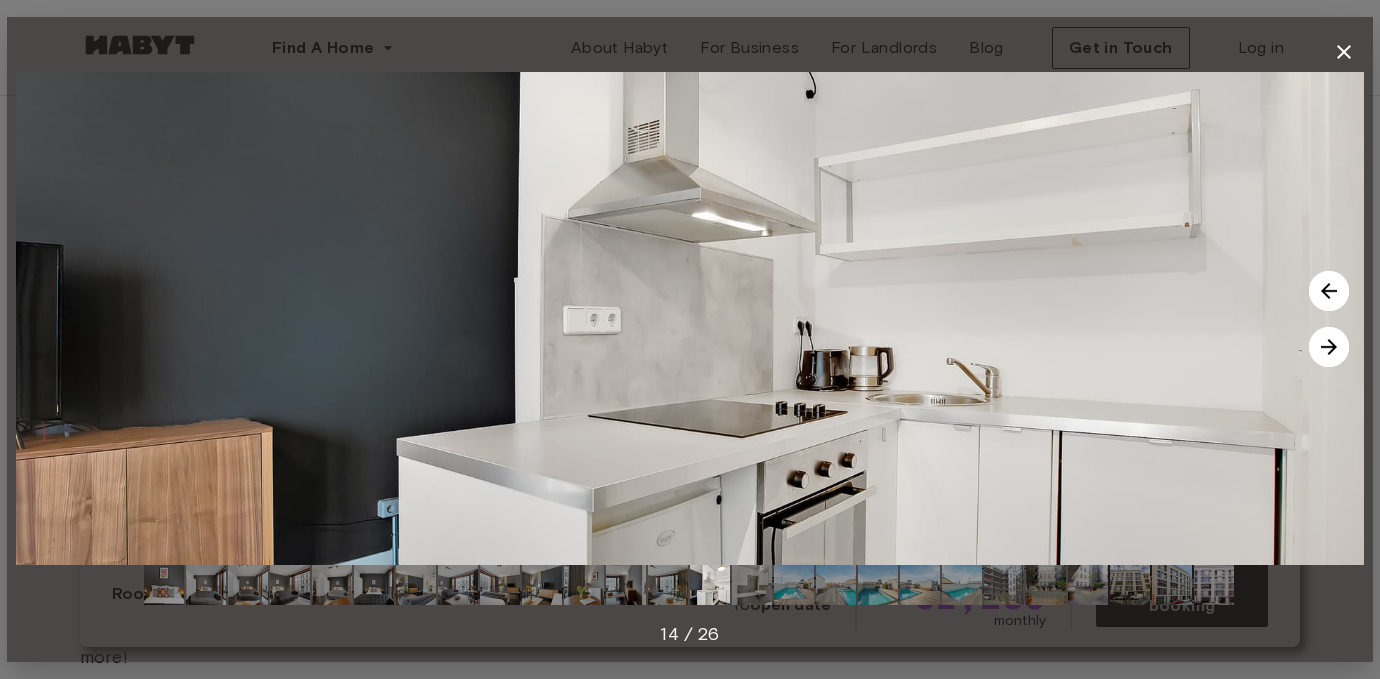 click at bounding box center (1329, 347) 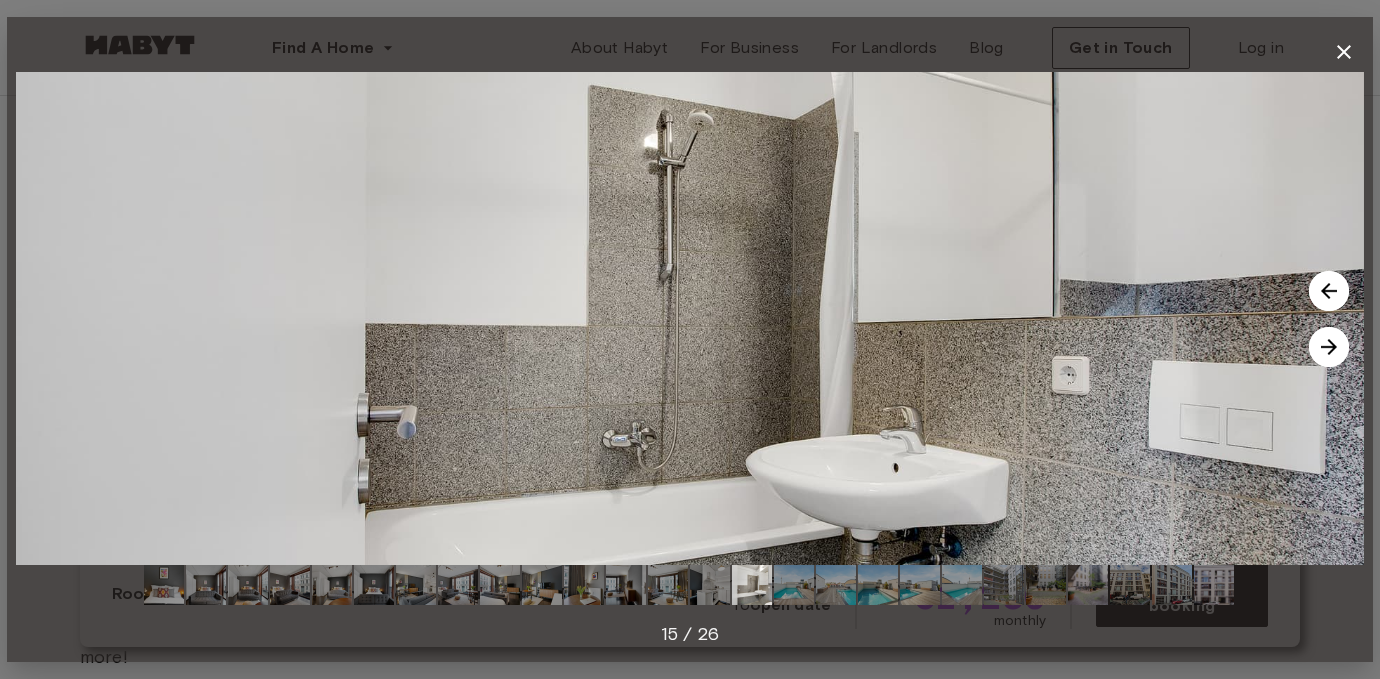 click at bounding box center (1329, 347) 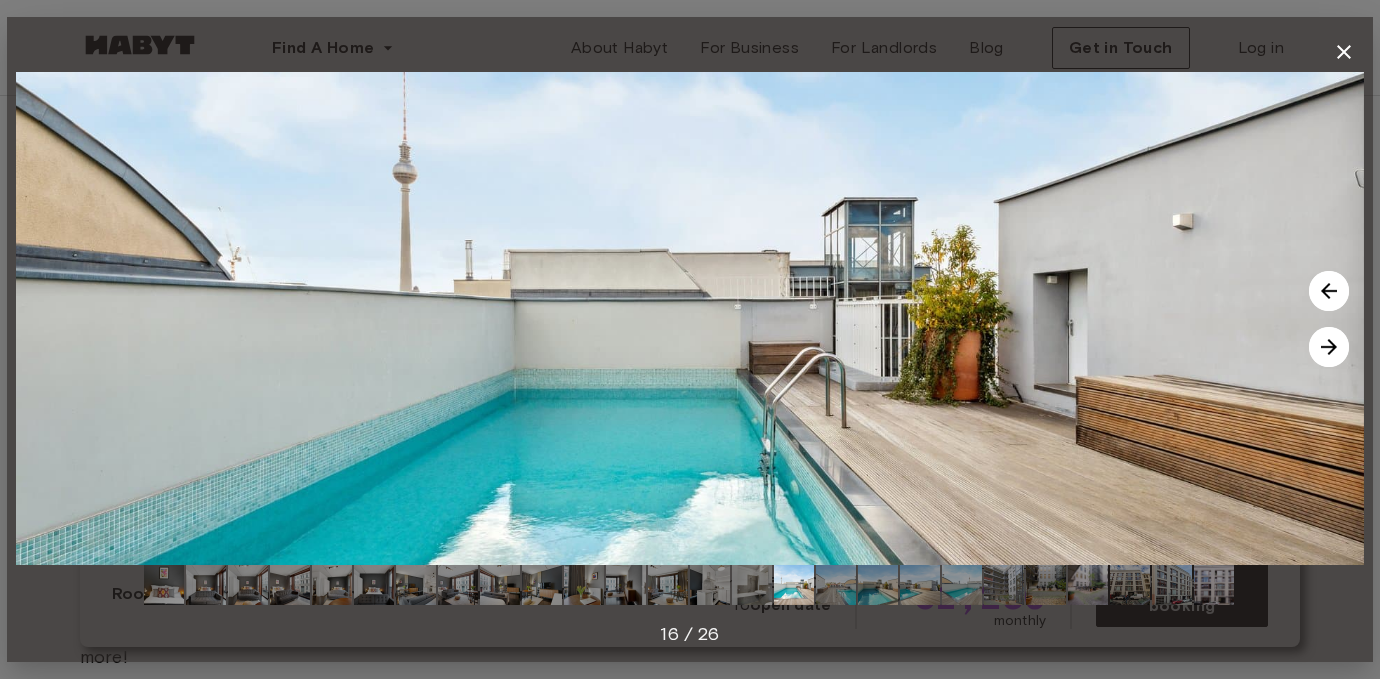 click at bounding box center (1329, 347) 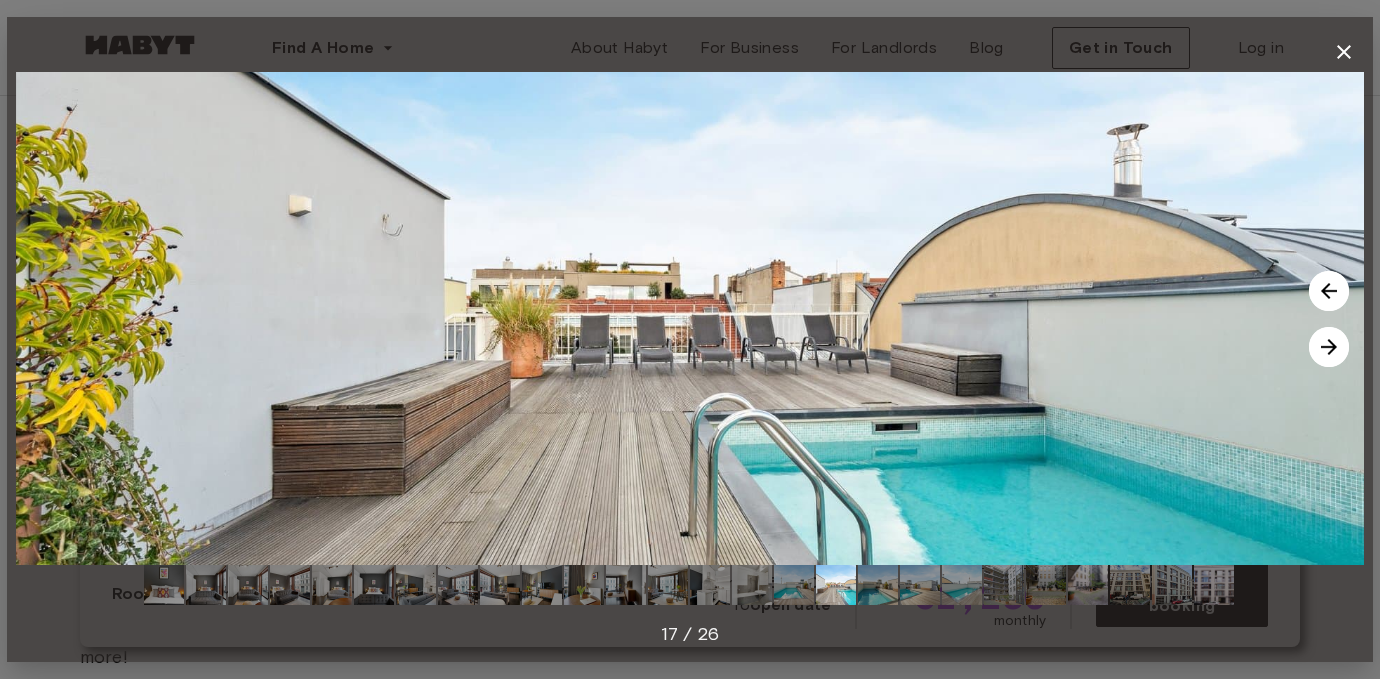 click at bounding box center (1329, 347) 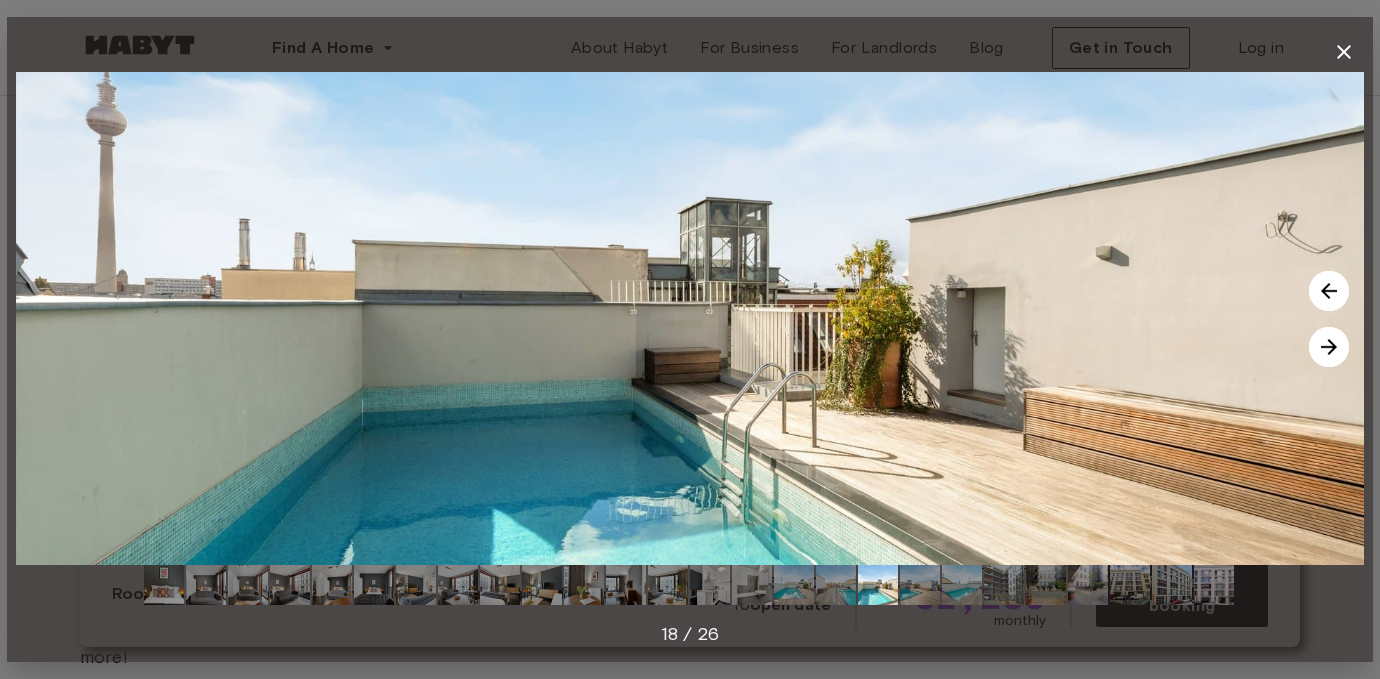 click at bounding box center [1329, 347] 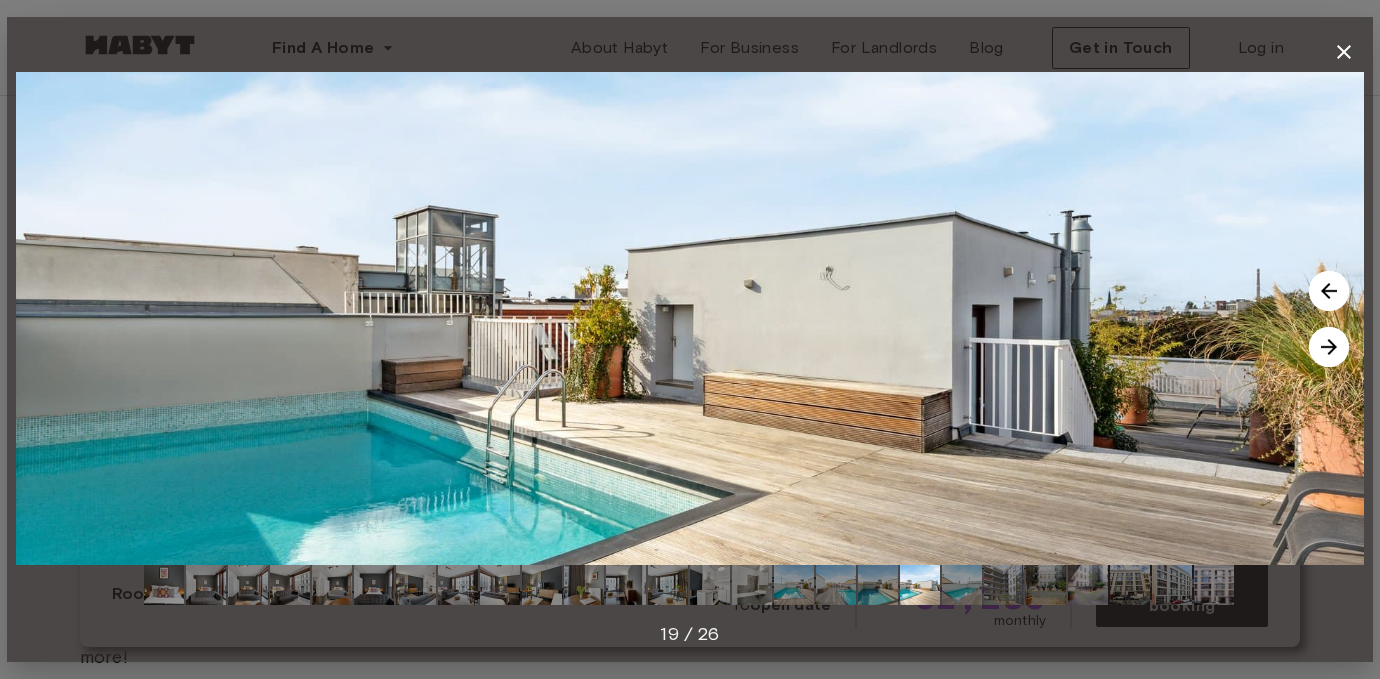 click at bounding box center [1329, 347] 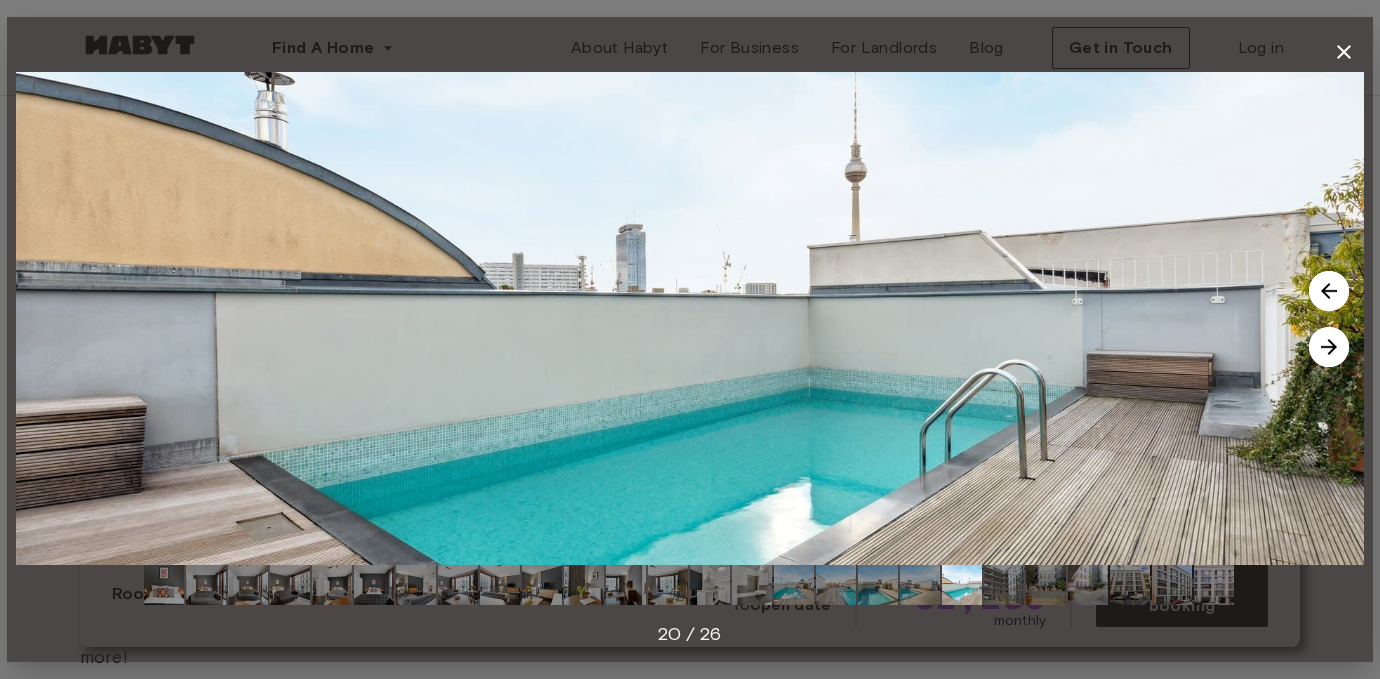 click at bounding box center (1329, 347) 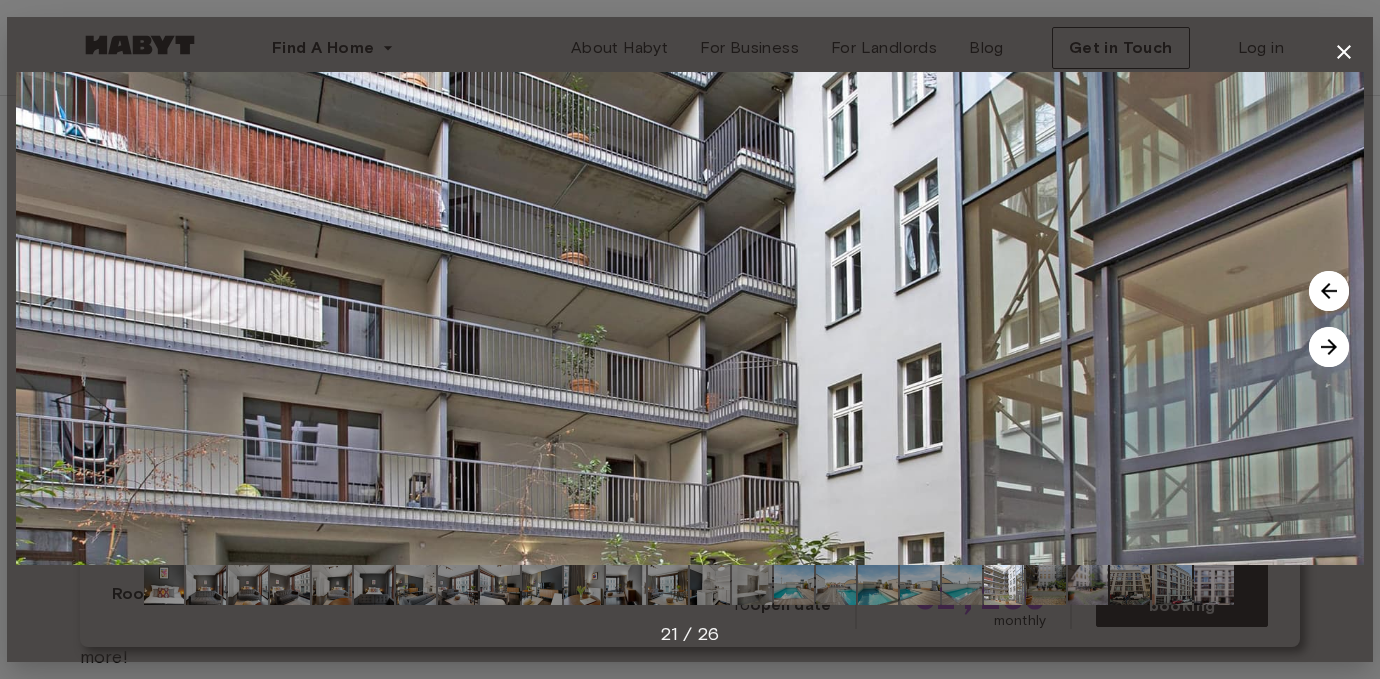 click at bounding box center [1329, 347] 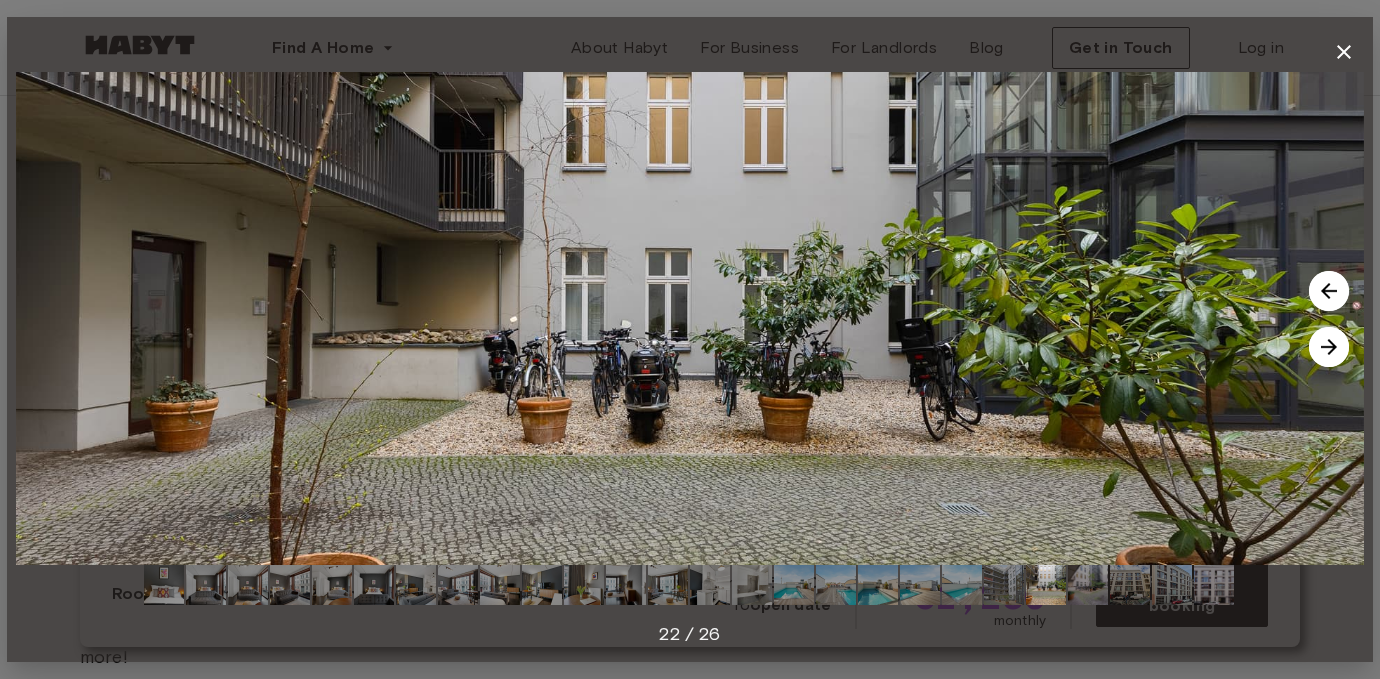 click at bounding box center (1329, 347) 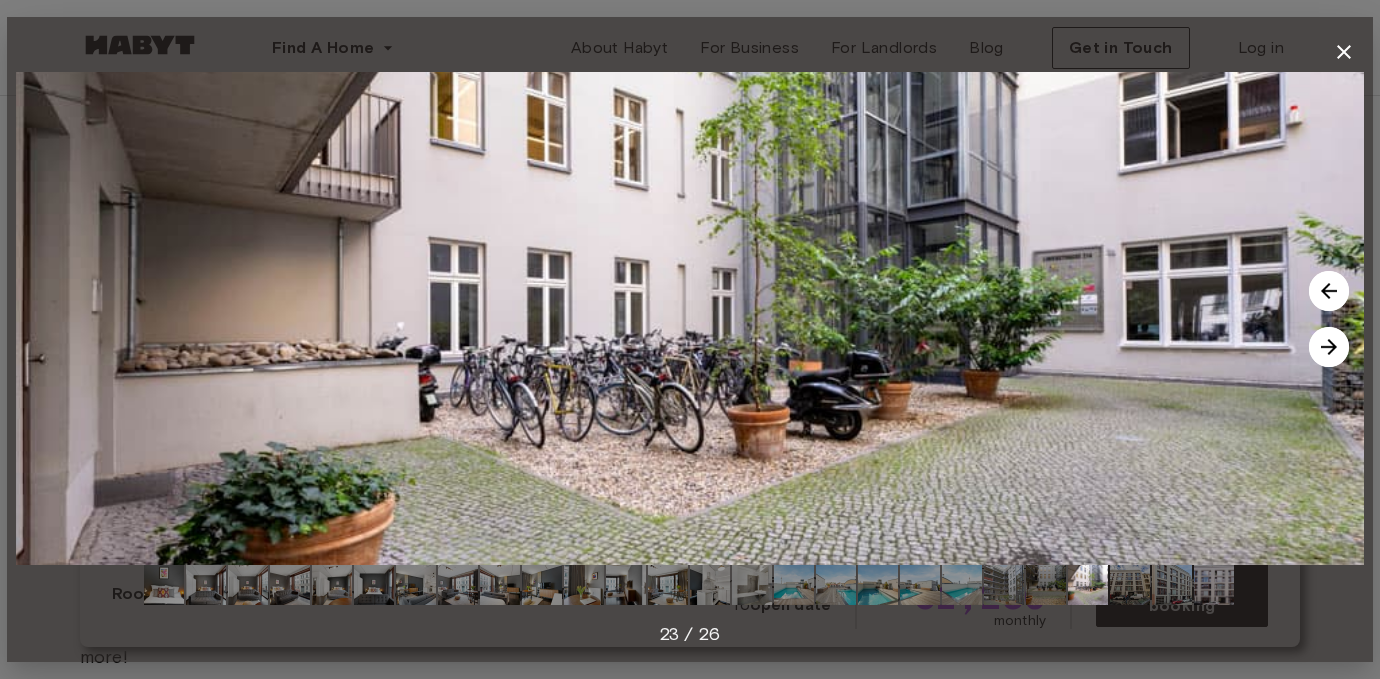 click at bounding box center [1329, 347] 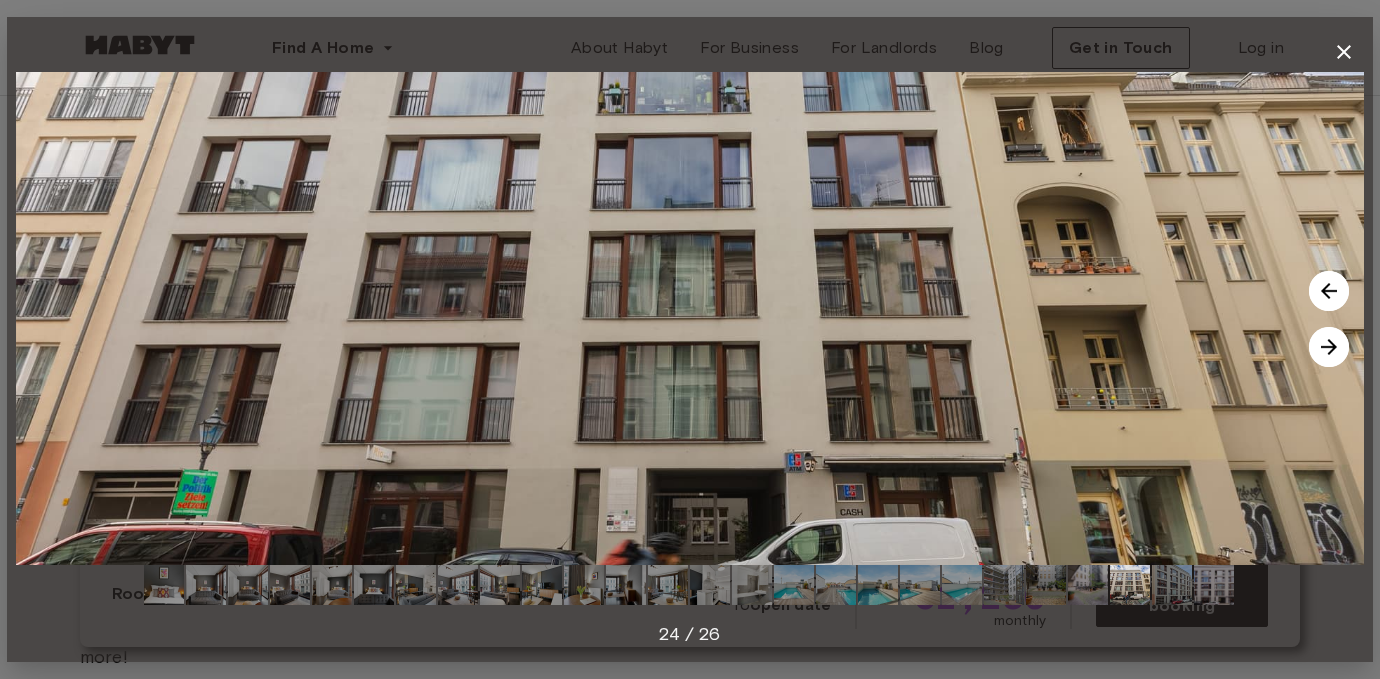 click at bounding box center (1329, 347) 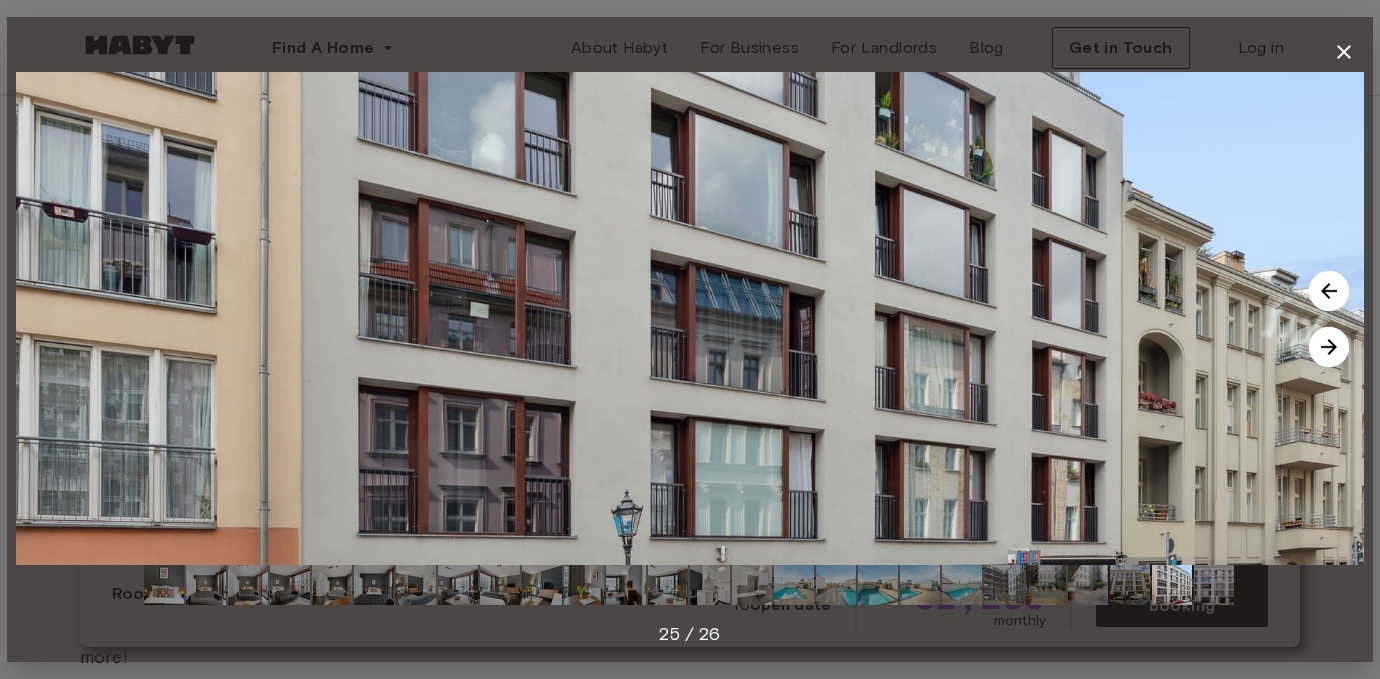 click at bounding box center (1329, 347) 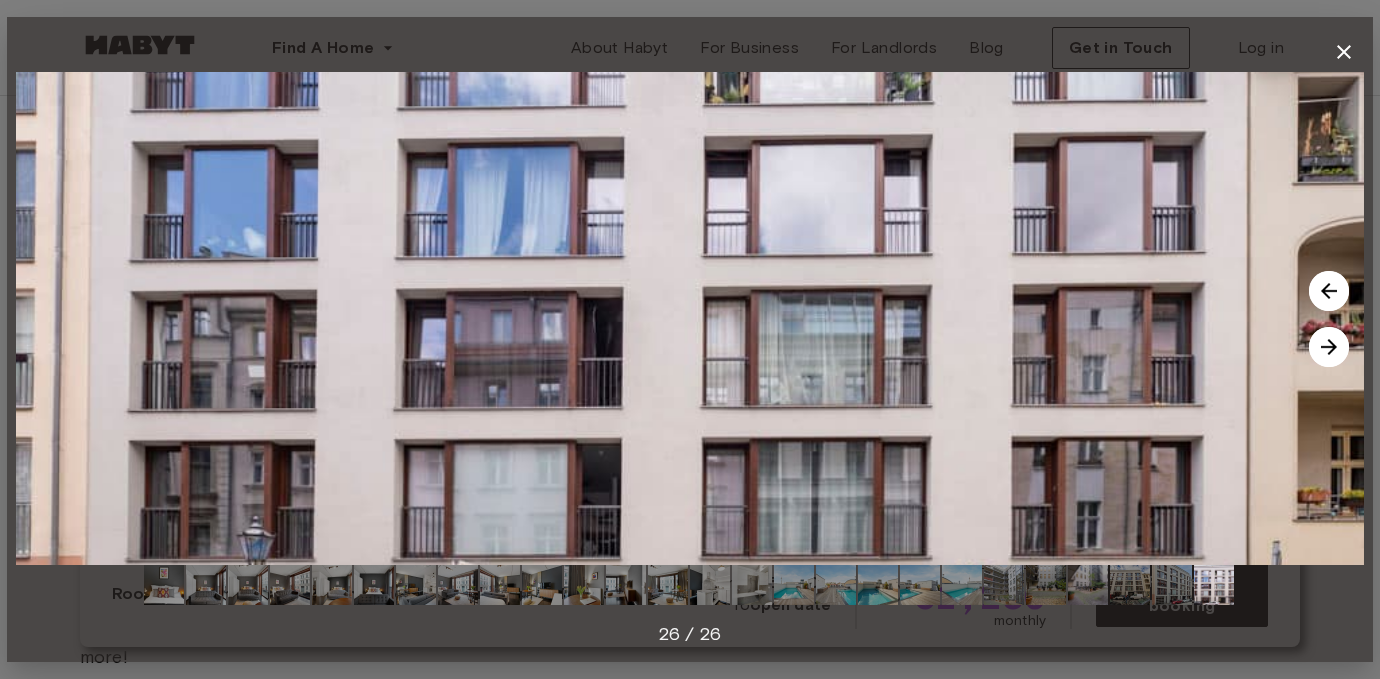 click at bounding box center (1329, 347) 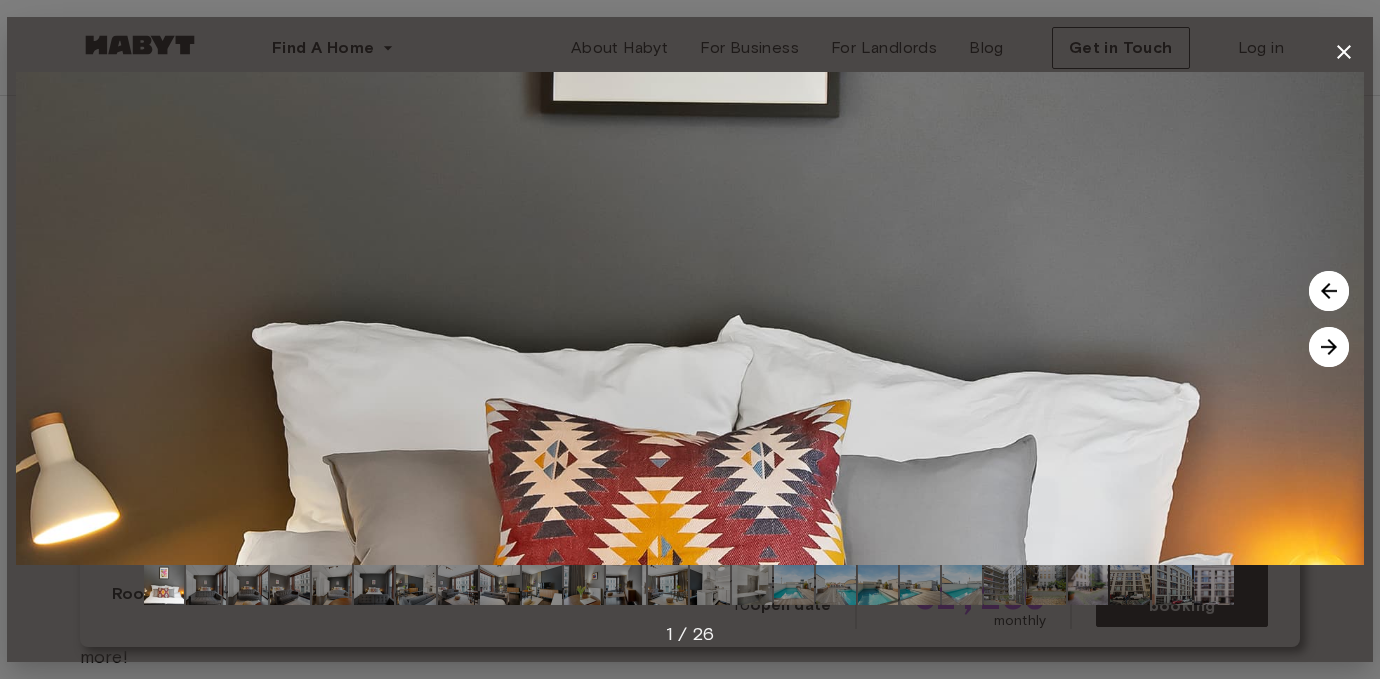 click 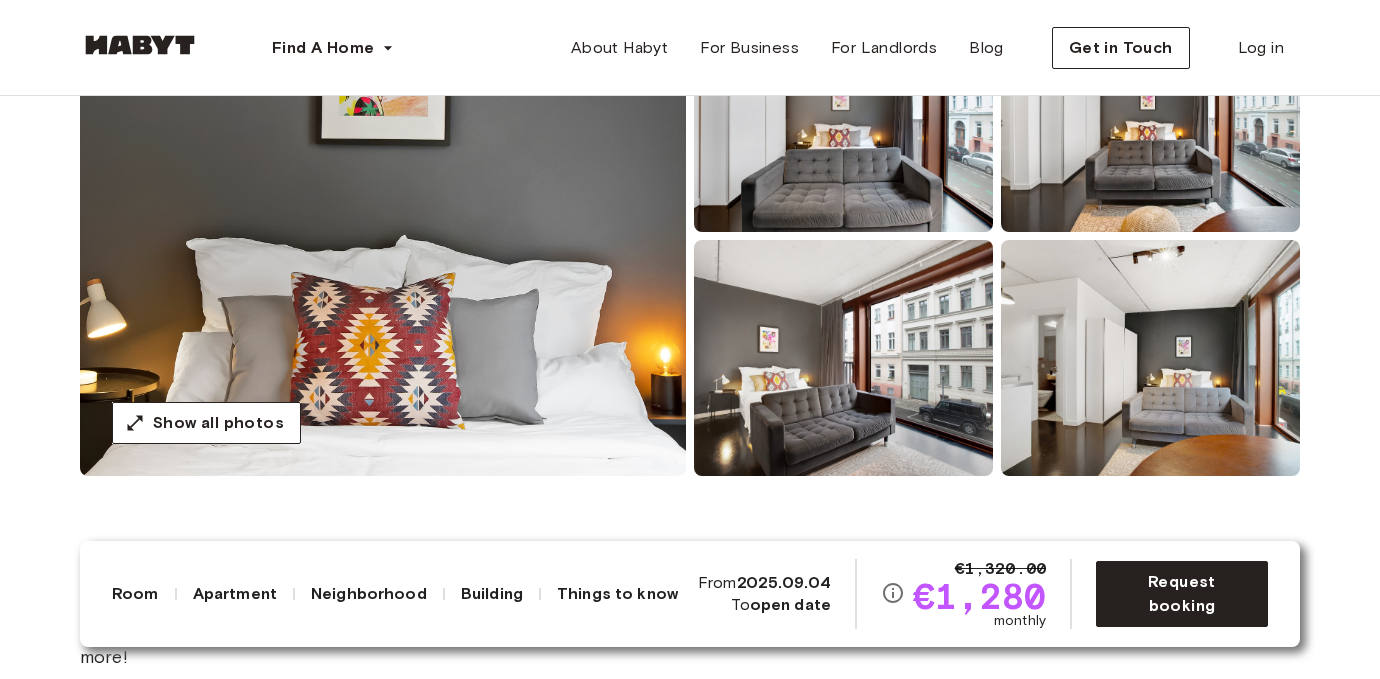 drag, startPoint x: 1320, startPoint y: 110, endPoint x: 1219, endPoint y: 7, distance: 144.25671 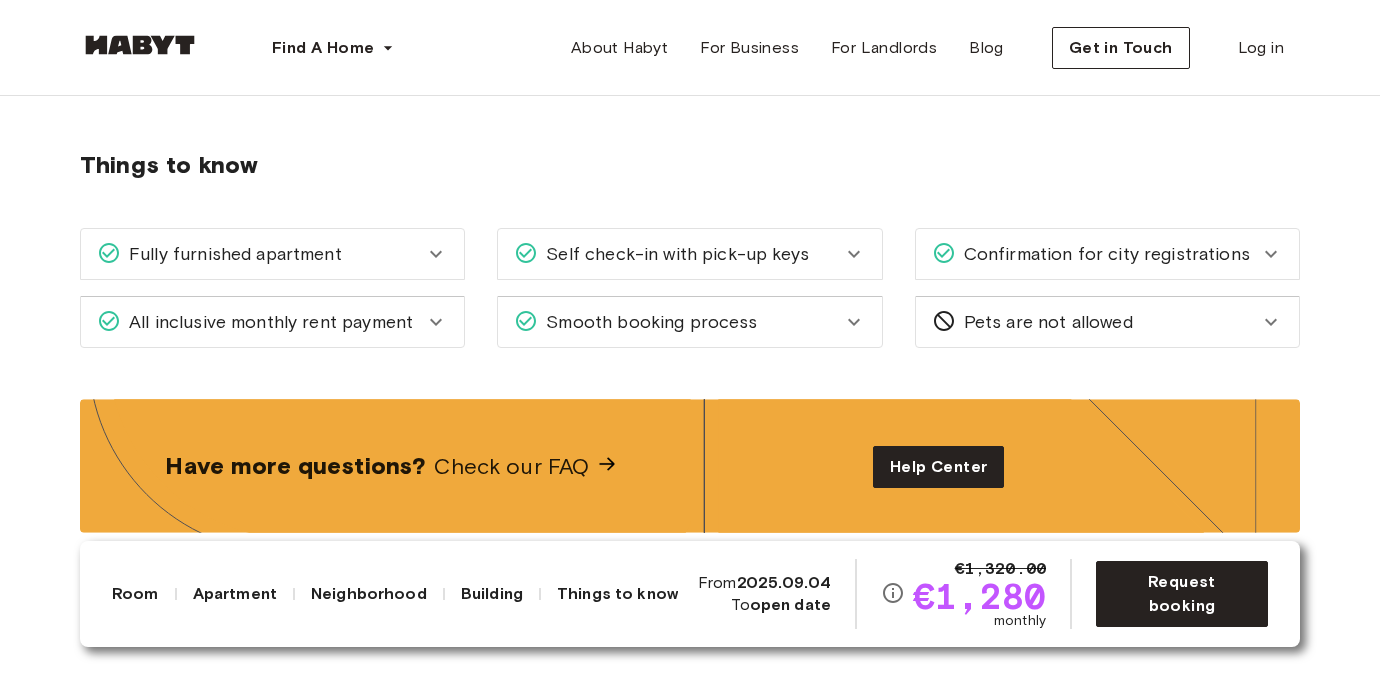 scroll, scrollTop: 3132, scrollLeft: 0, axis: vertical 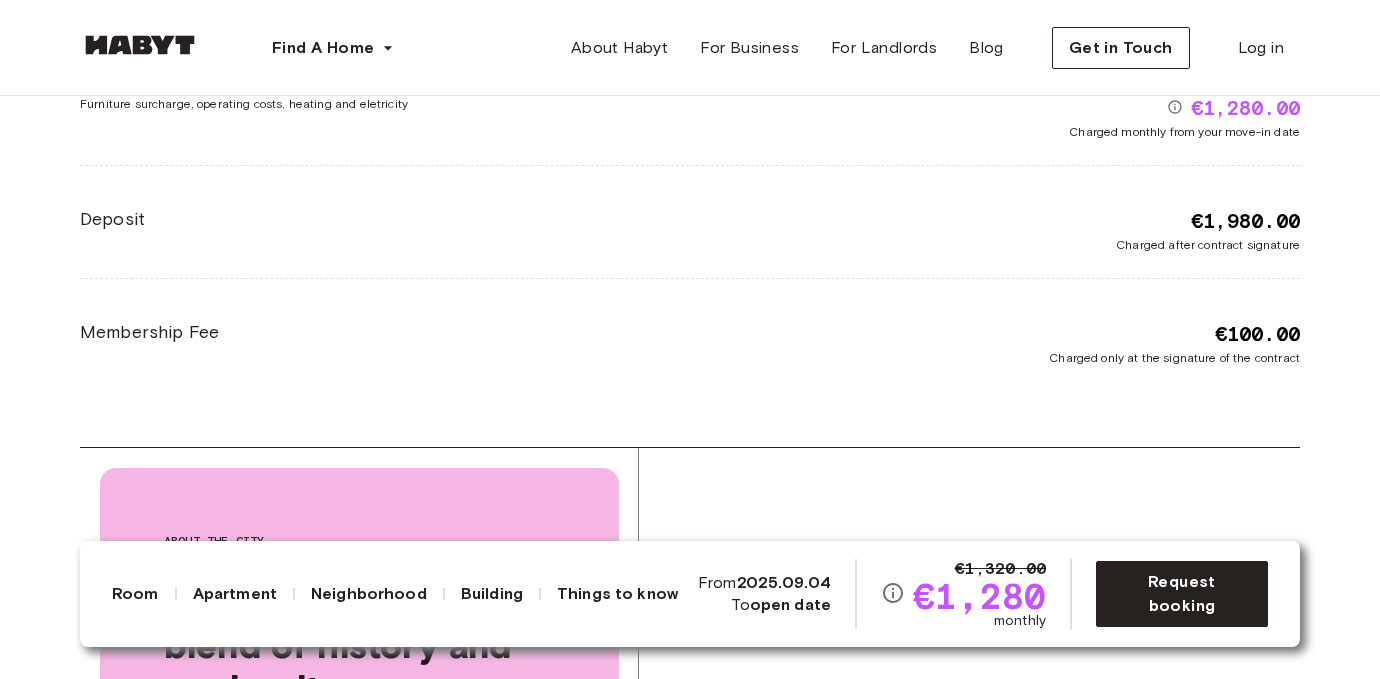 click on "Cost overview Monthly Rent Furniture surcharge, operating costs, heating and eletricity €1,320.00 €1,280.00 Charged monthly from your move-in date Deposit €1,980.00 Charged after contract signature Membership Fee €100.00 Charged only at the signature of the contract" at bounding box center (690, 183) 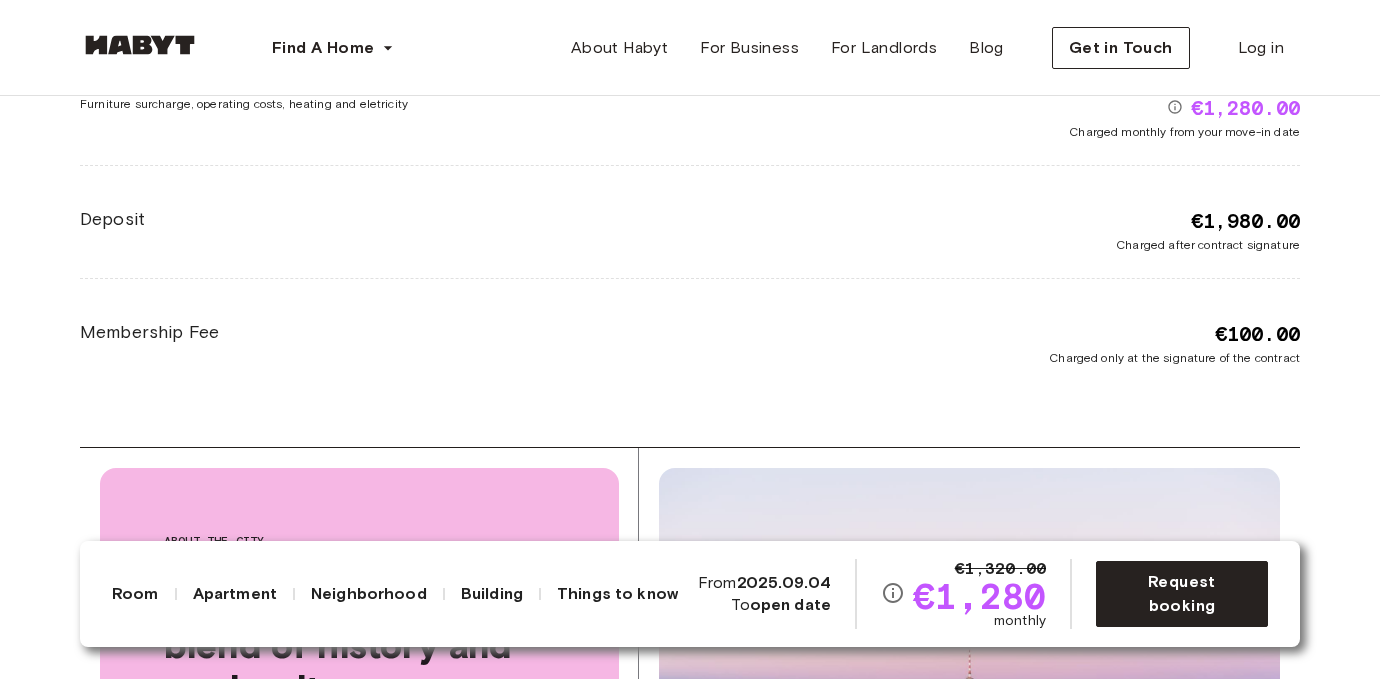 click on "Cost overview Monthly Rent Furniture surcharge, operating costs, heating and eletricity €1,320.00 €1,280.00 Charged monthly from your move-in date Deposit €1,980.00 Charged after contract signature Membership Fee €100.00 Charged only at the signature of the contract" at bounding box center [690, 183] 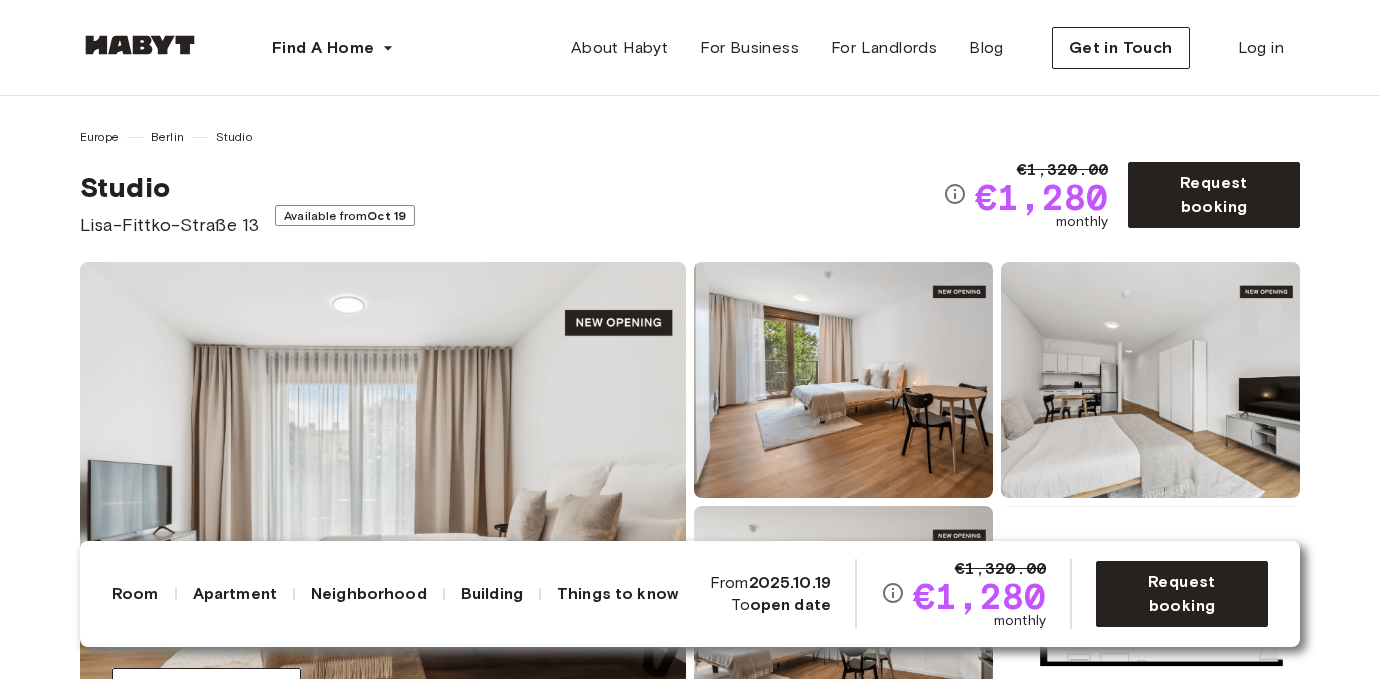 scroll, scrollTop: 0, scrollLeft: 0, axis: both 